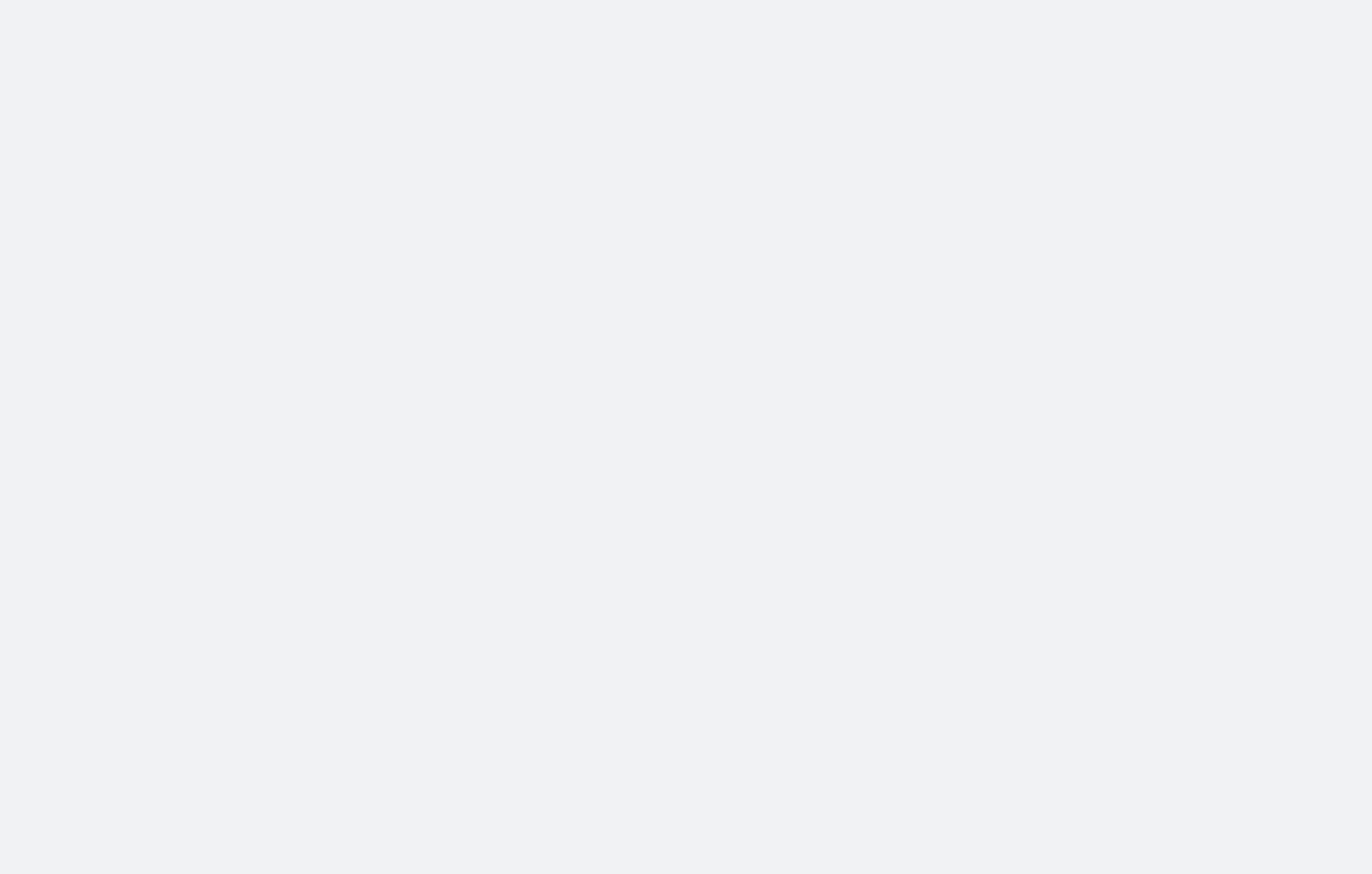 scroll, scrollTop: 0, scrollLeft: 0, axis: both 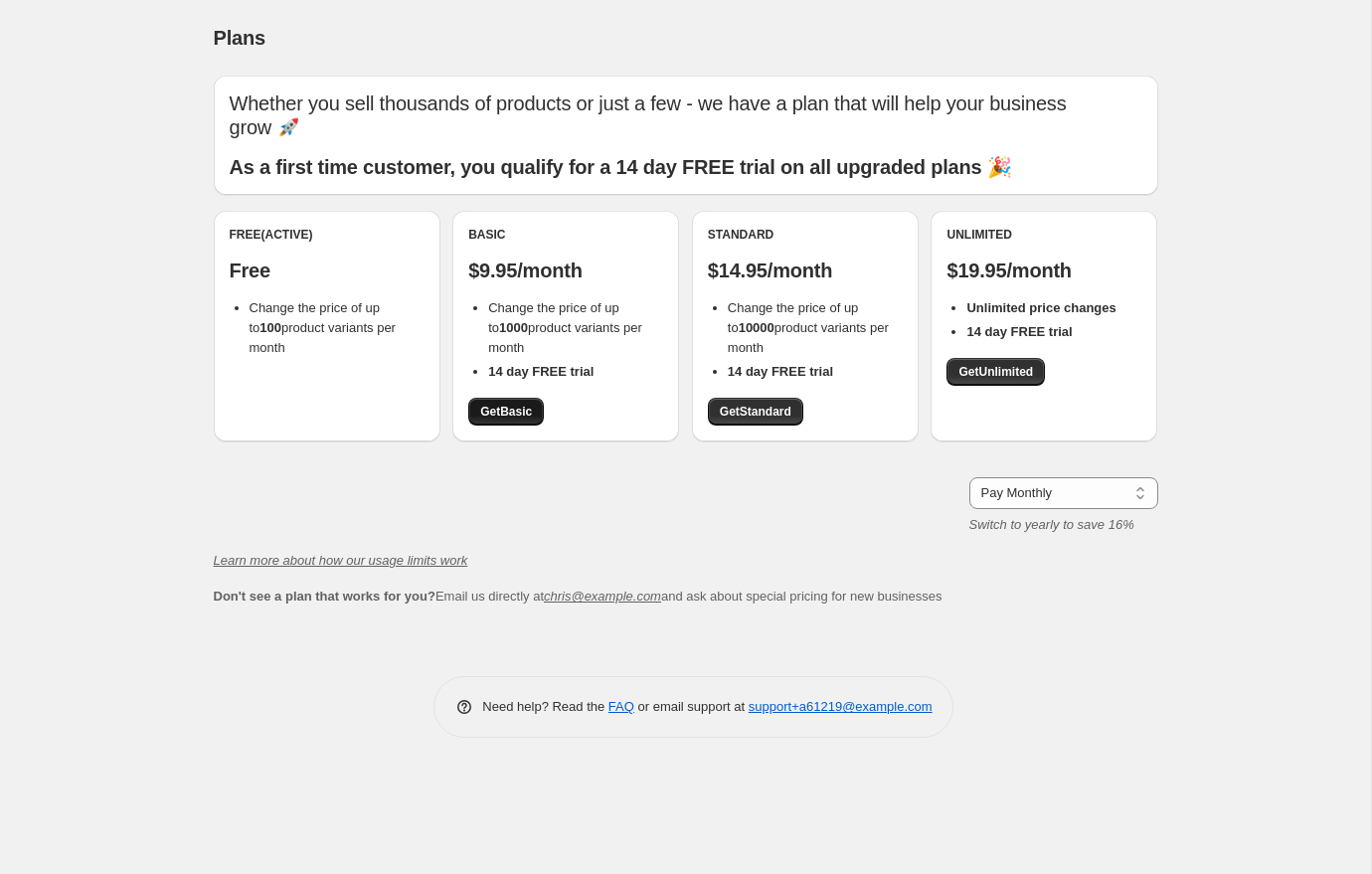click on "Get  Basic" at bounding box center [506, 412] 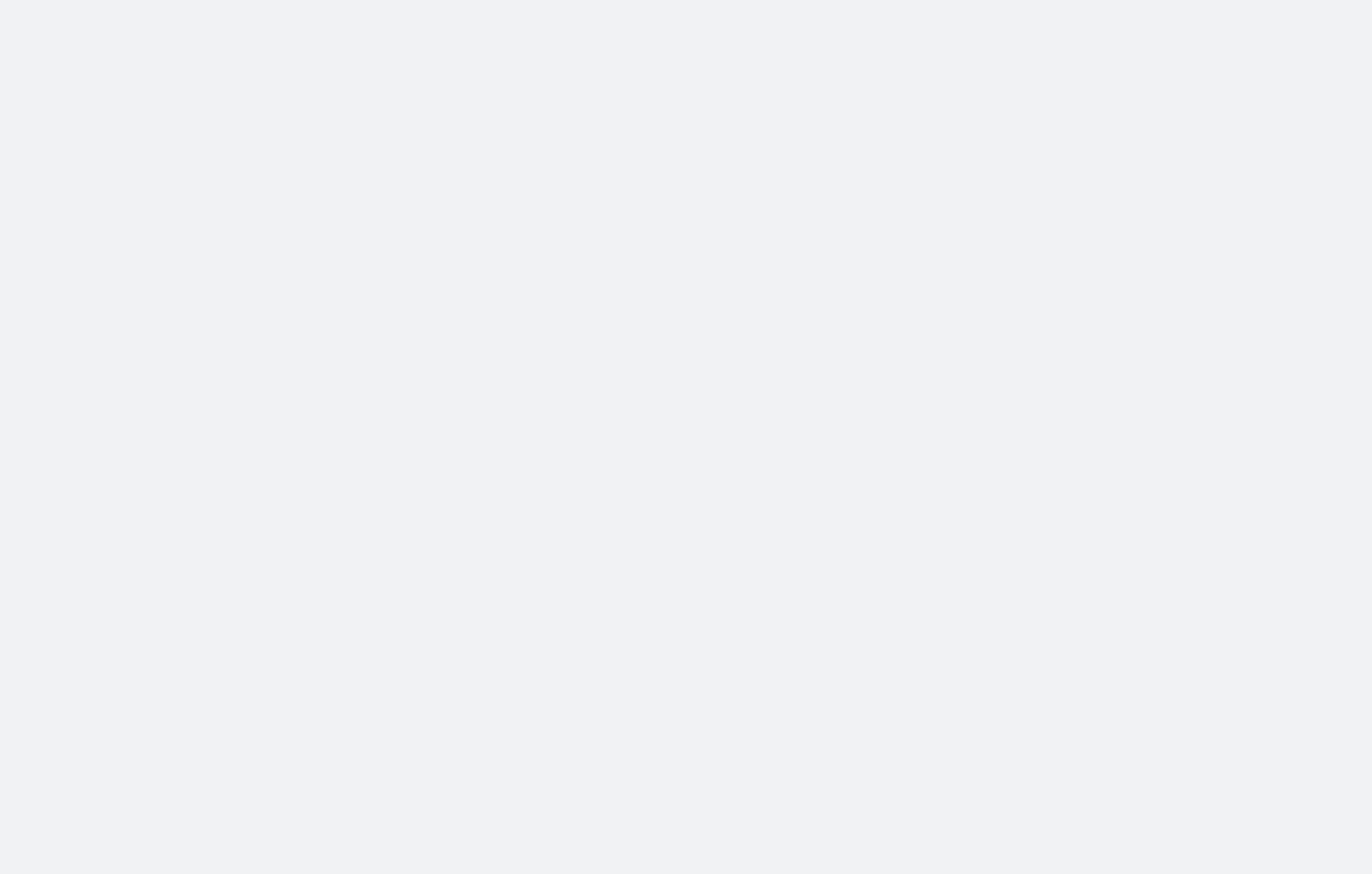 scroll, scrollTop: 0, scrollLeft: 0, axis: both 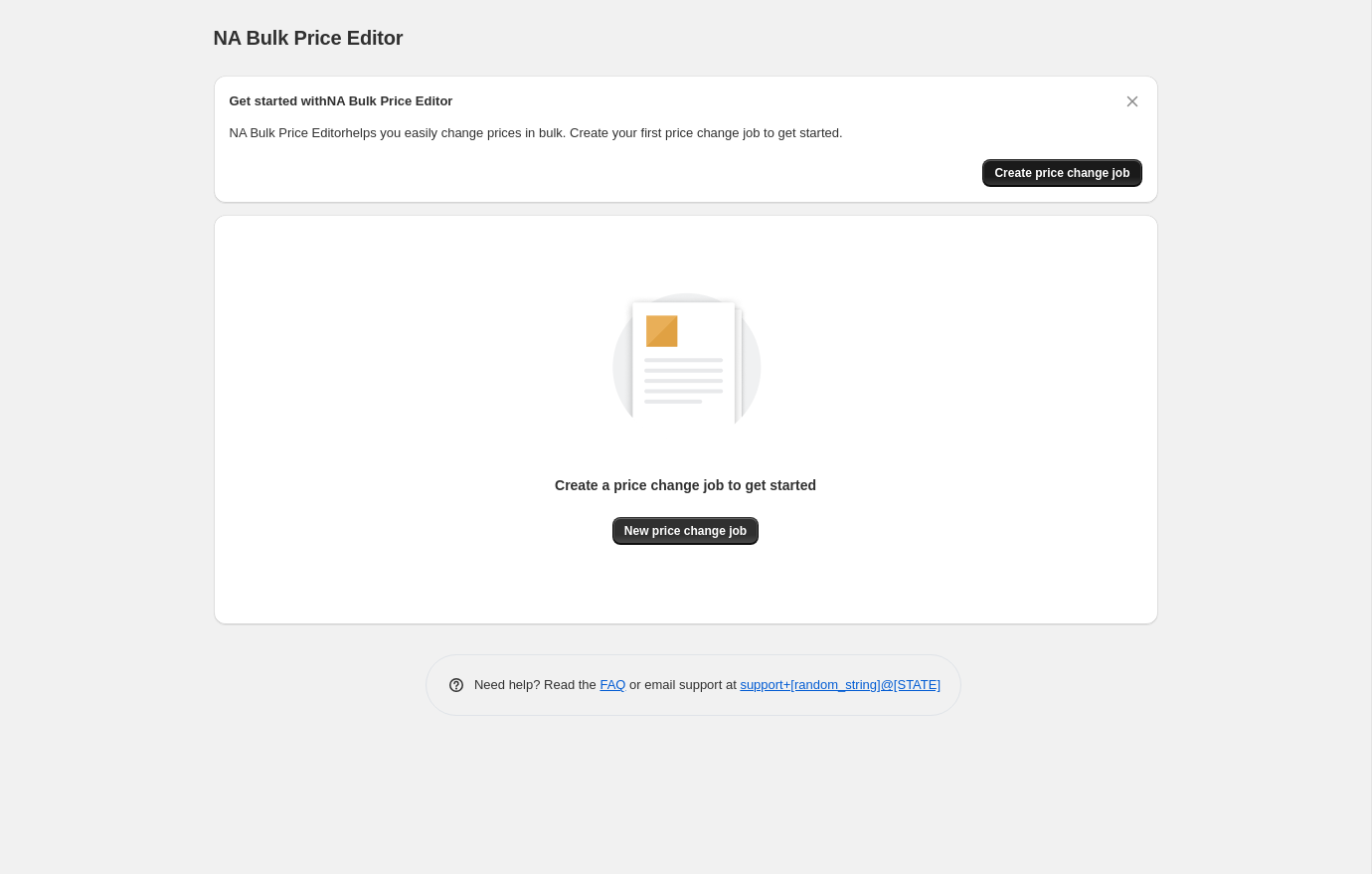 click on "Create price change job" at bounding box center [1062, 173] 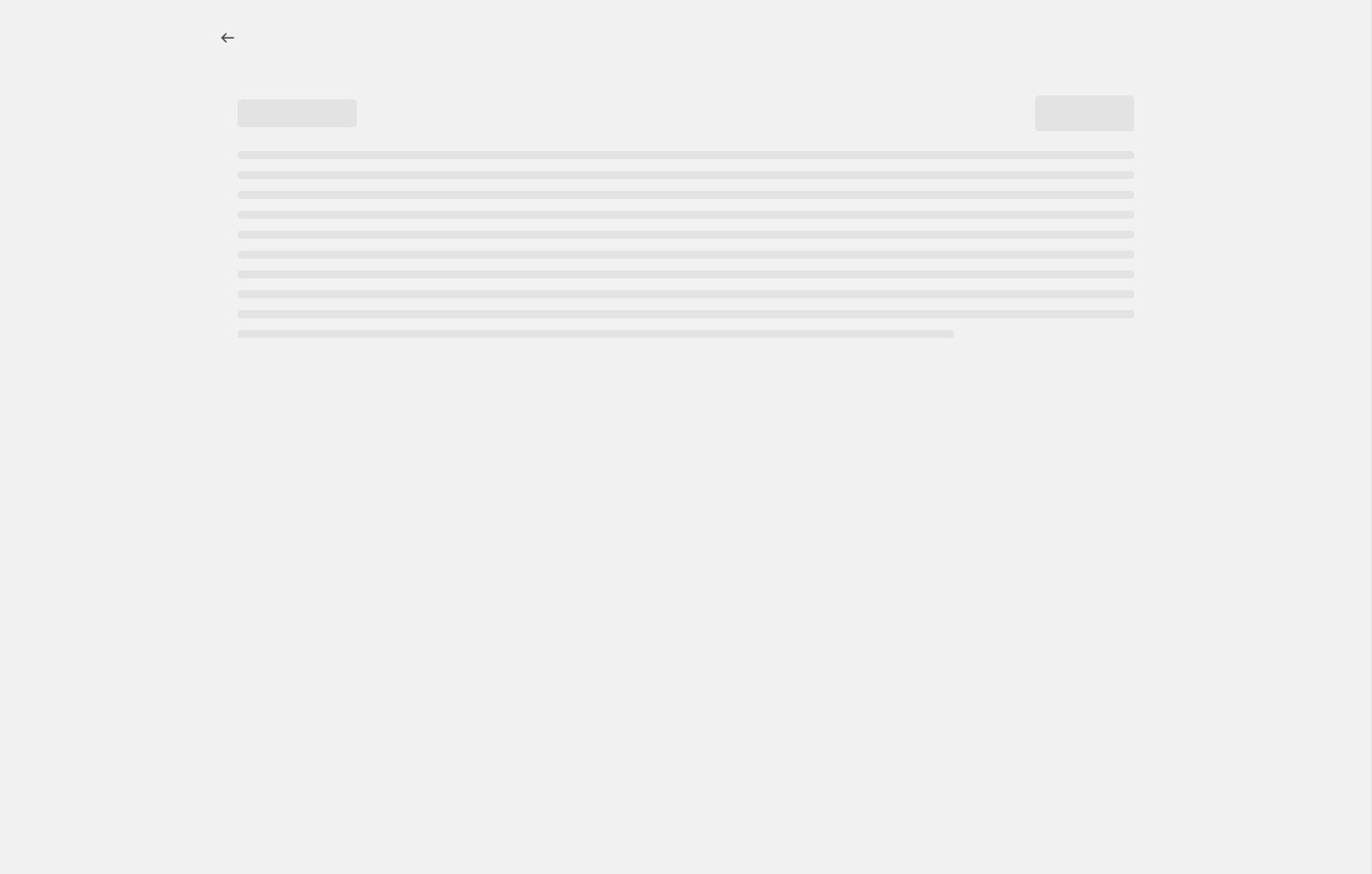 select on "percentage" 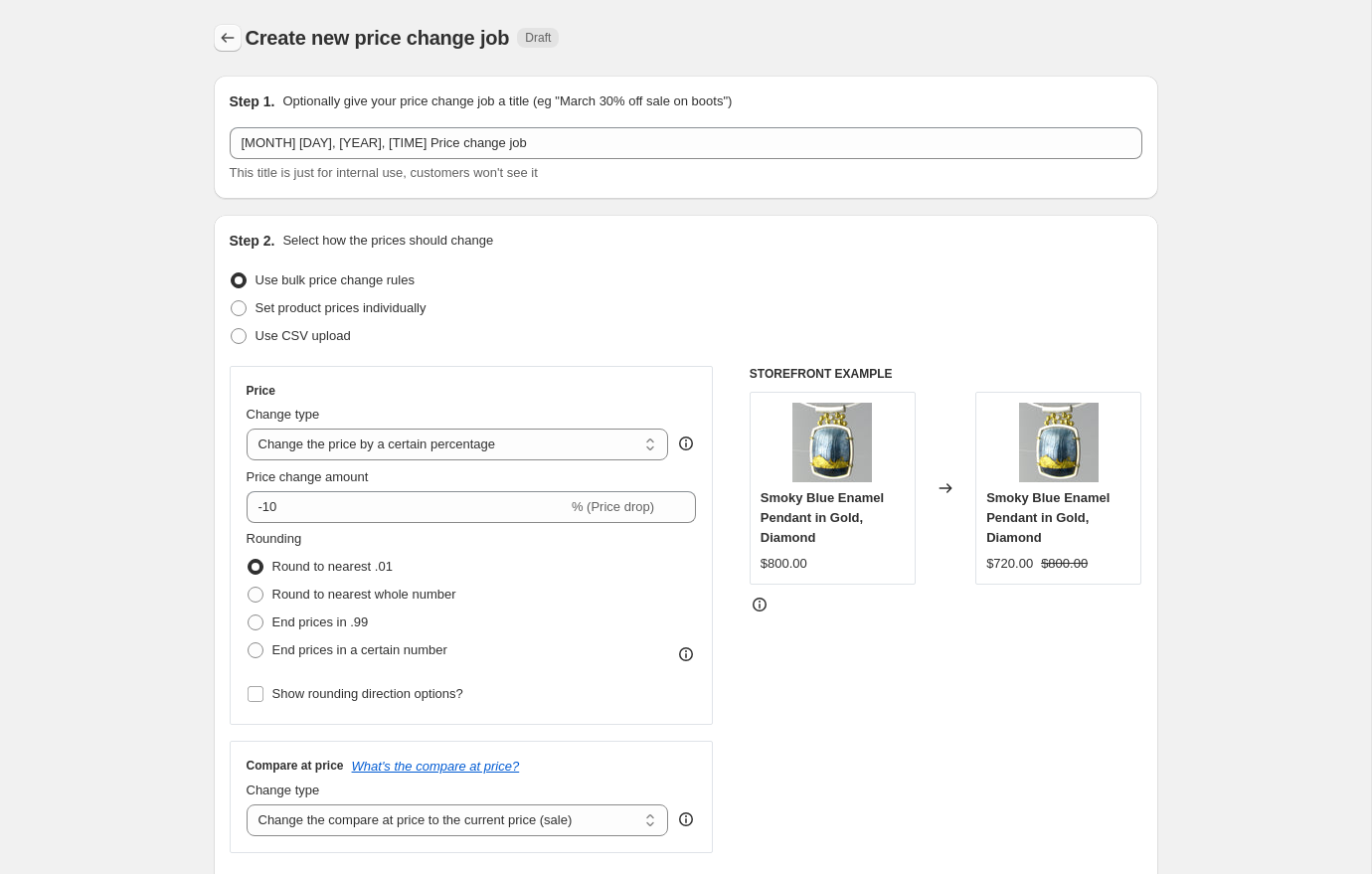 click 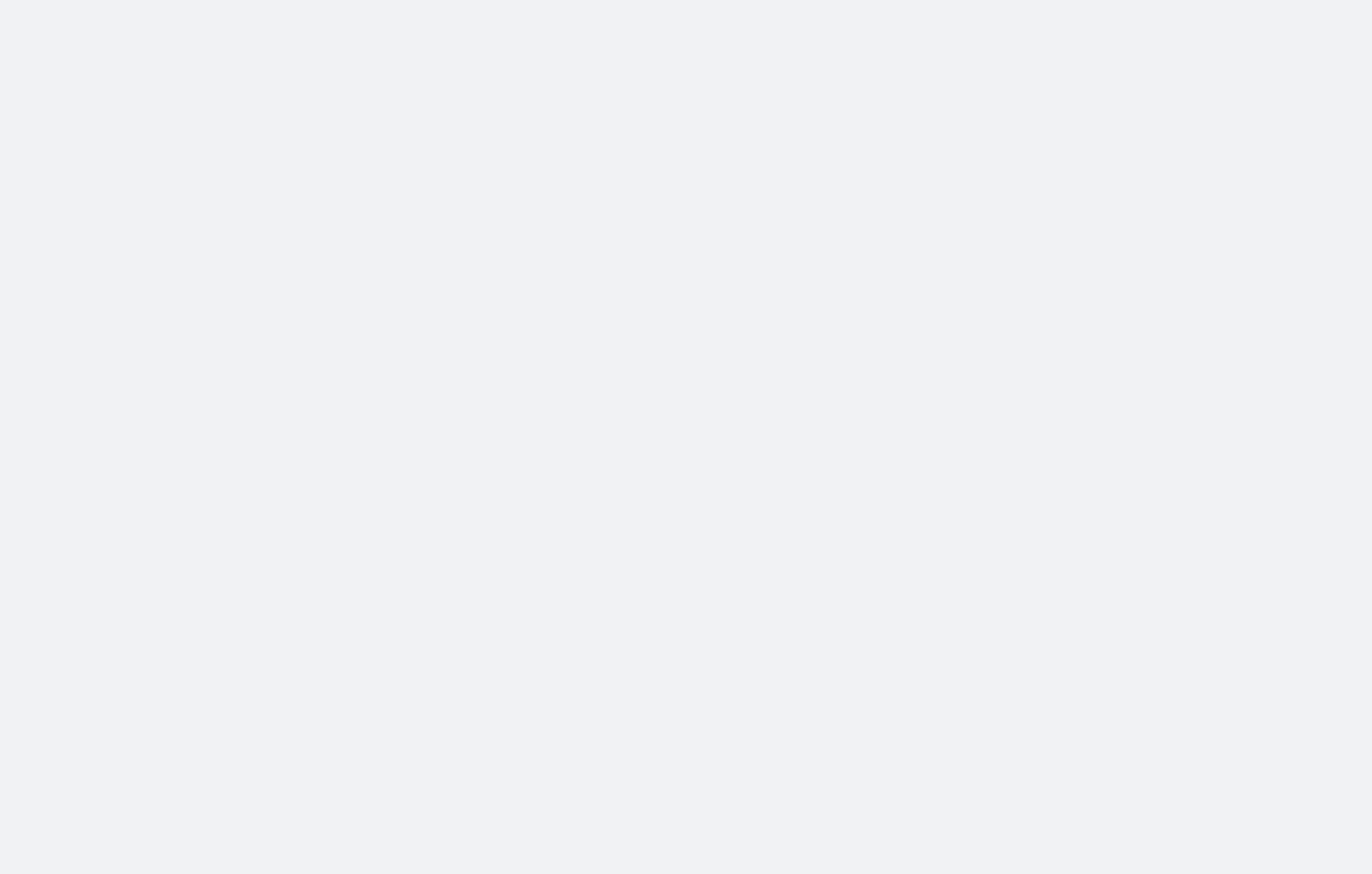scroll, scrollTop: 0, scrollLeft: 0, axis: both 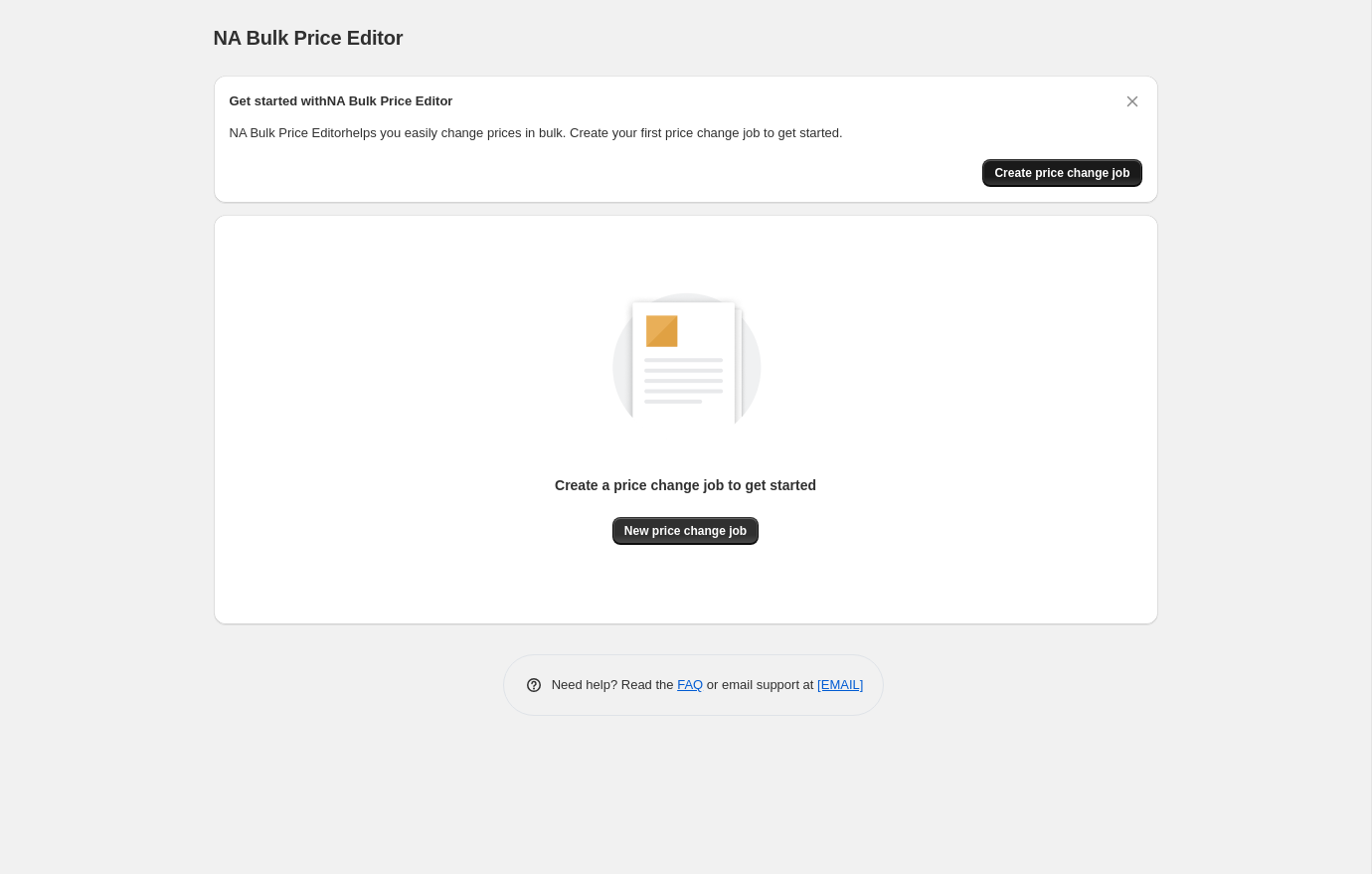 click on "Create price change job" at bounding box center (1062, 173) 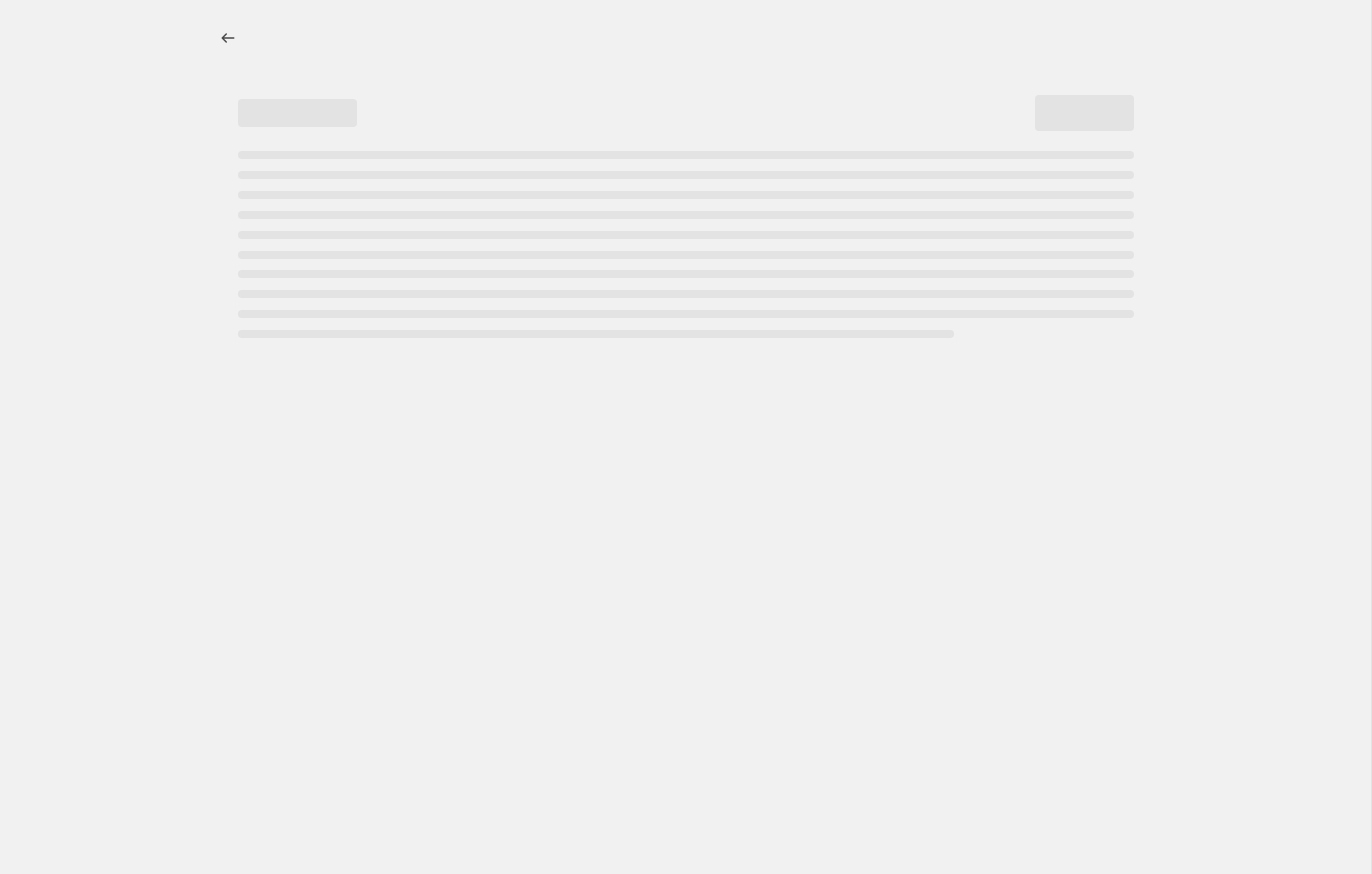 select on "percentage" 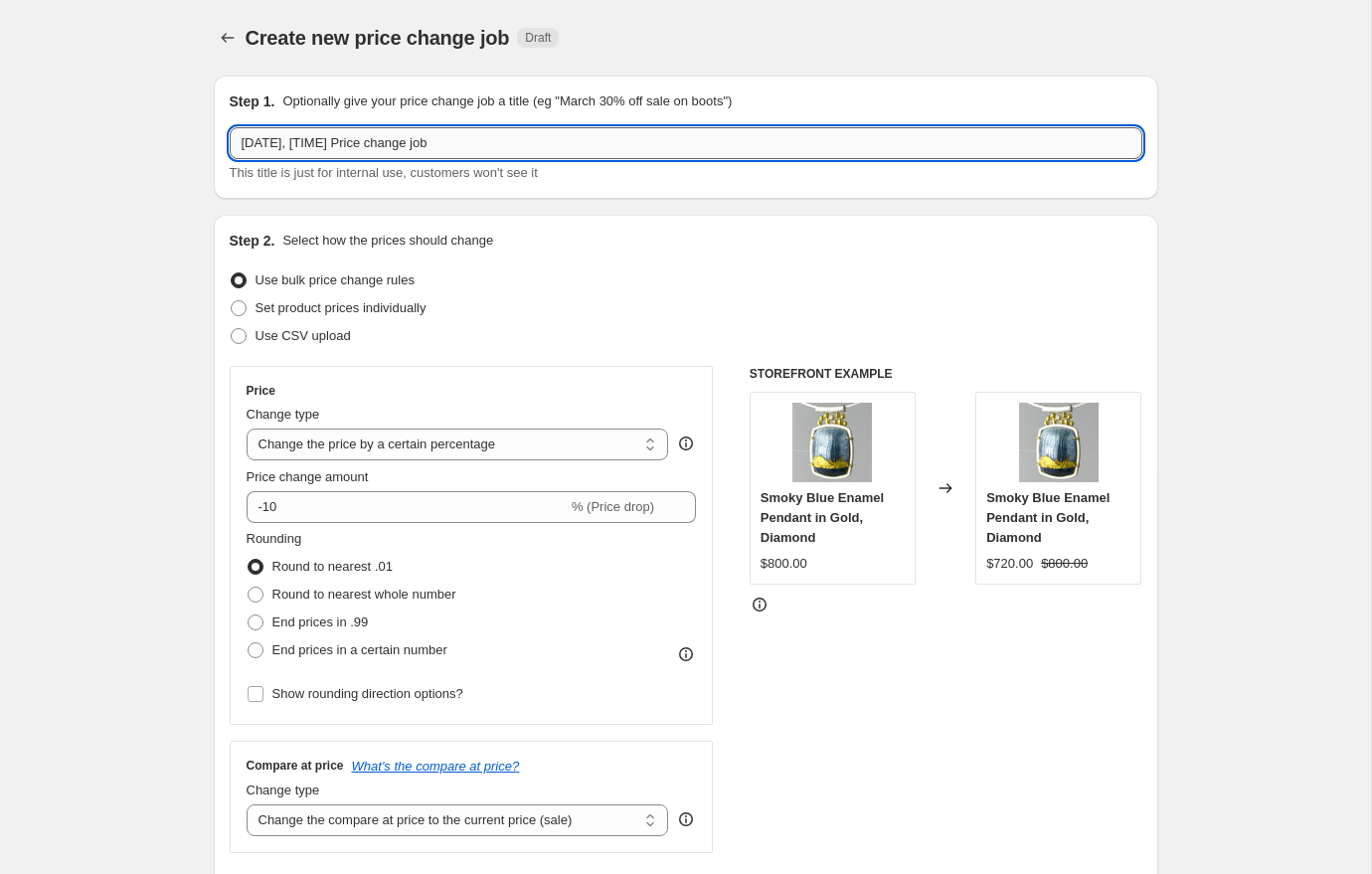 drag, startPoint x: 498, startPoint y: 143, endPoint x: 237, endPoint y: 137, distance: 261.06896 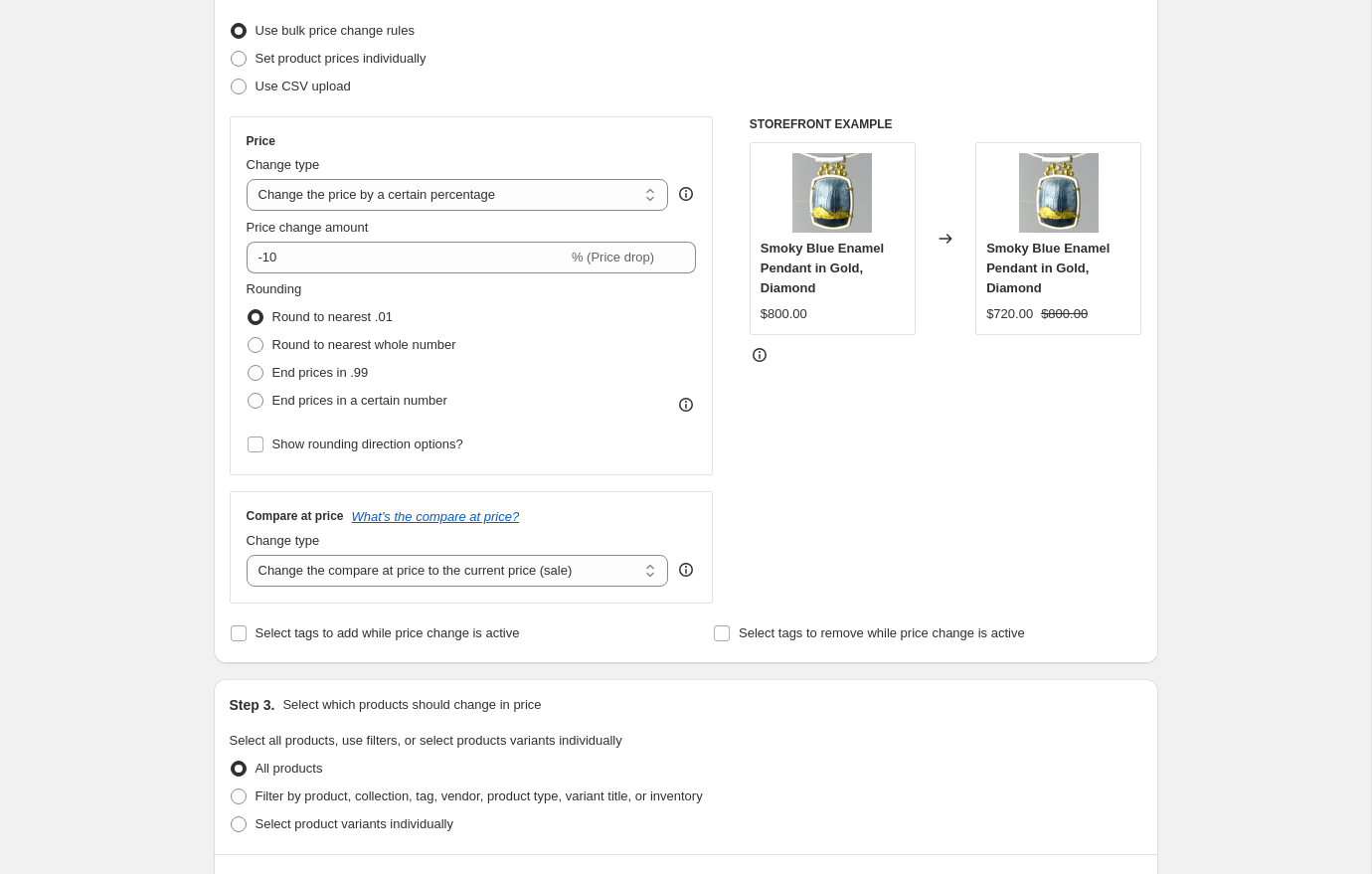 scroll, scrollTop: 259, scrollLeft: 0, axis: vertical 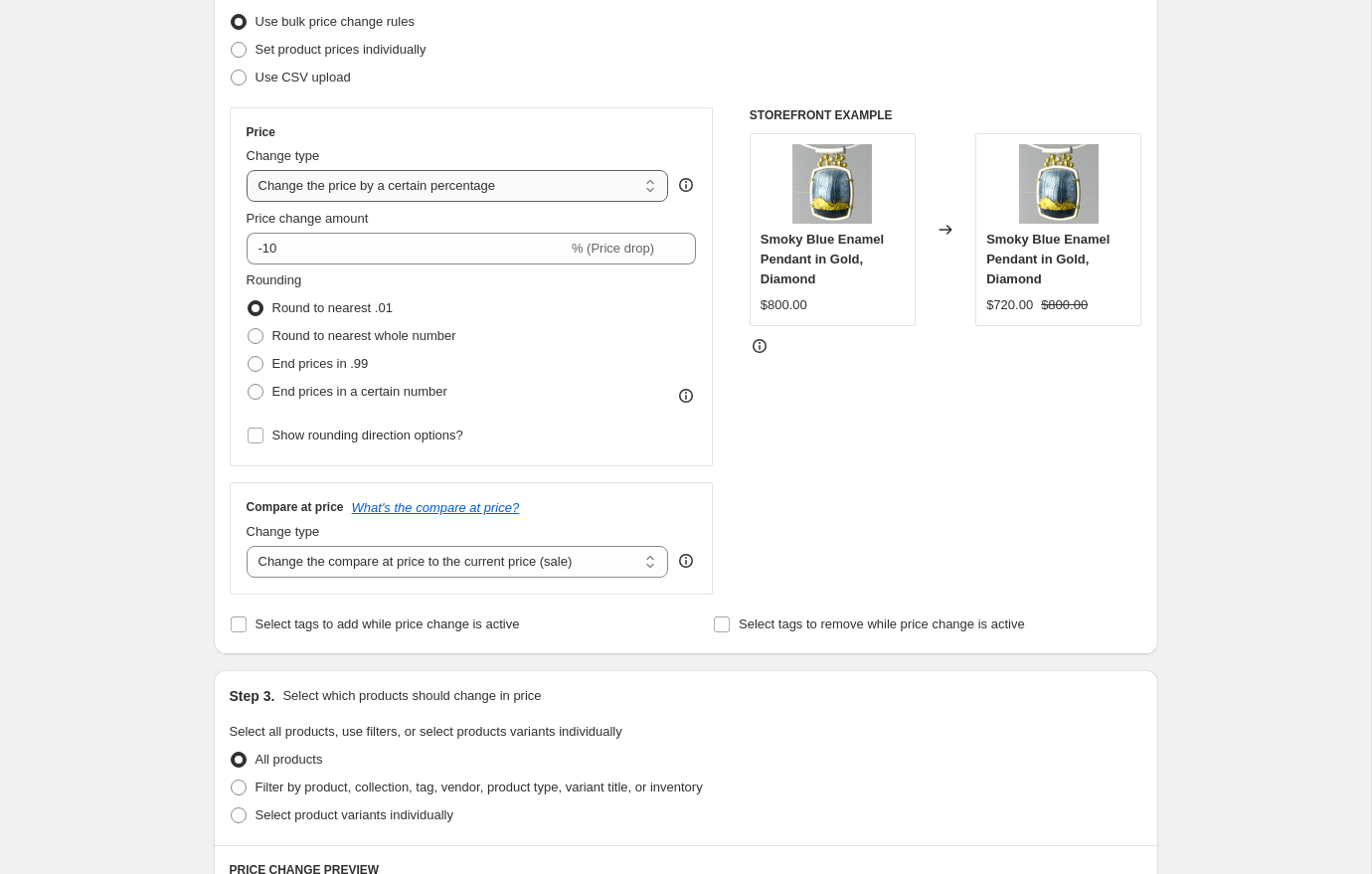 type on "Sidewalk sale 2025—30% off" 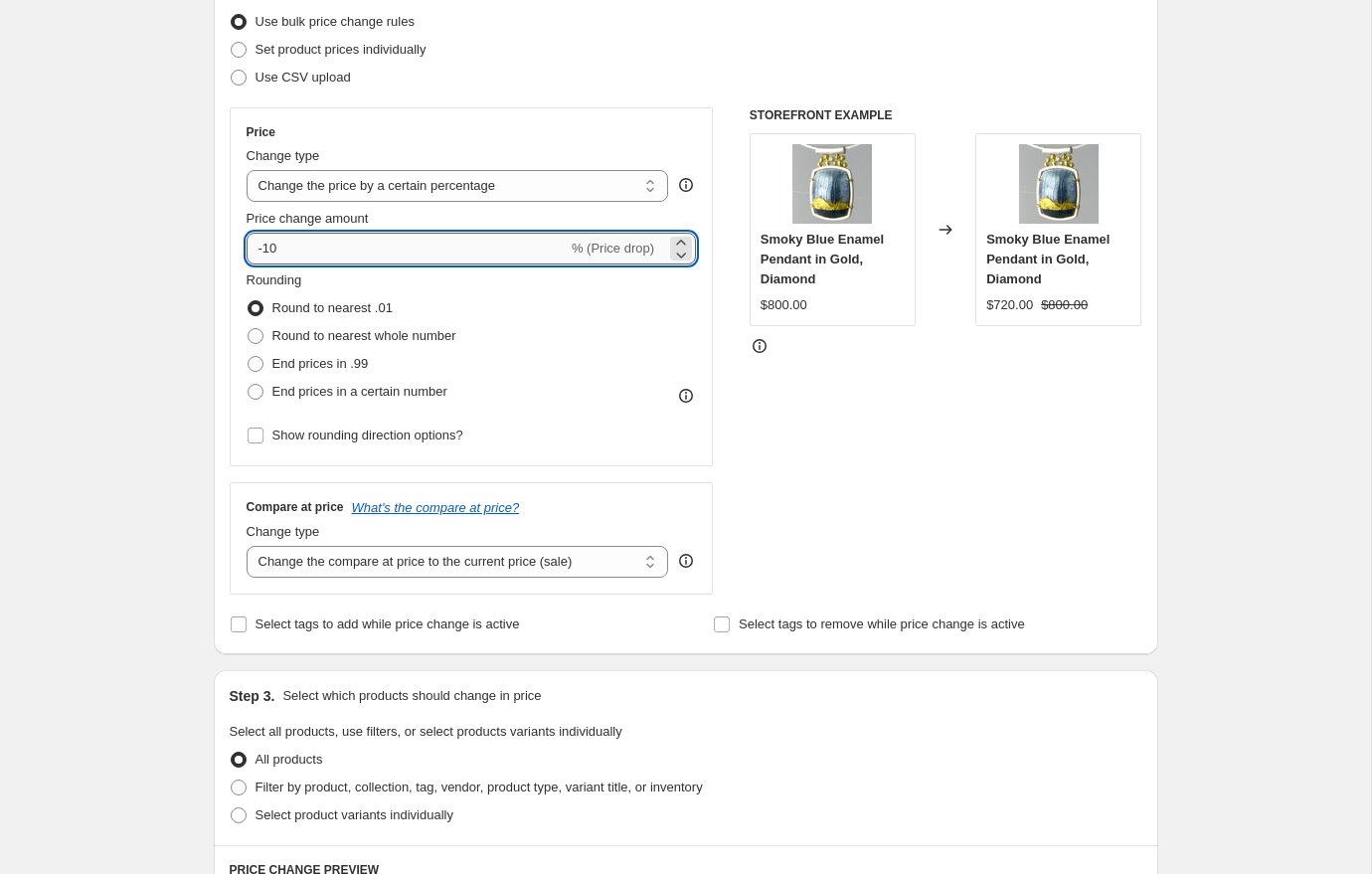 click on "-10" at bounding box center [407, 249] 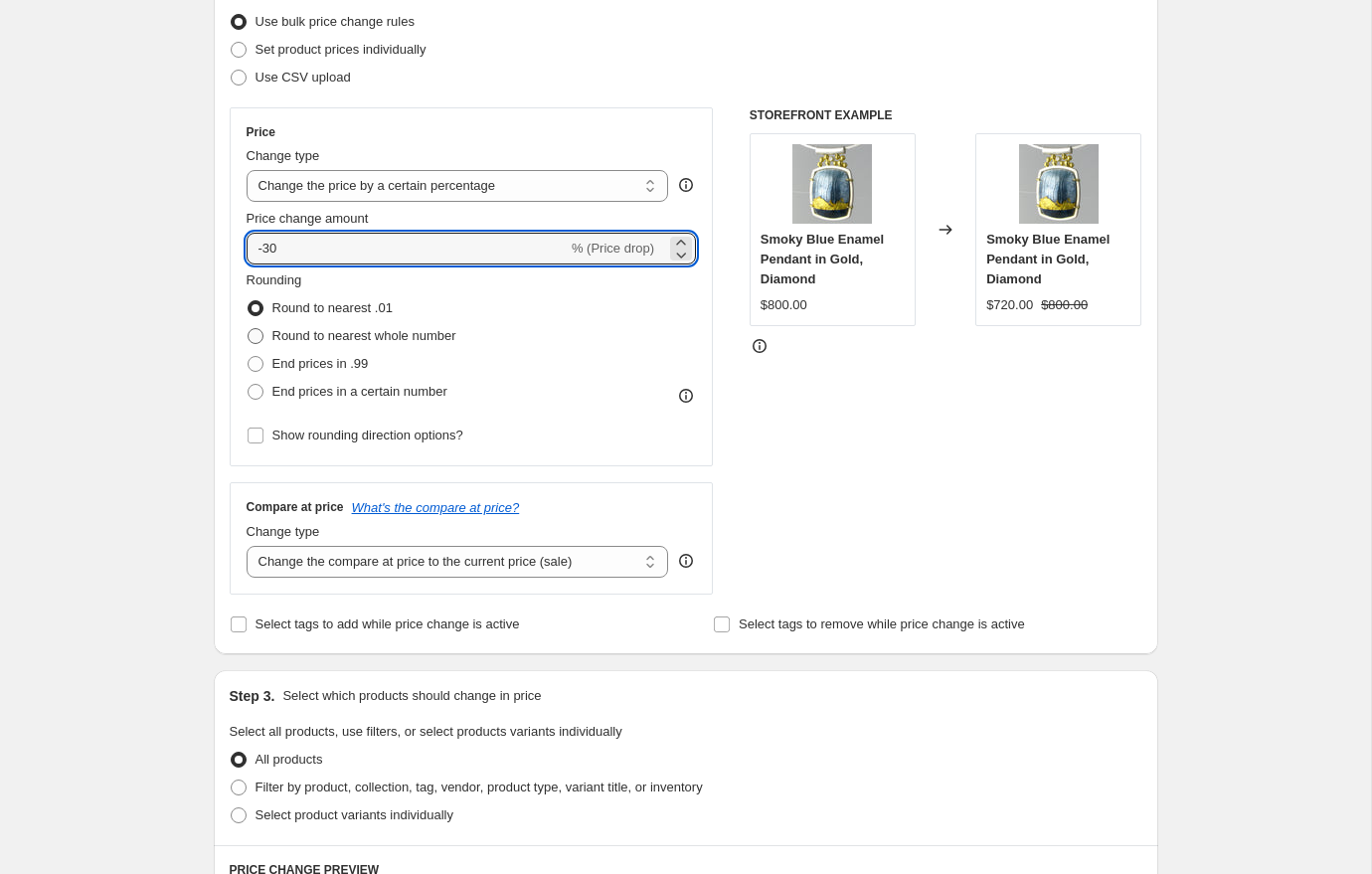 type on "-30" 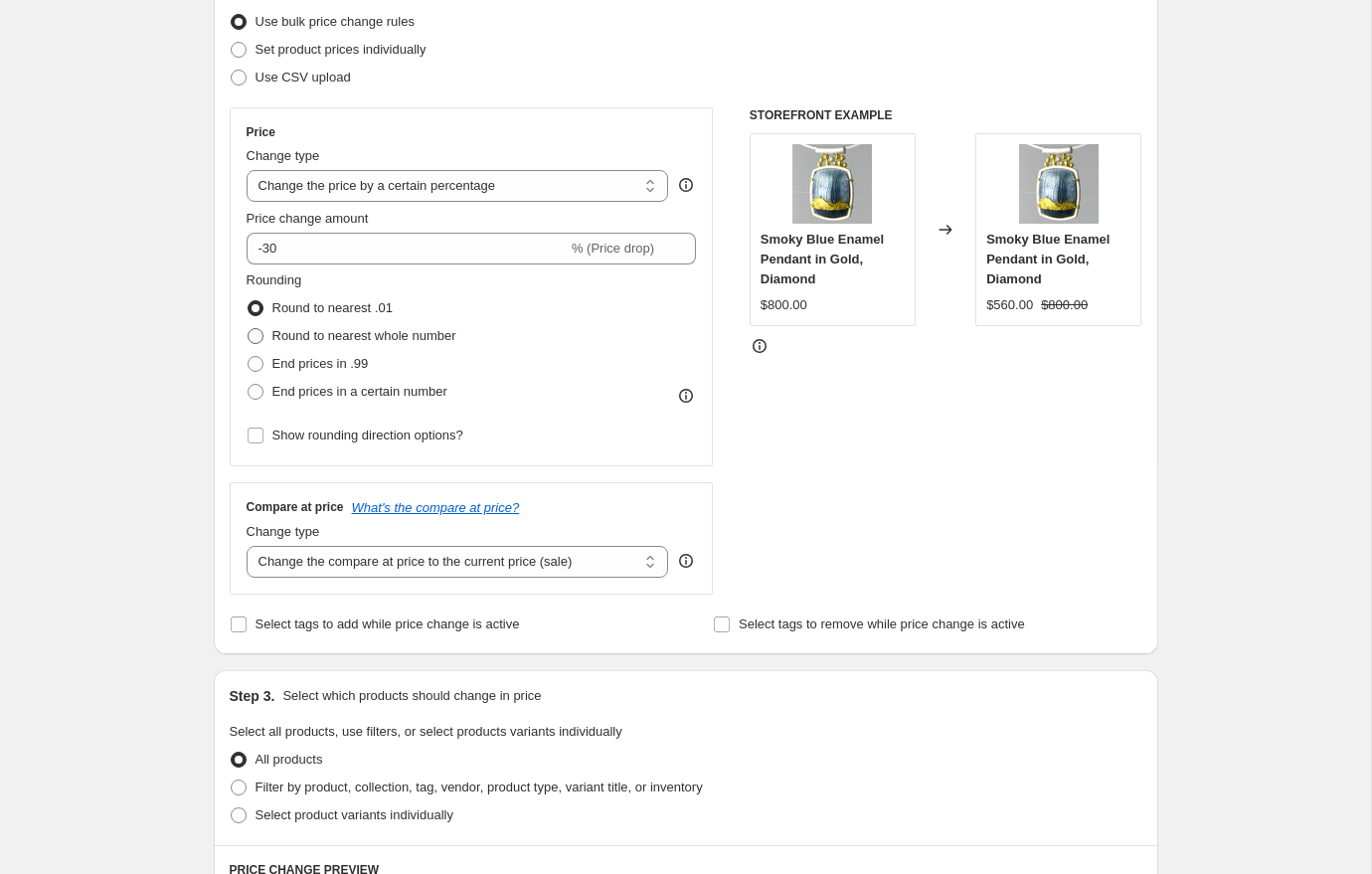 click at bounding box center [256, 336] 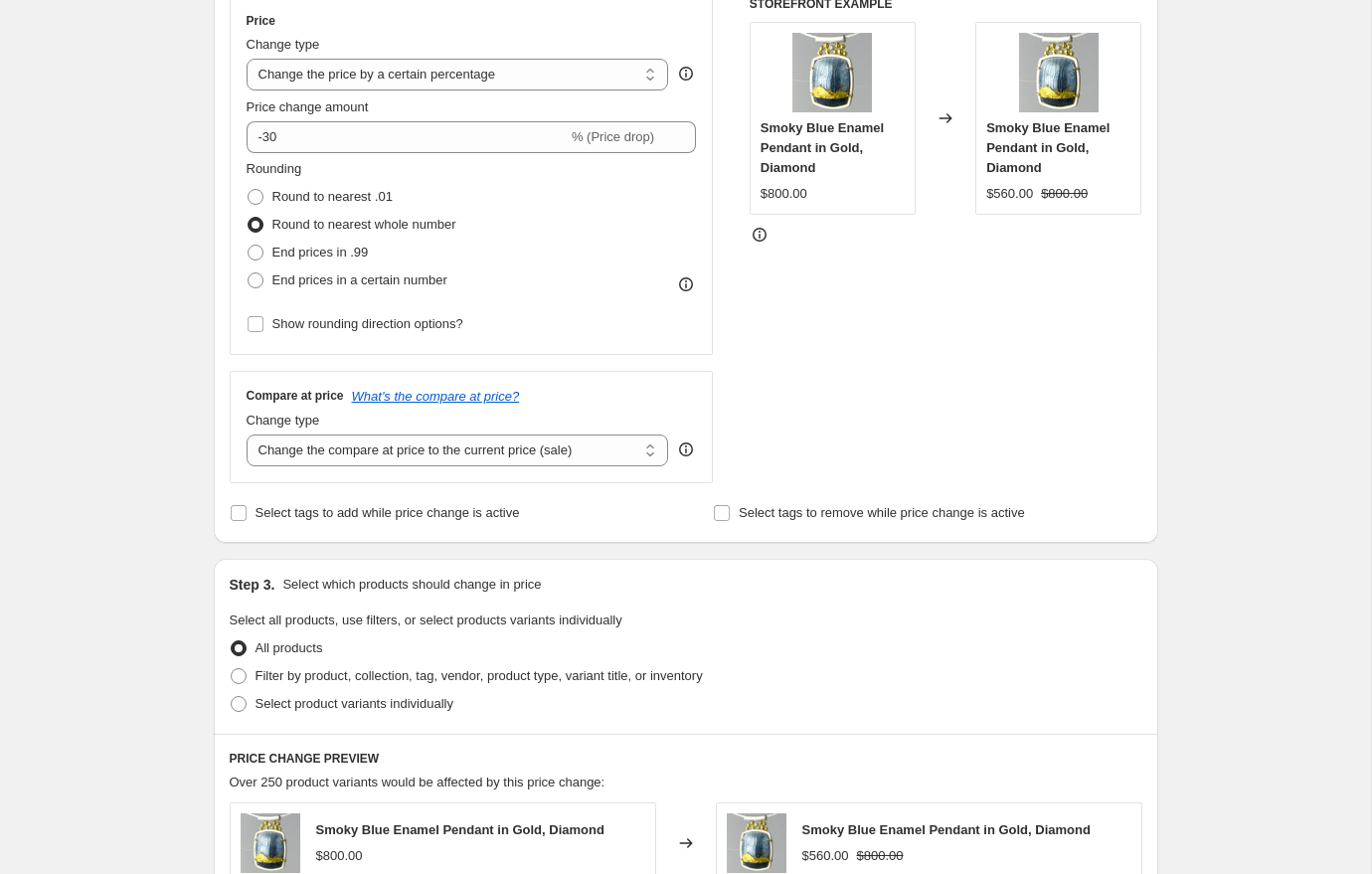 scroll, scrollTop: 380, scrollLeft: 0, axis: vertical 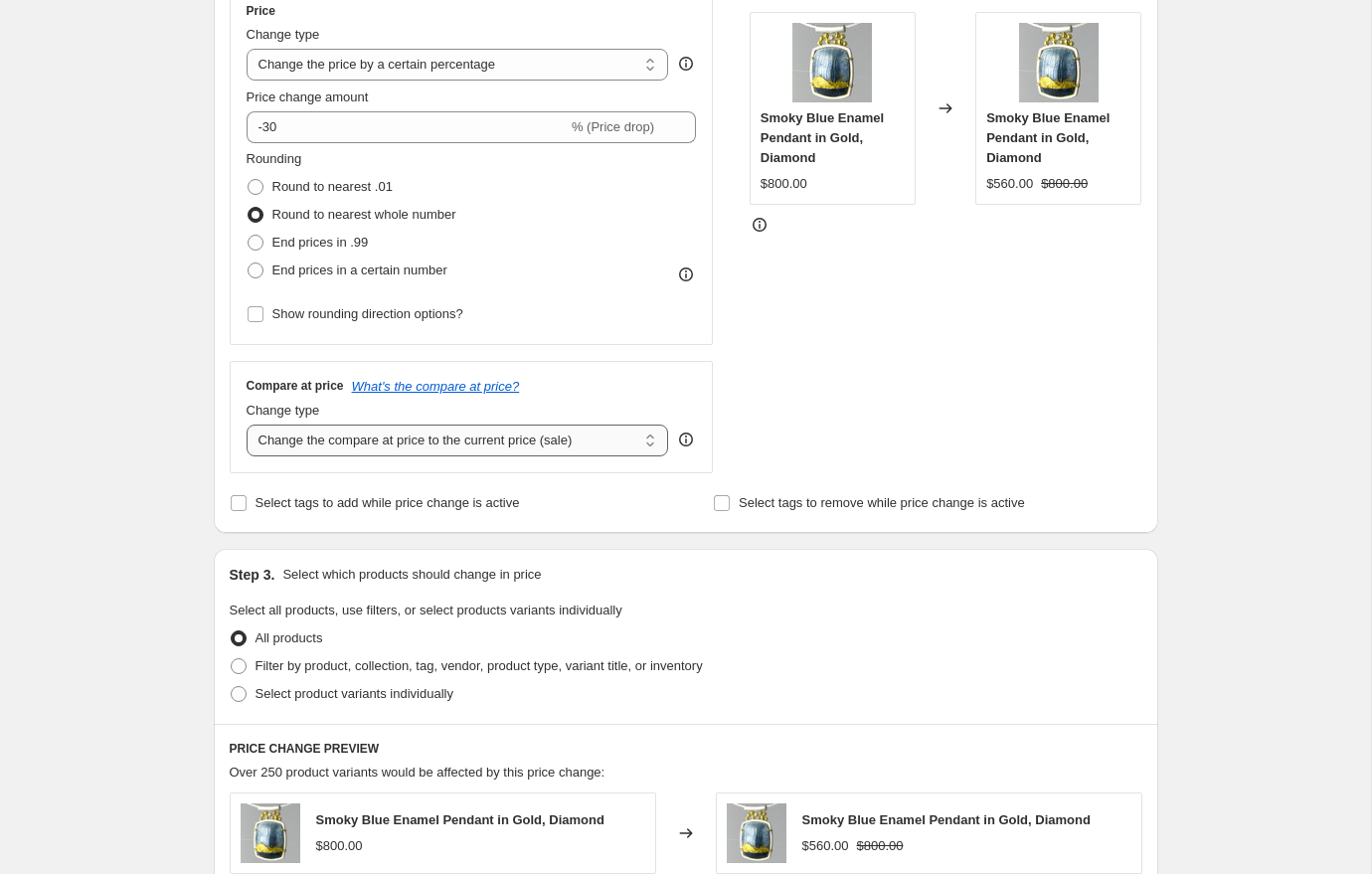 click on "Change the compare at price to the current price (sale) Change the compare at price to a certain amount Change the compare at price by a certain amount Change the compare at price by a certain percentage Change the compare at price by a certain amount relative to the actual price Change the compare at price by a certain percentage relative to the actual price Don't change the compare at price Remove the compare at price" at bounding box center (457, 440) 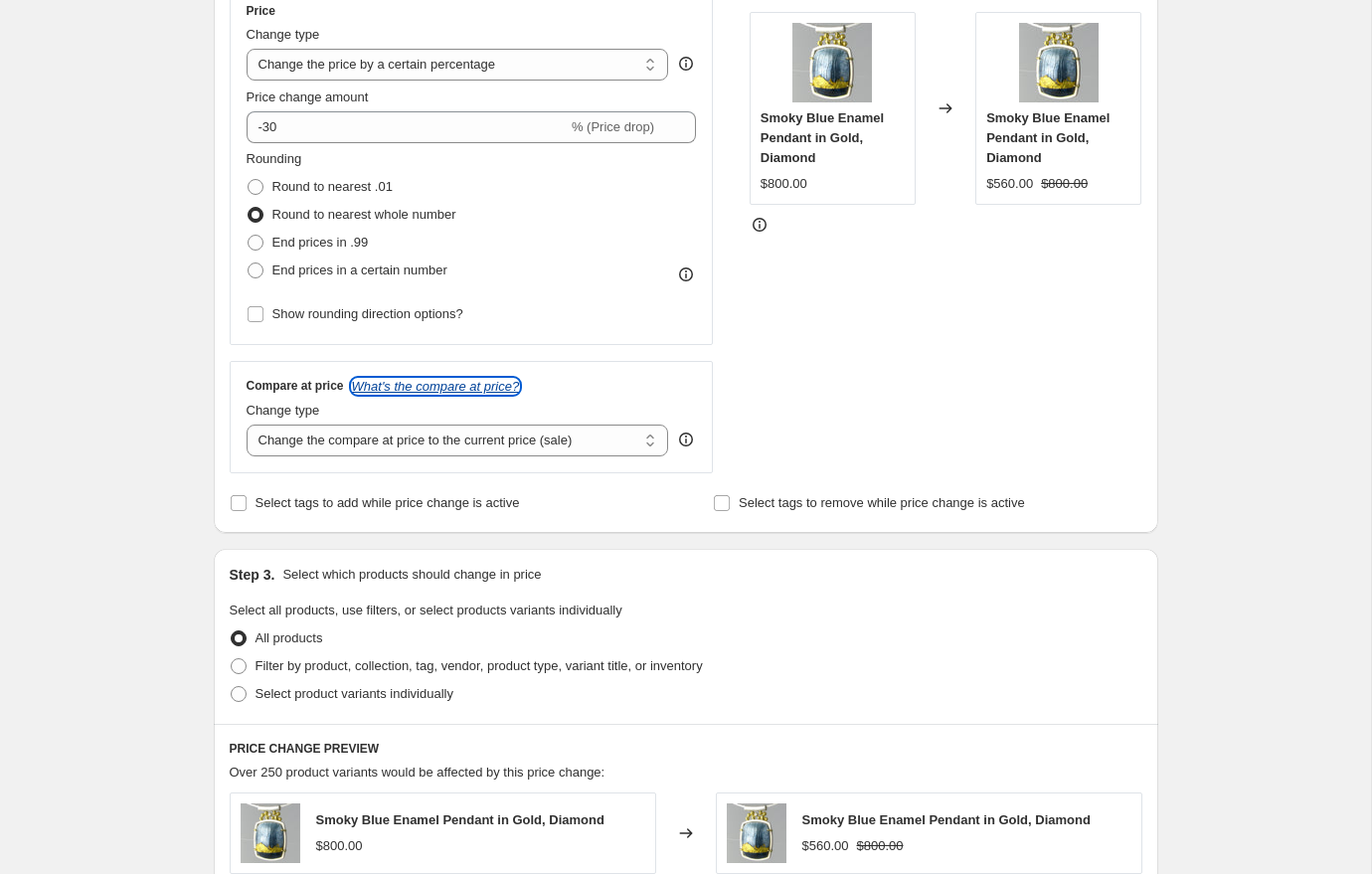 click on "What's the compare at price?" at bounding box center [435, 386] 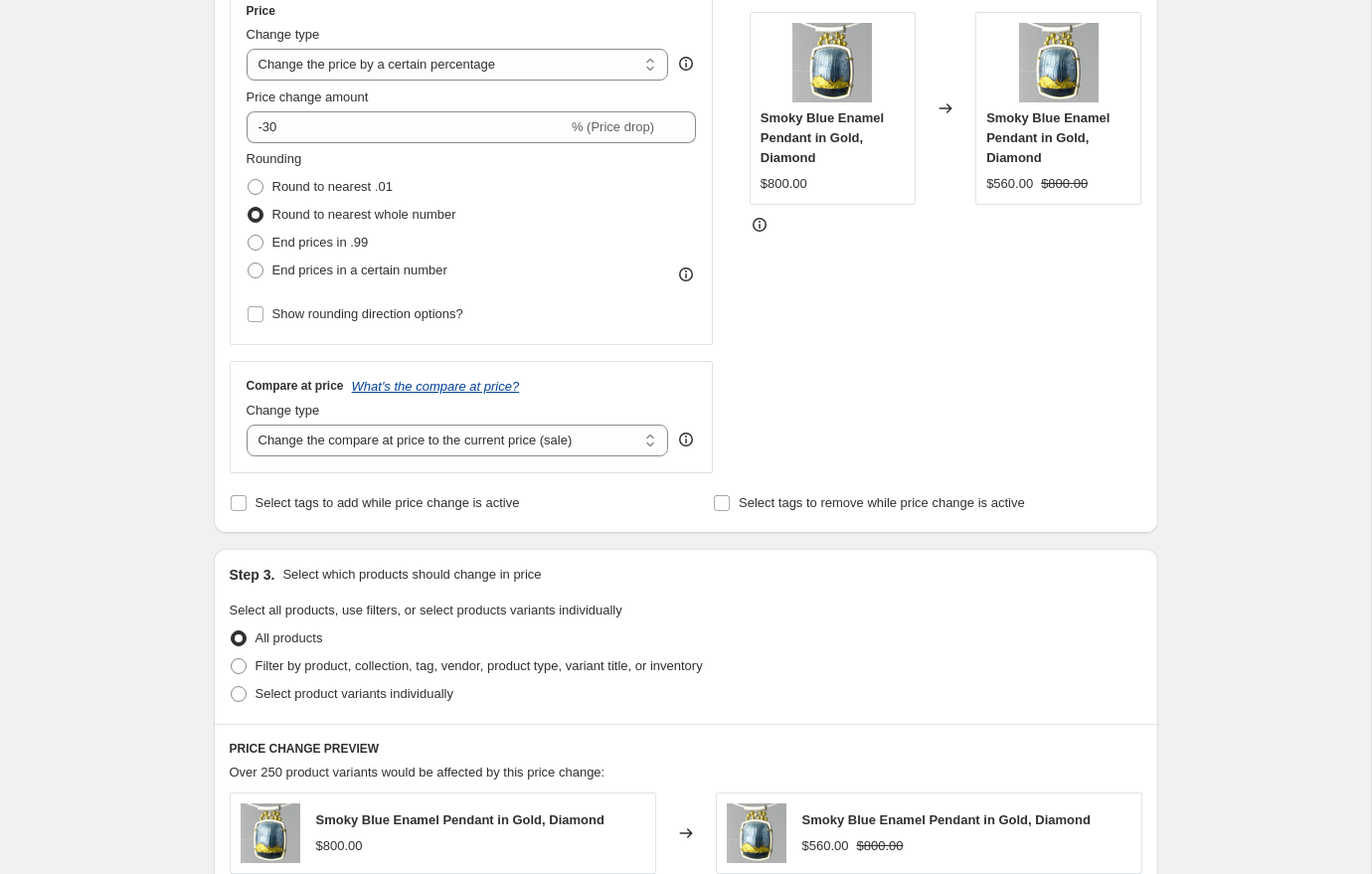 scroll, scrollTop: 380, scrollLeft: 0, axis: vertical 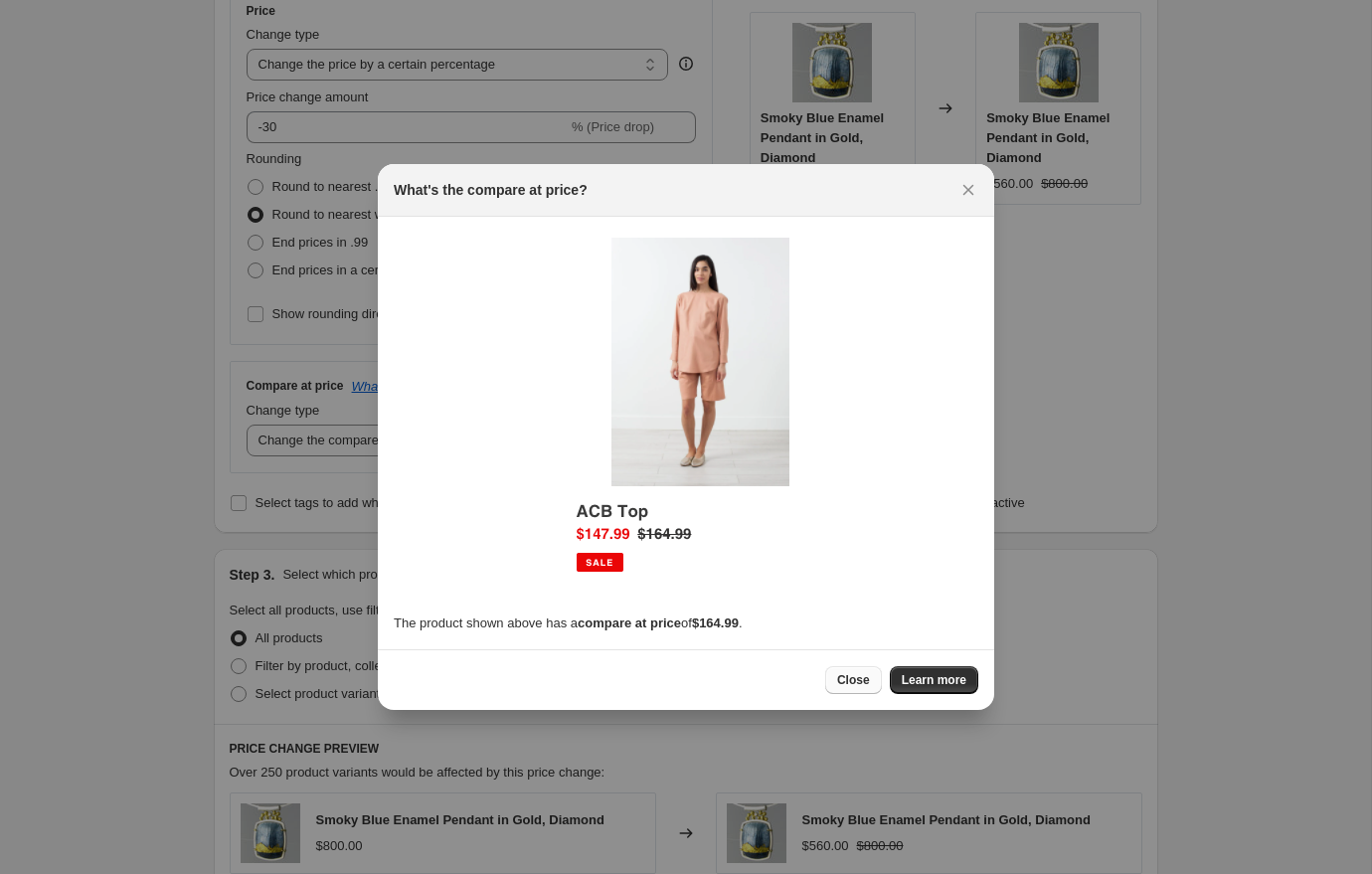 click on "Close" at bounding box center (853, 680) 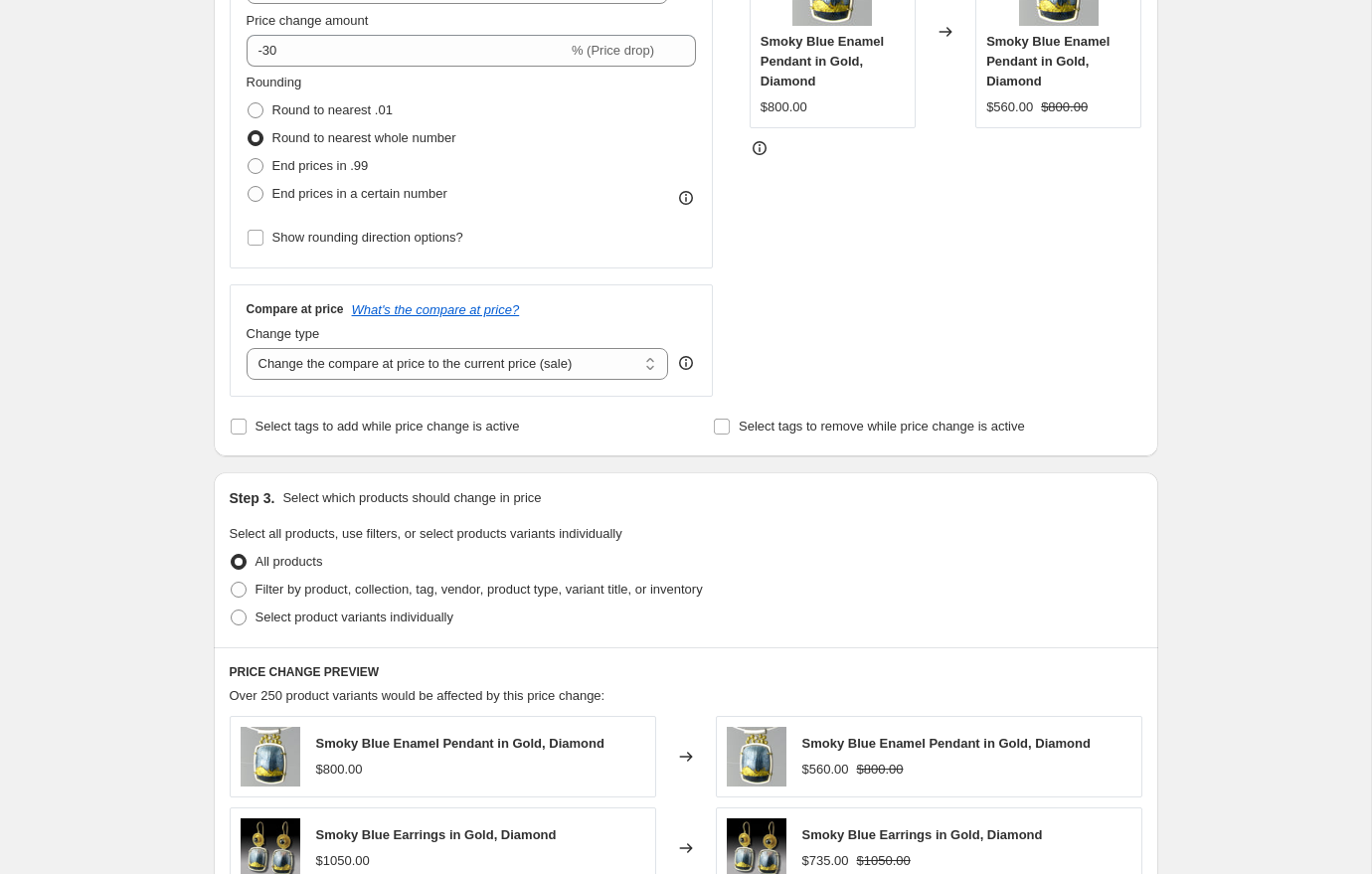 scroll, scrollTop: 451, scrollLeft: 0, axis: vertical 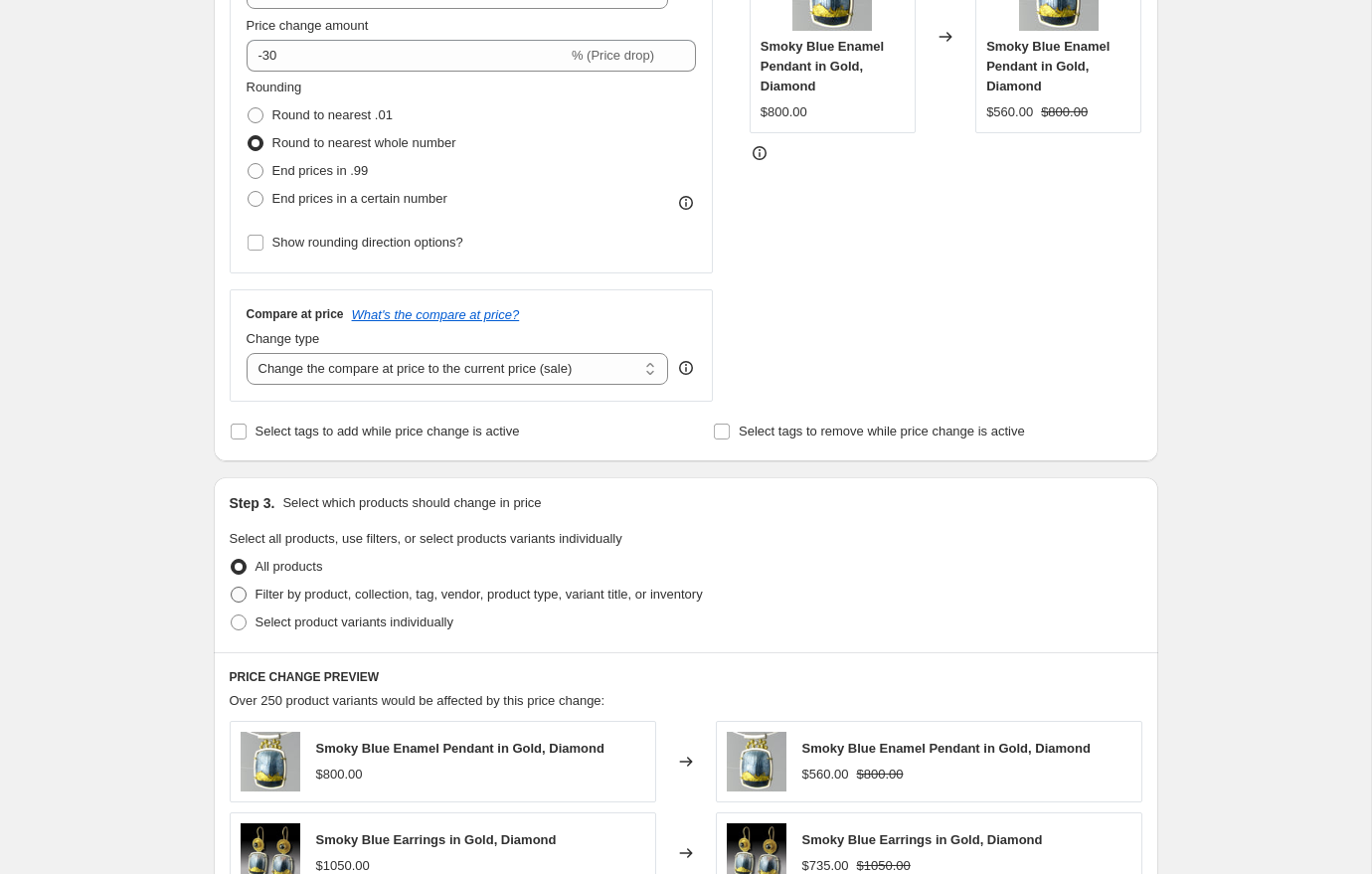 click at bounding box center (239, 595) 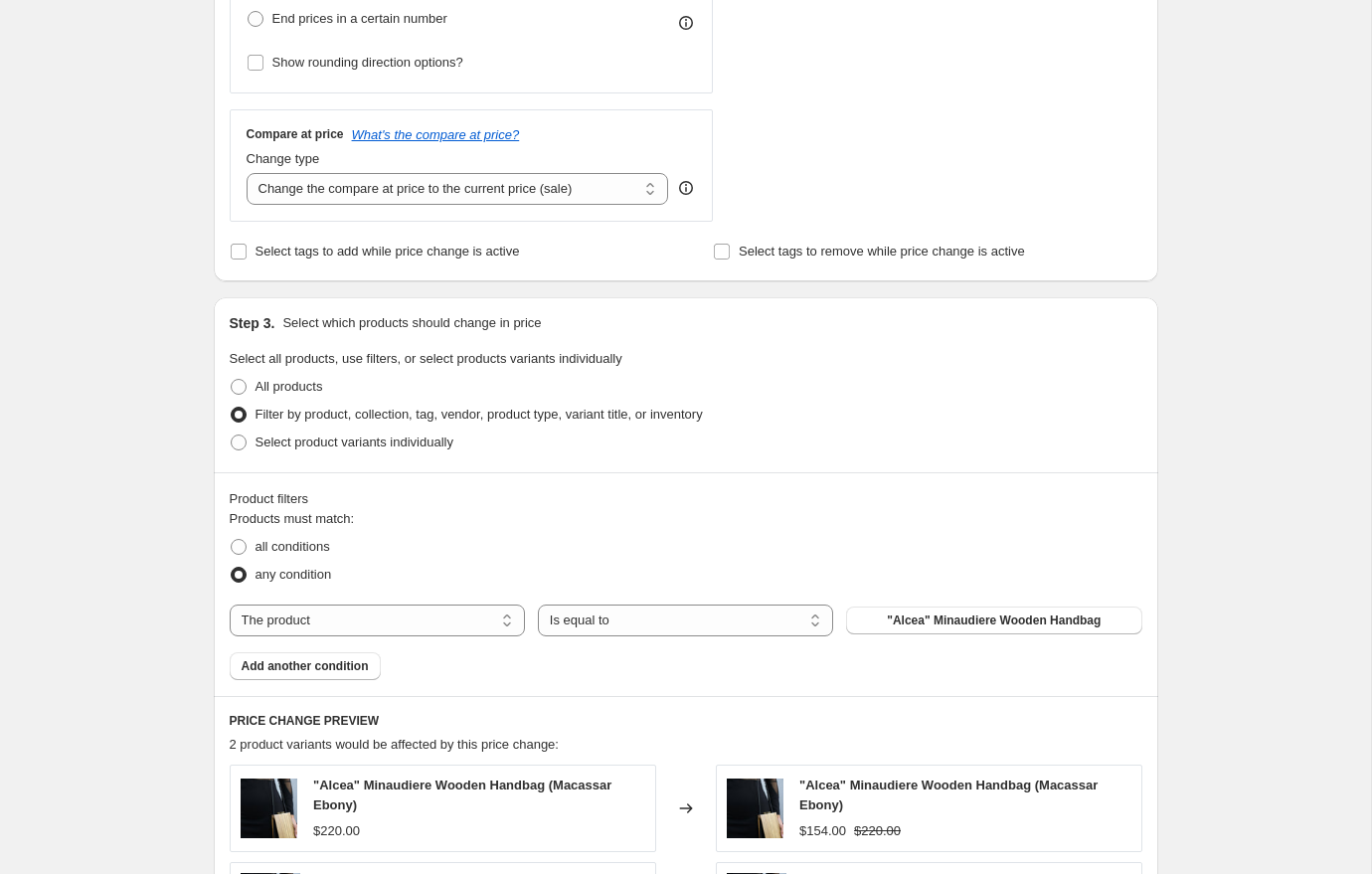 scroll, scrollTop: 630, scrollLeft: 0, axis: vertical 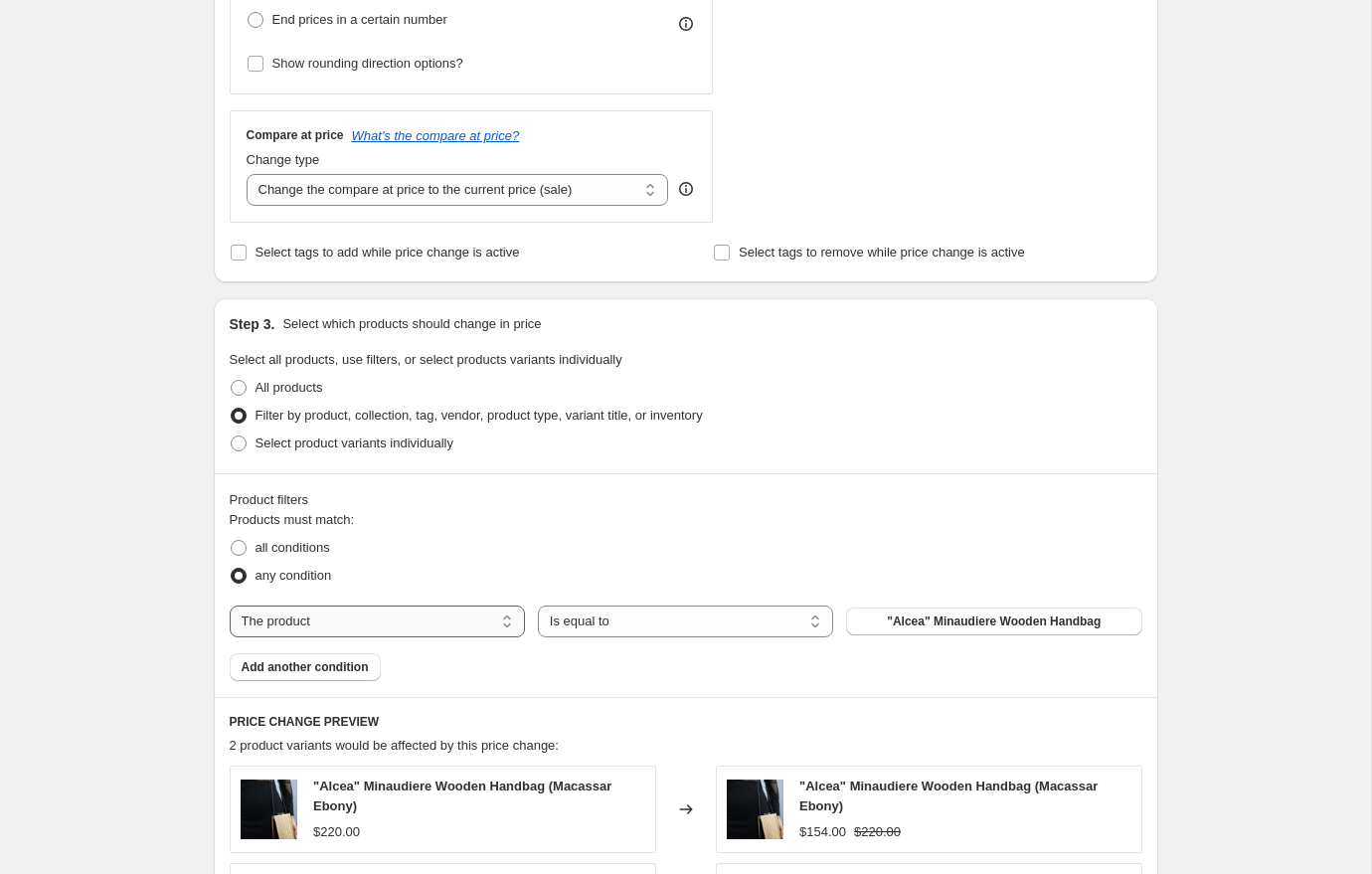 click on "The product The product's collection The product's tag The product's vendor The product's type The product's status The variant's title Inventory quantity" at bounding box center (377, 621) 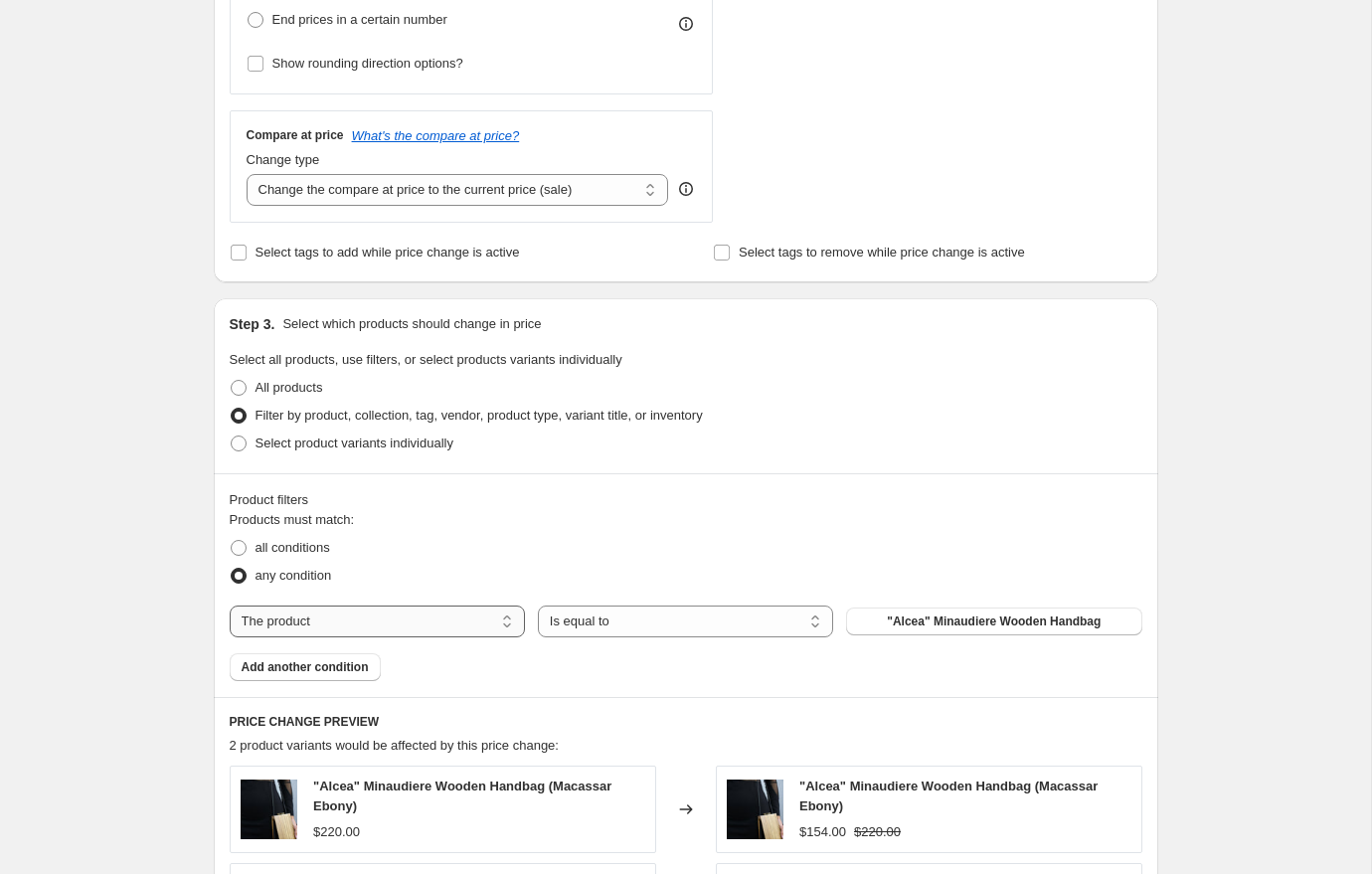 click on "The product The product's collection The product's tag The product's vendor The product's type The product's status The variant's title Inventory quantity" at bounding box center (377, 621) 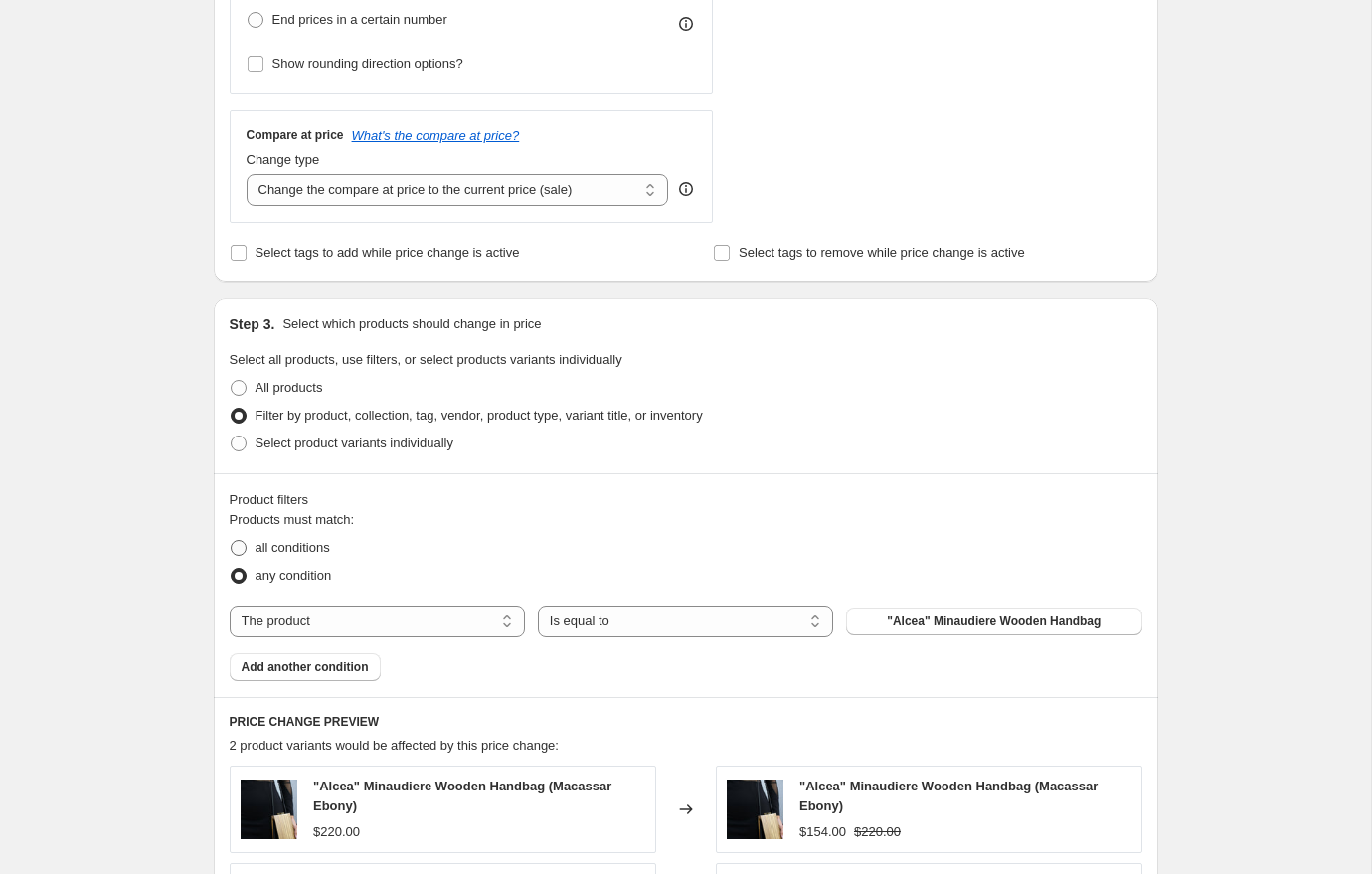 click at bounding box center [239, 548] 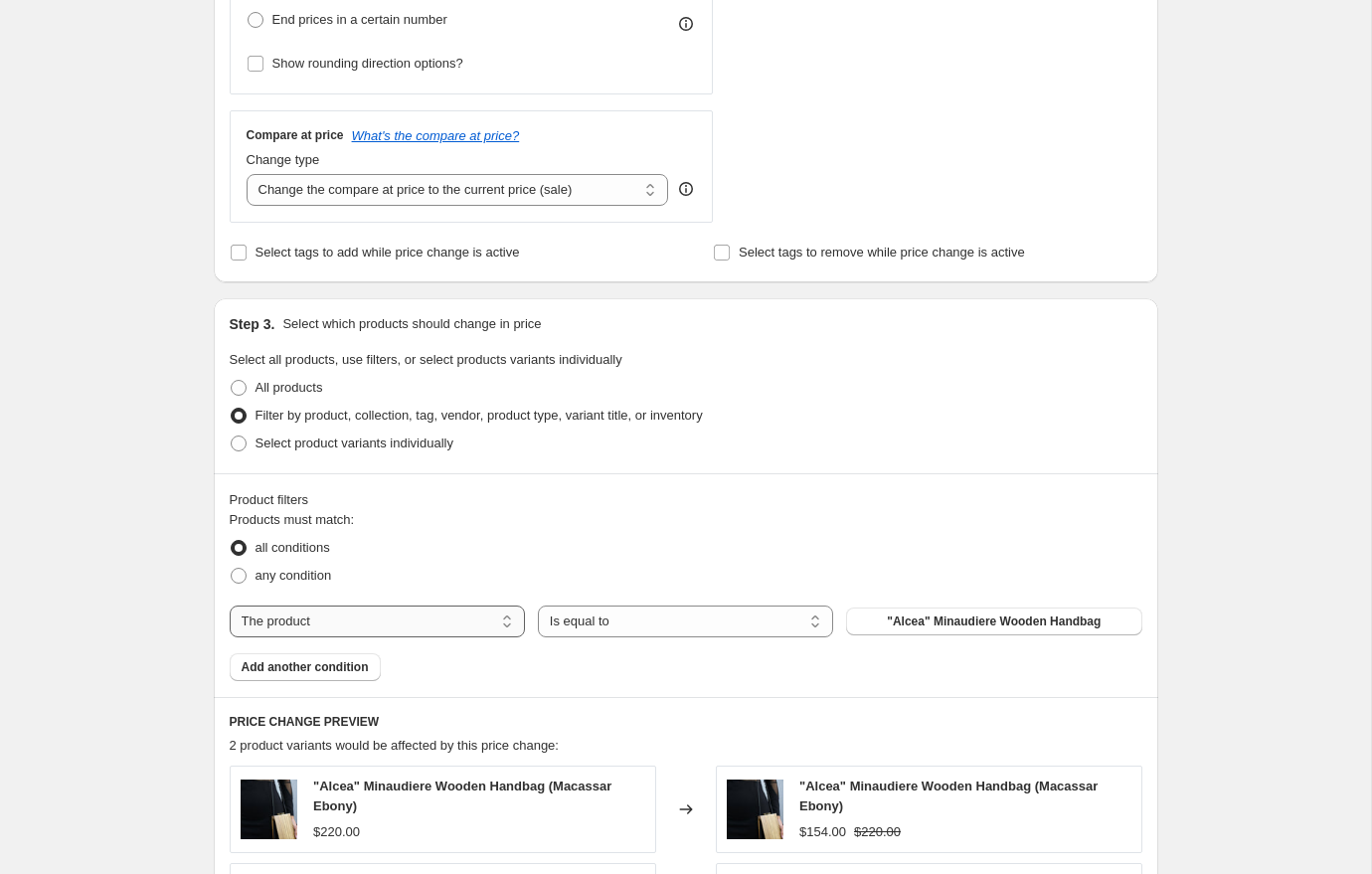 click on "The product The product's collection The product's tag The product's vendor The product's type The product's status The variant's title Inventory quantity" at bounding box center [377, 621] 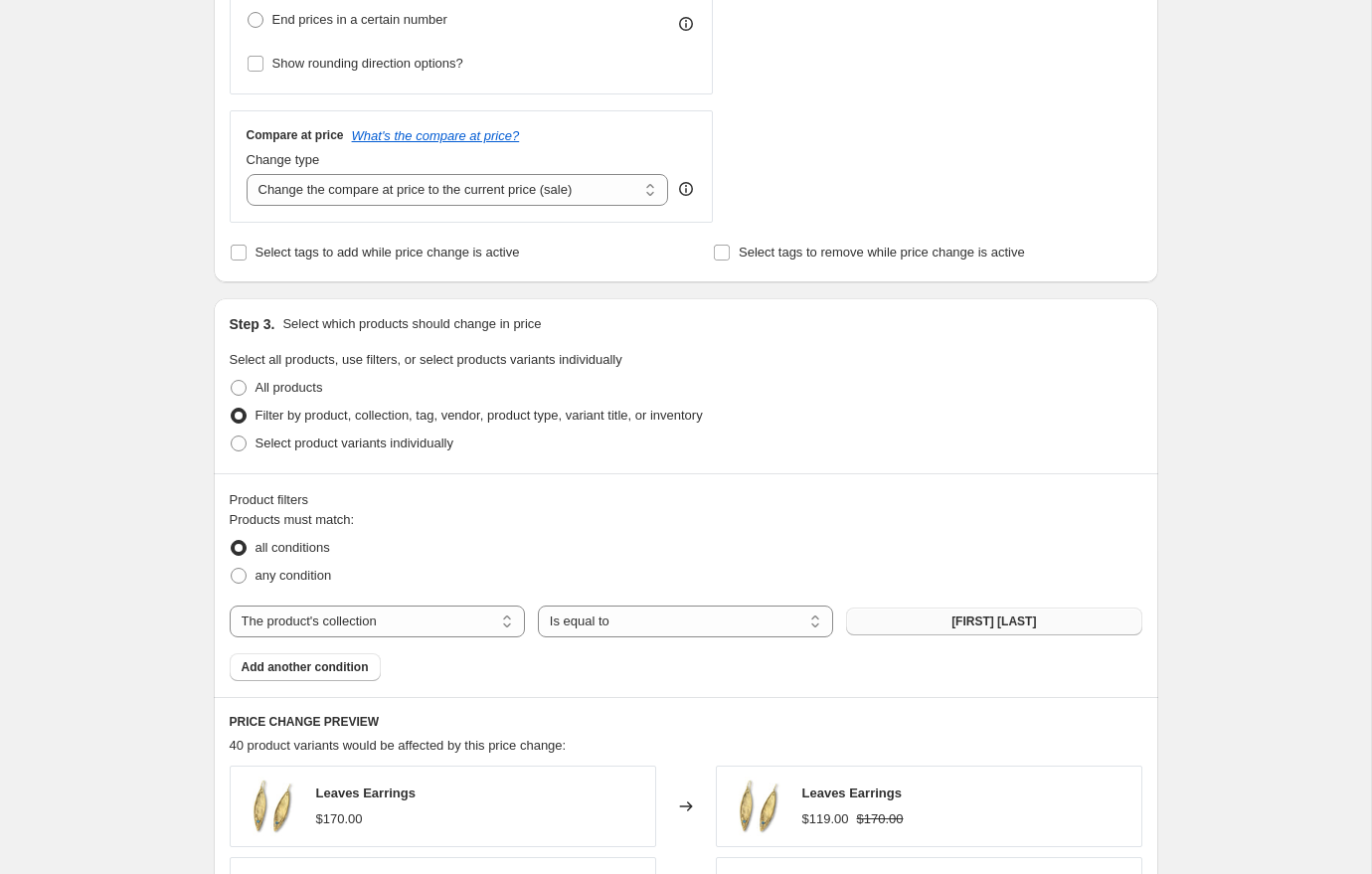 click on "Austin Titus" at bounding box center [993, 621] 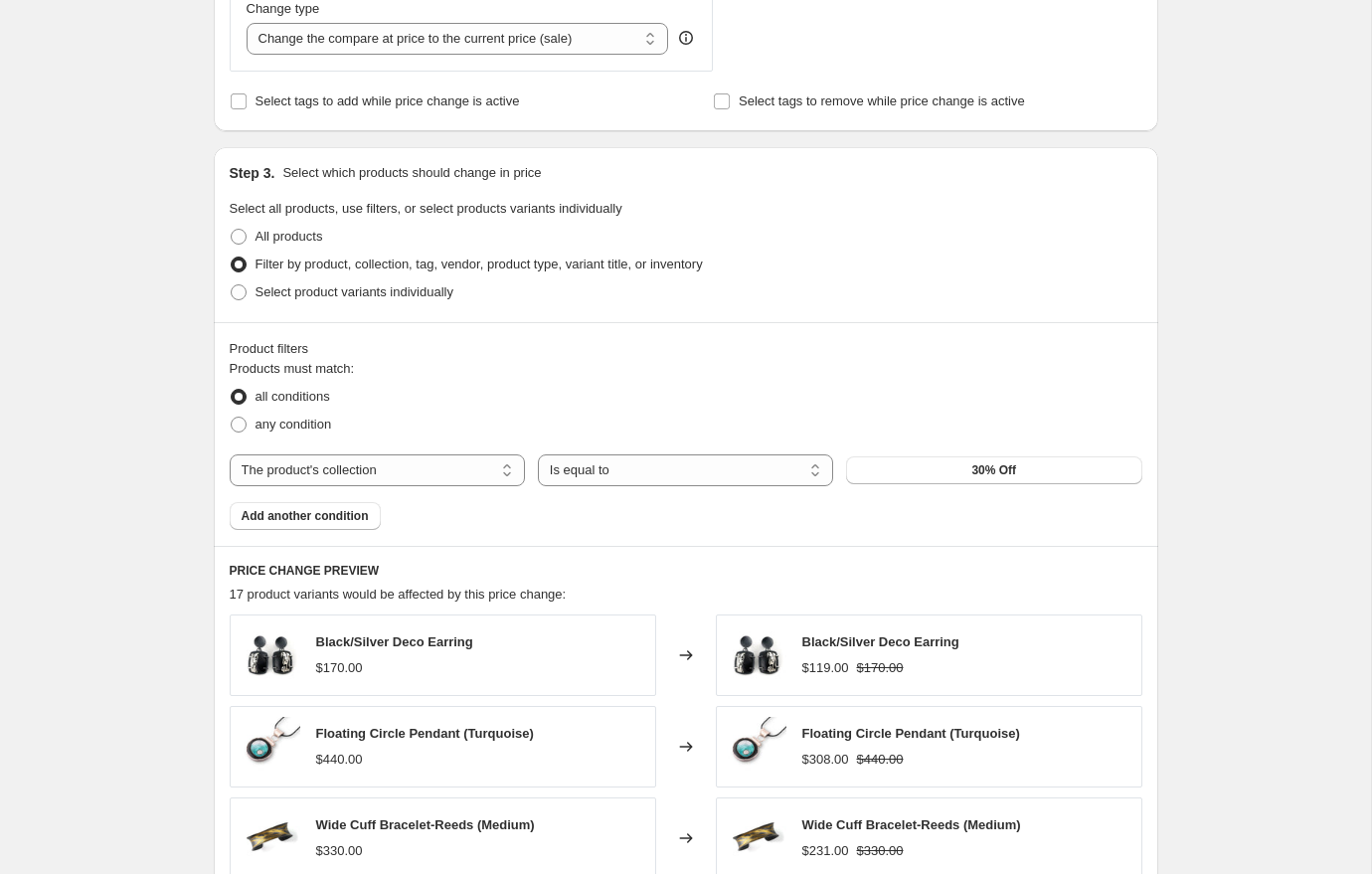 scroll, scrollTop: 790, scrollLeft: 0, axis: vertical 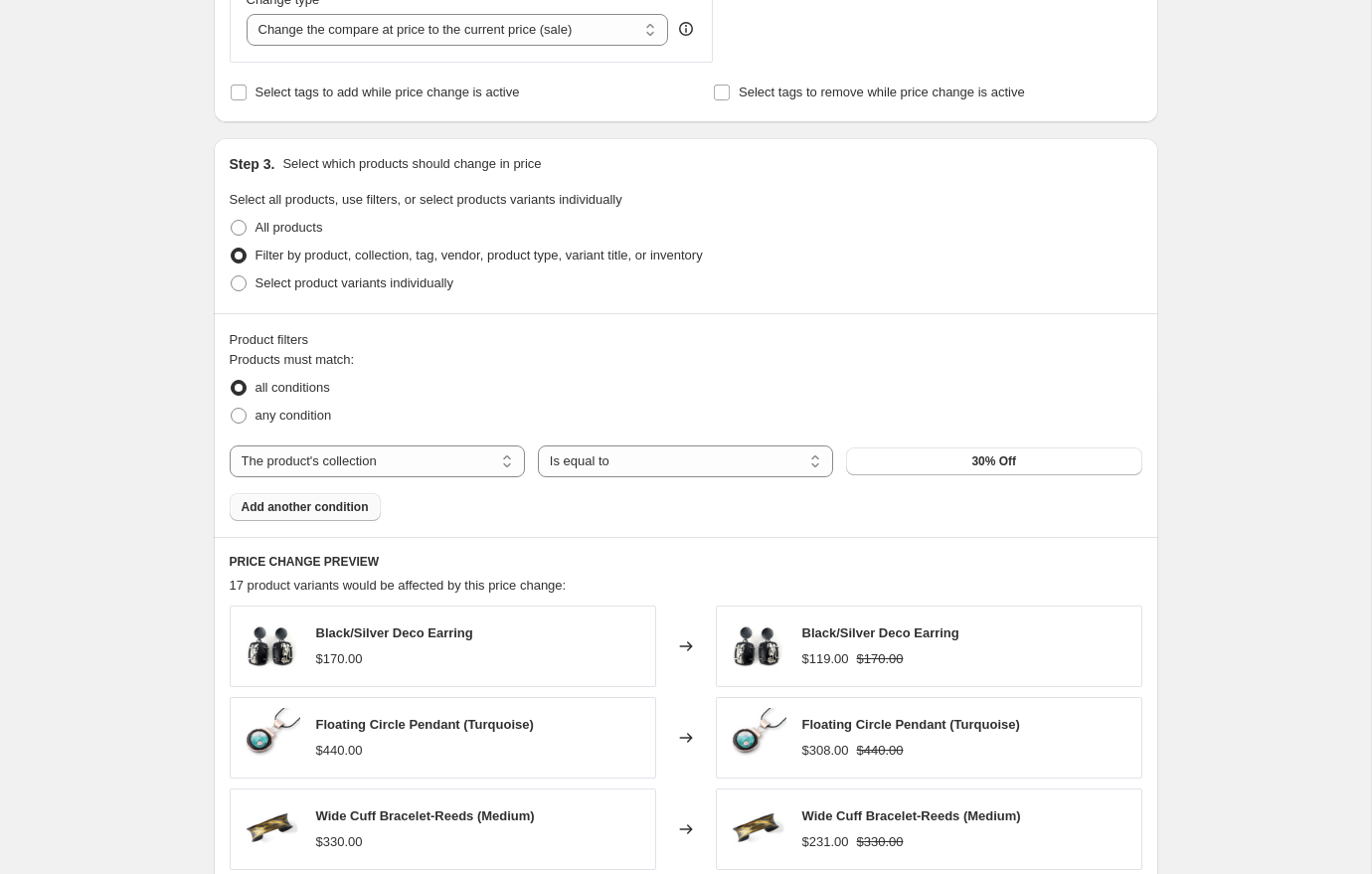 click on "Add another condition" at bounding box center [305, 507] 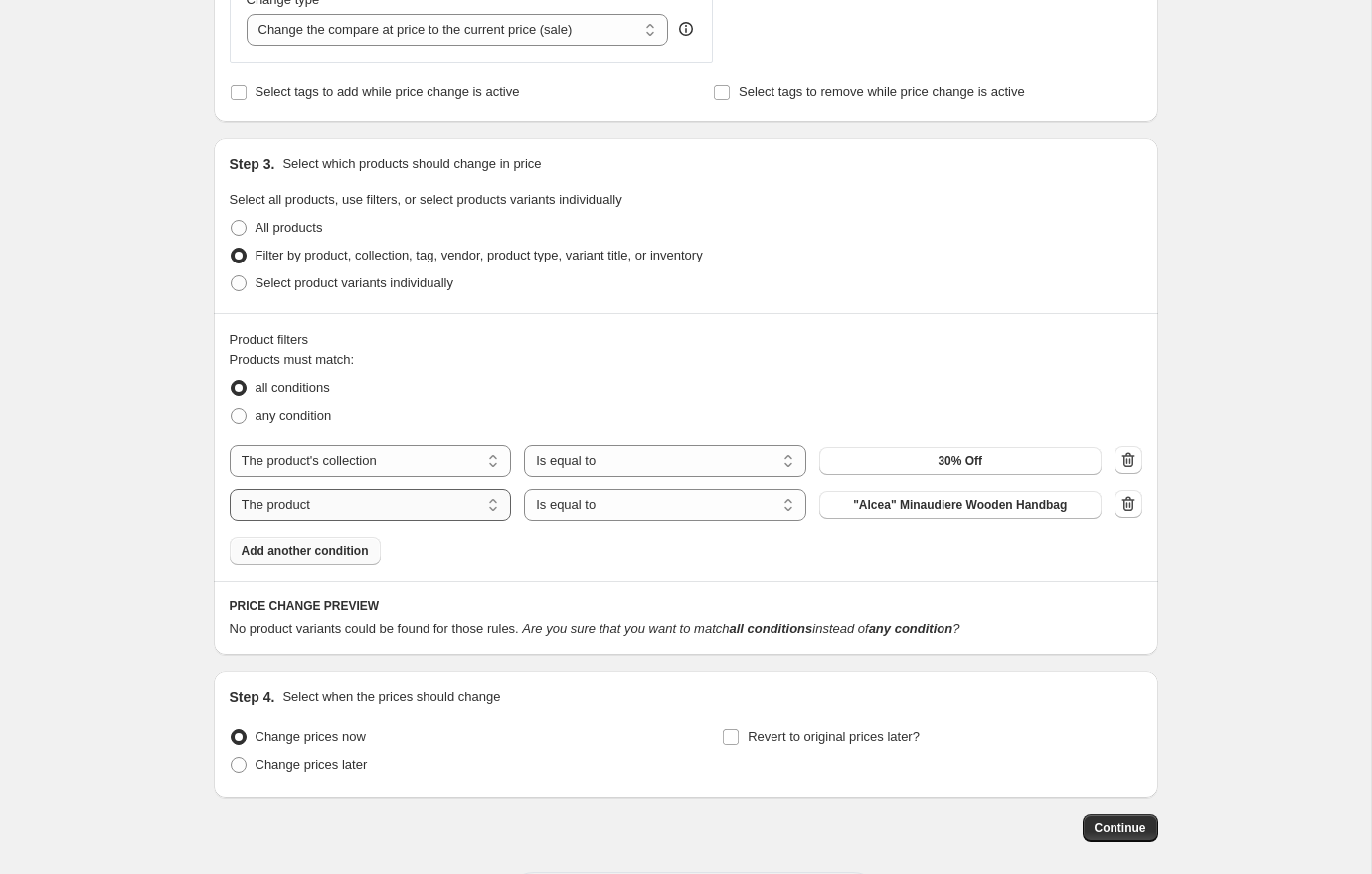 click on "The product The product's collection The product's tag The product's vendor The product's type The product's status The variant's title Inventory quantity" at bounding box center [371, 505] 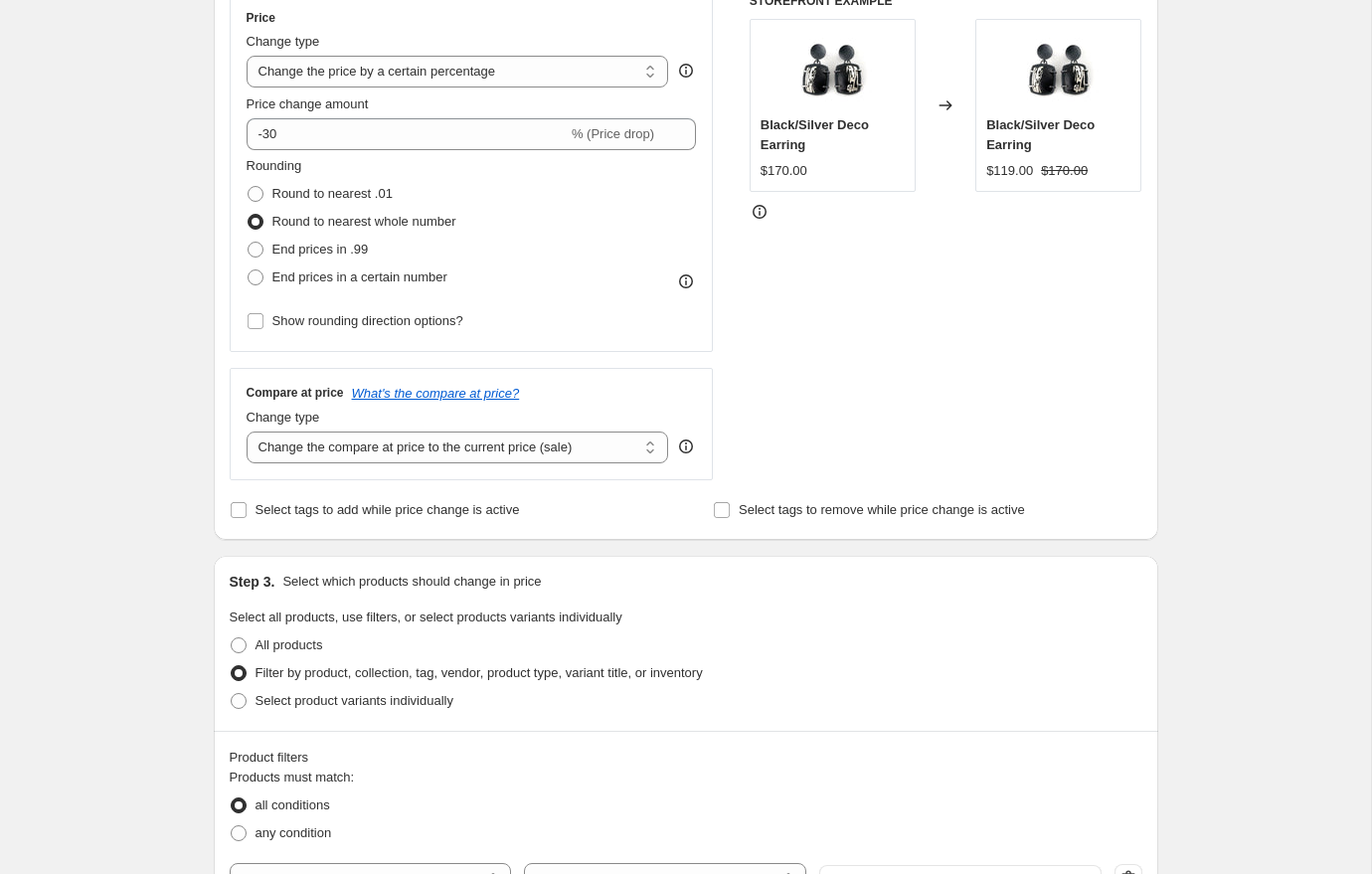 scroll, scrollTop: 371, scrollLeft: 0, axis: vertical 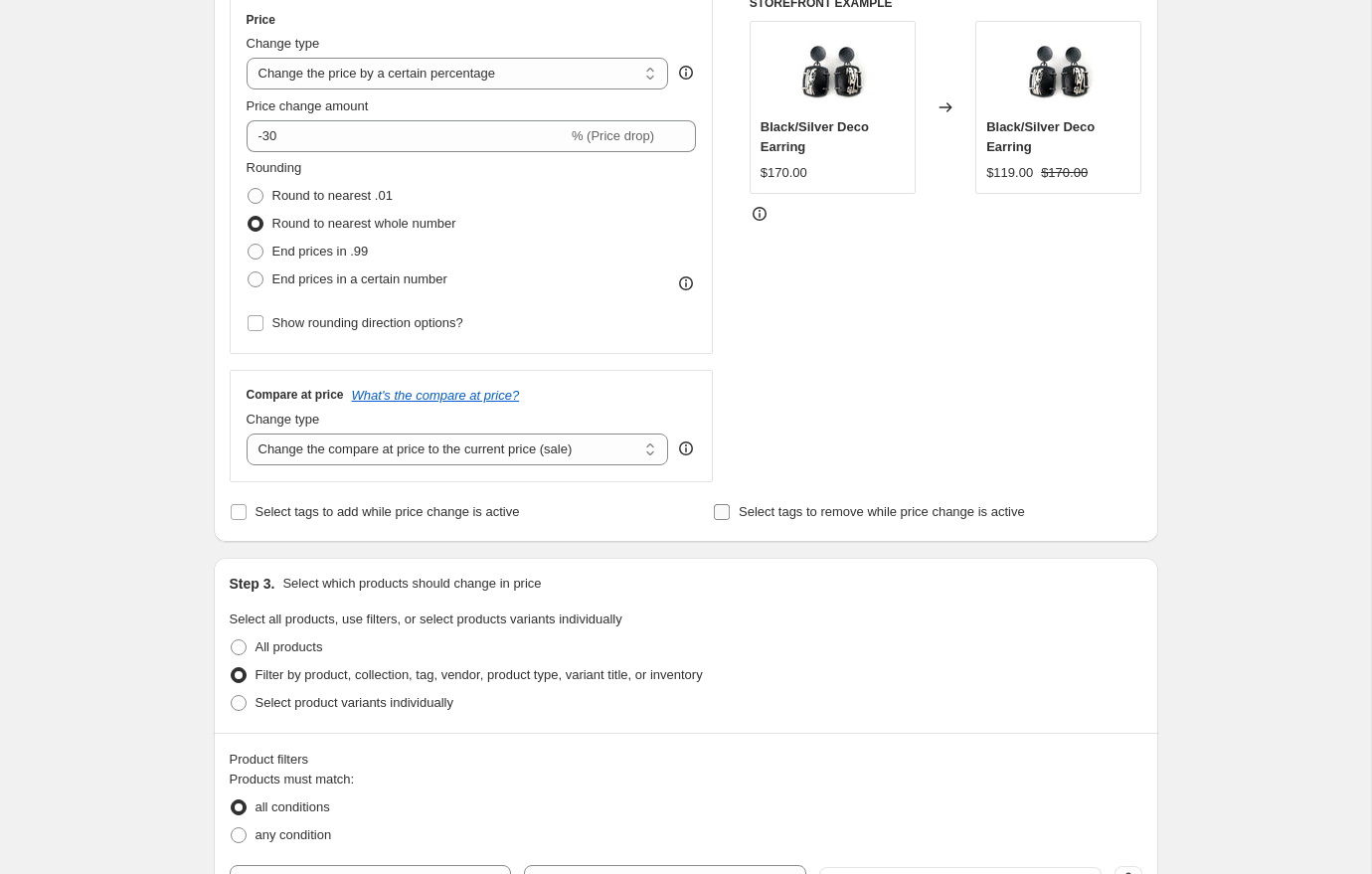 click on "Select tags to remove while price change is active" at bounding box center (722, 512) 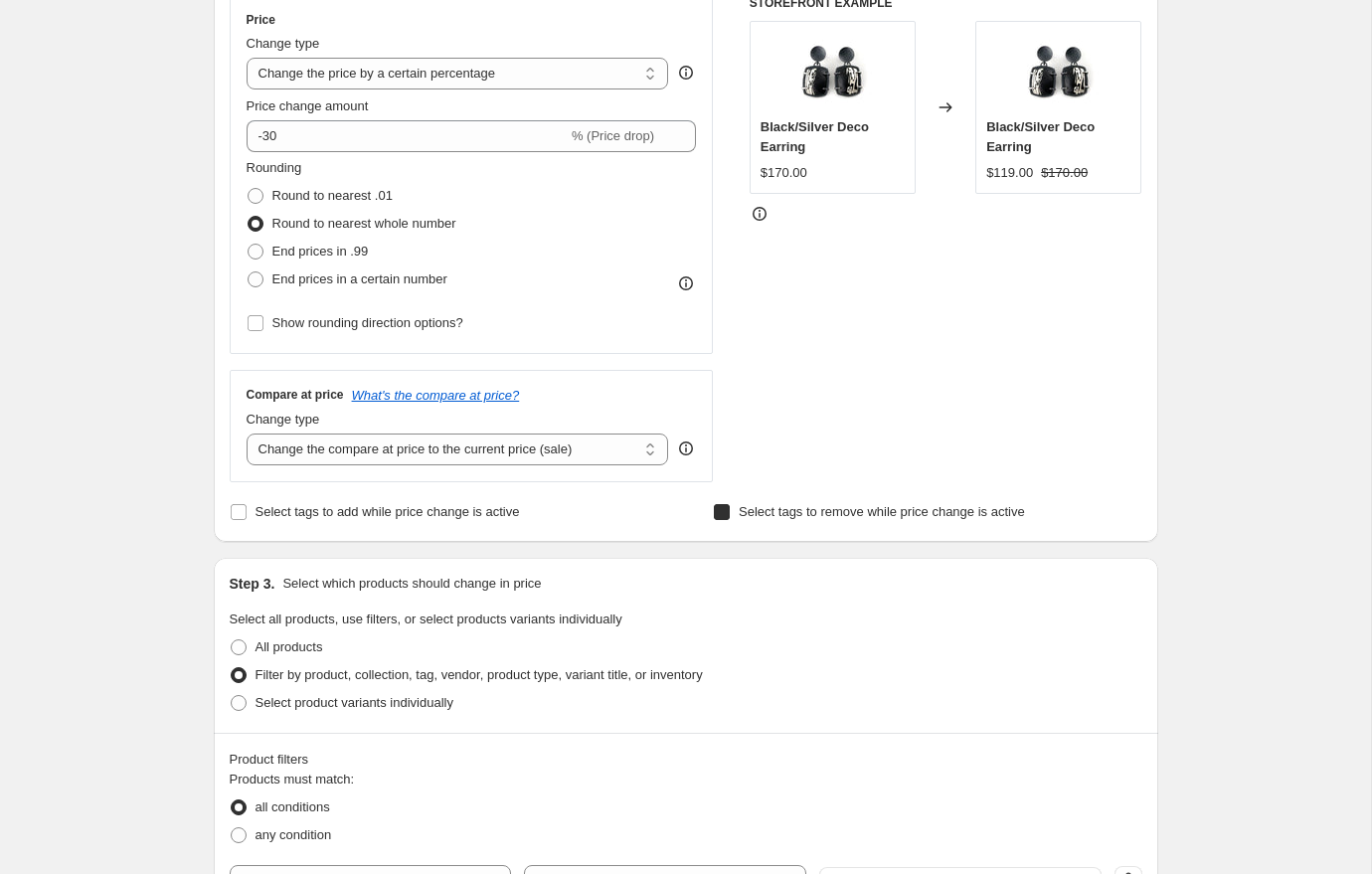 checkbox on "true" 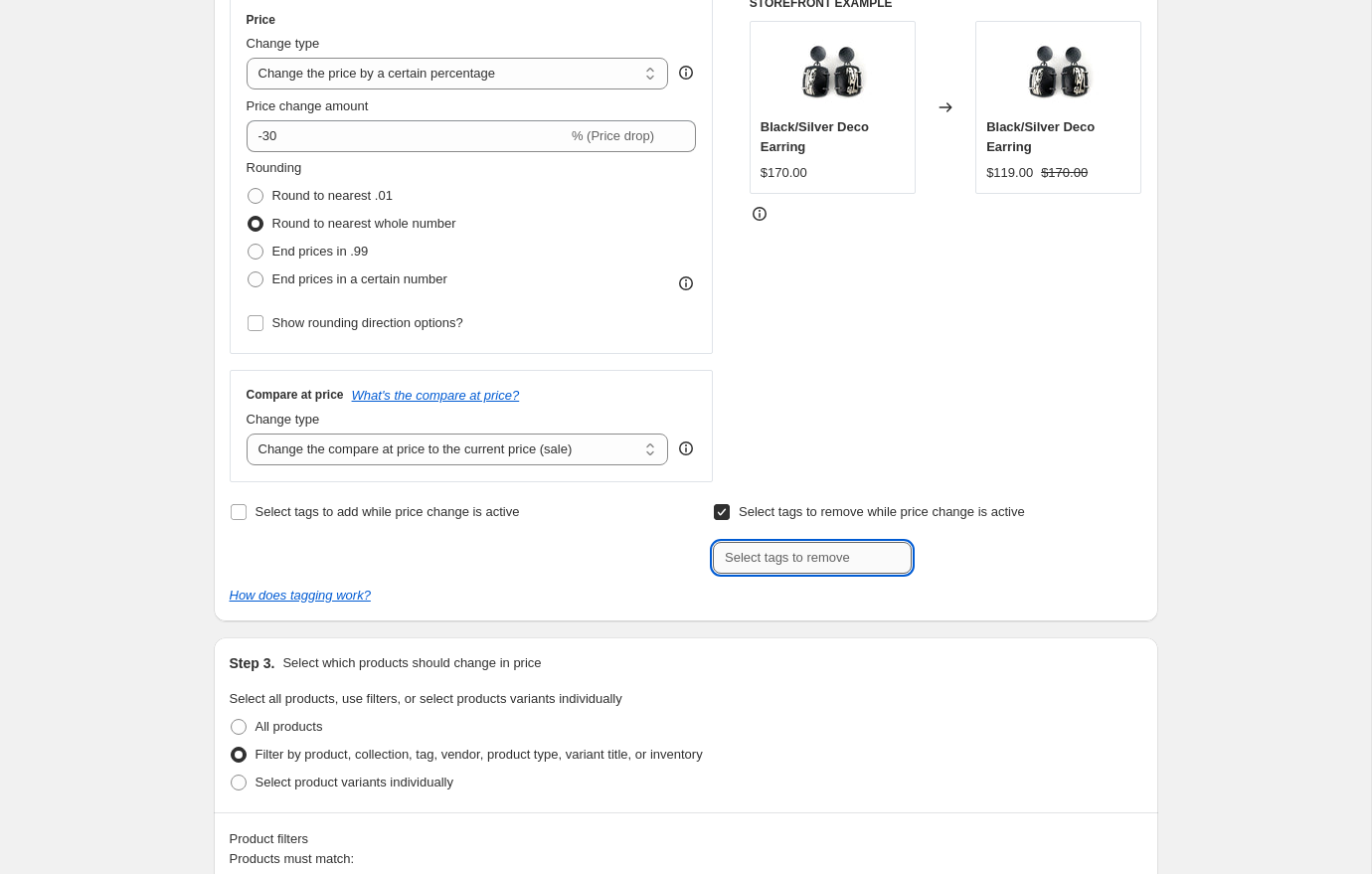 click at bounding box center [812, 558] 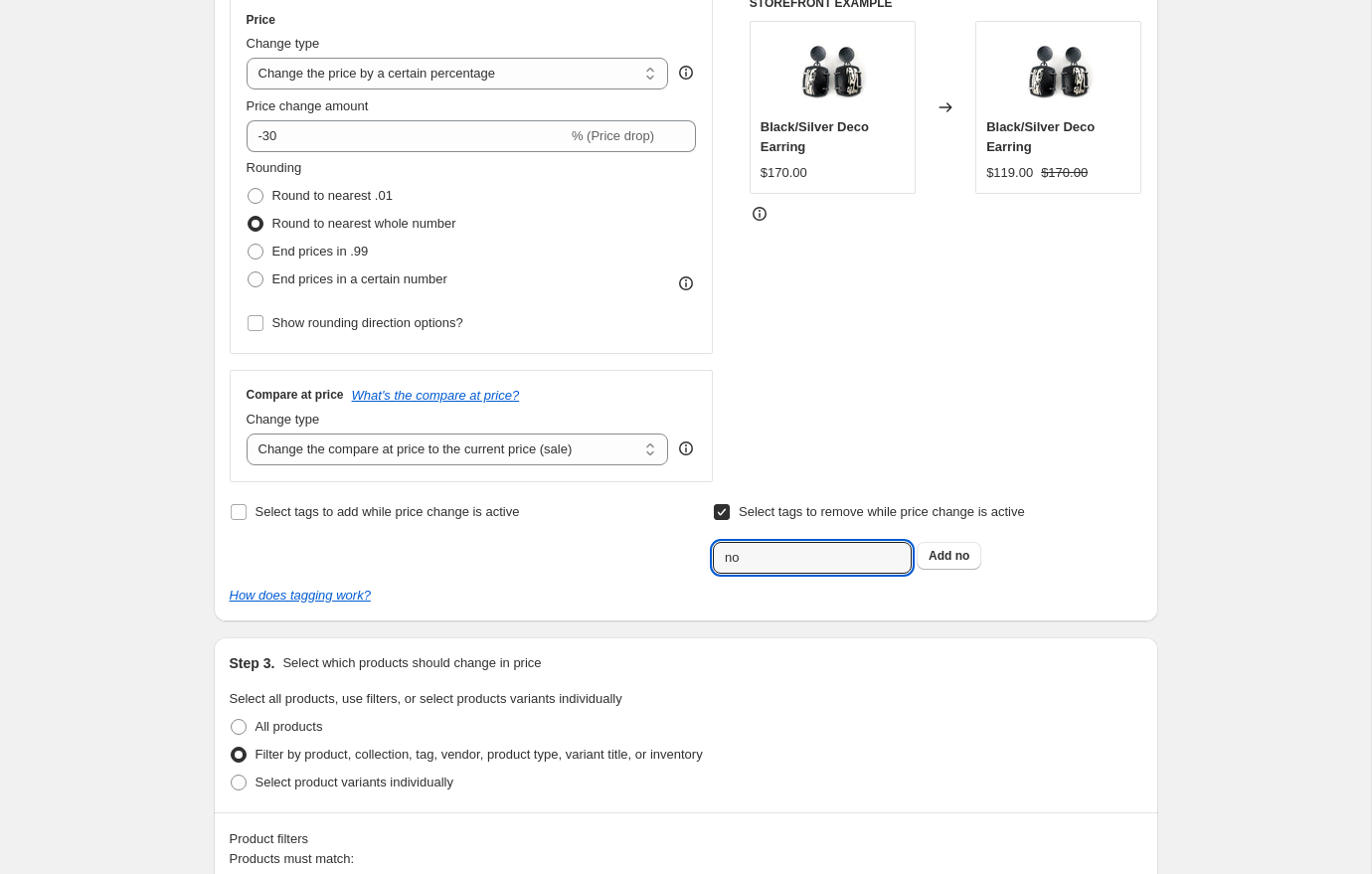 type on "n" 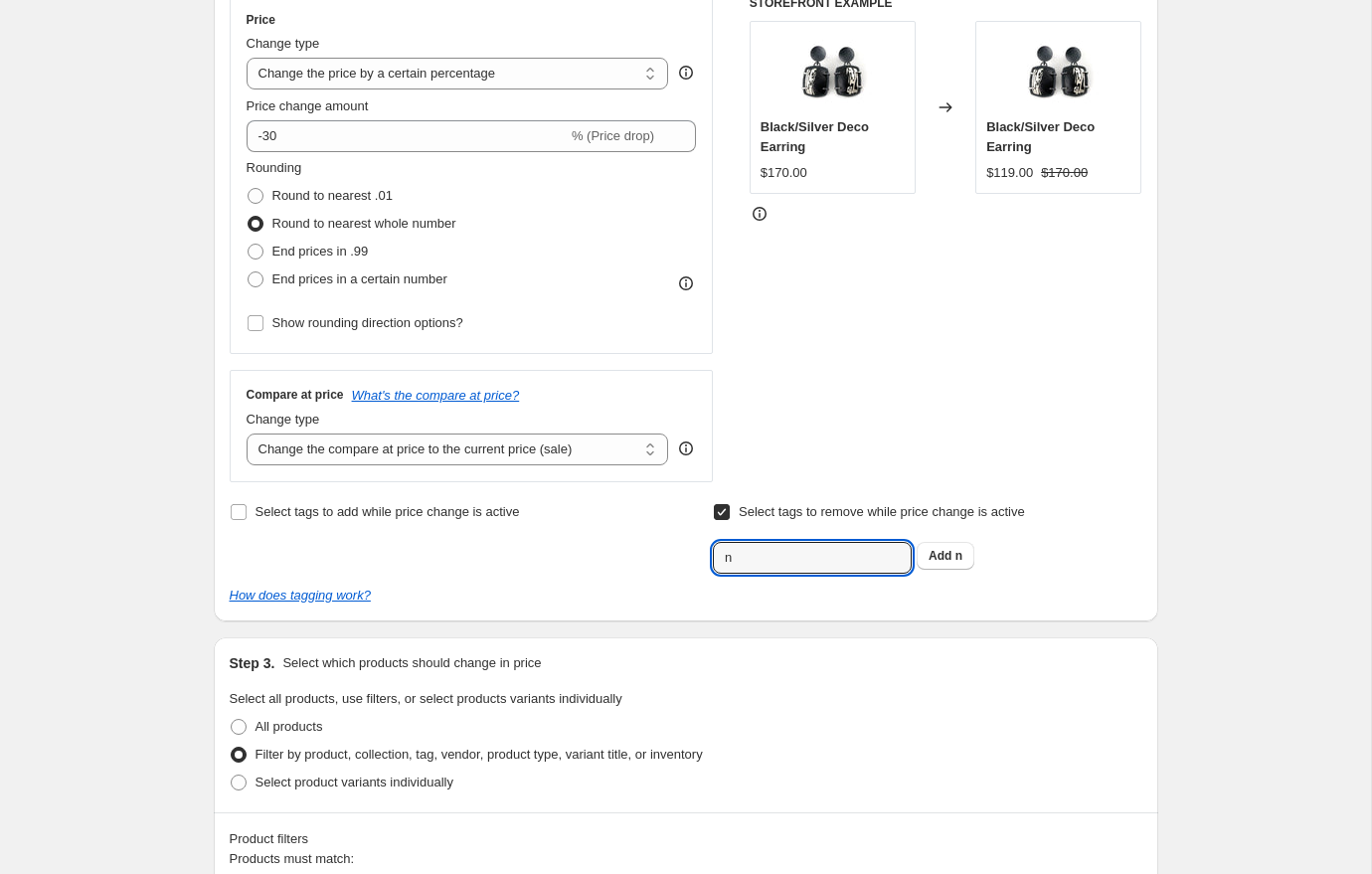 type 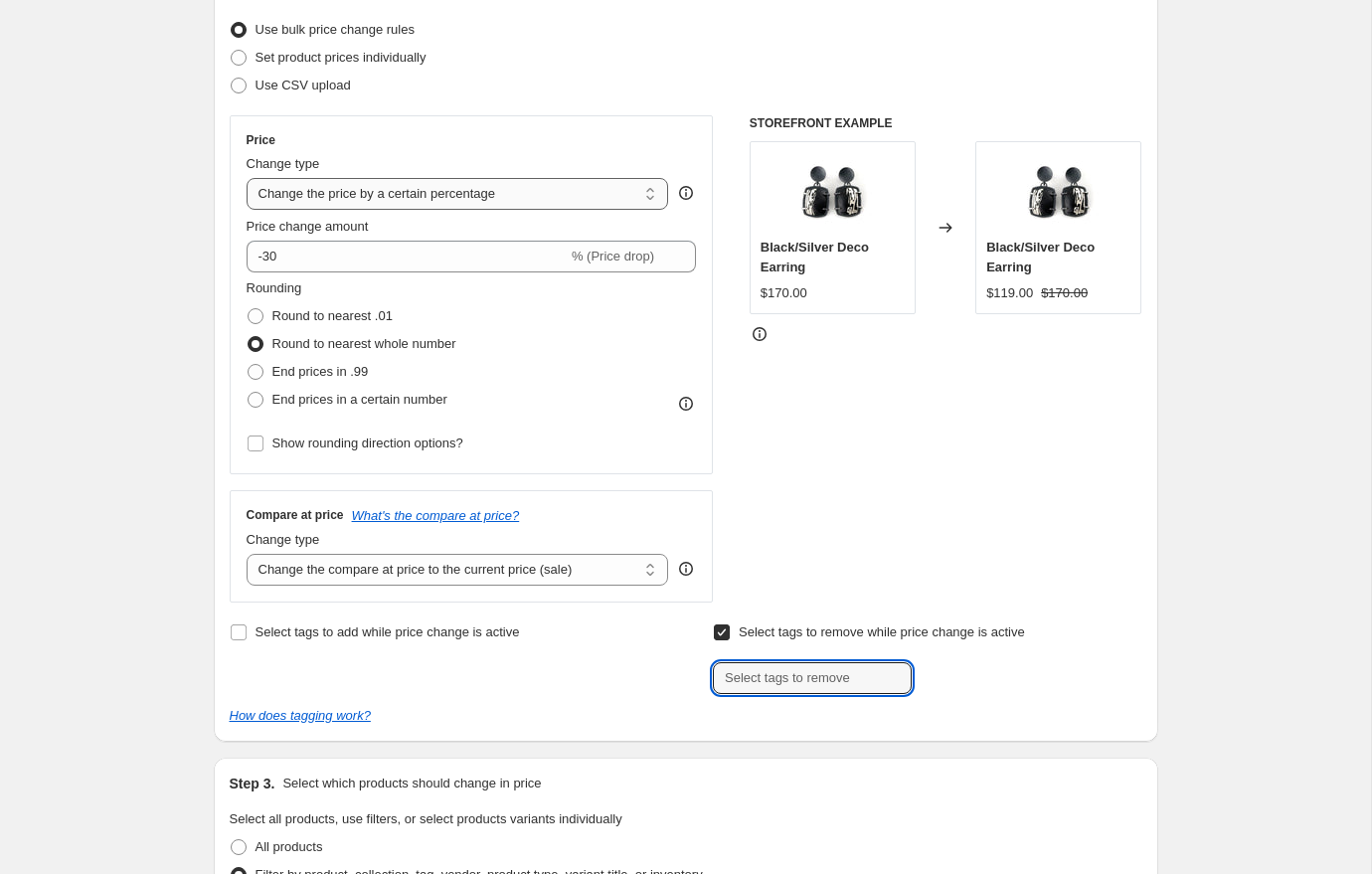 scroll, scrollTop: 0, scrollLeft: 0, axis: both 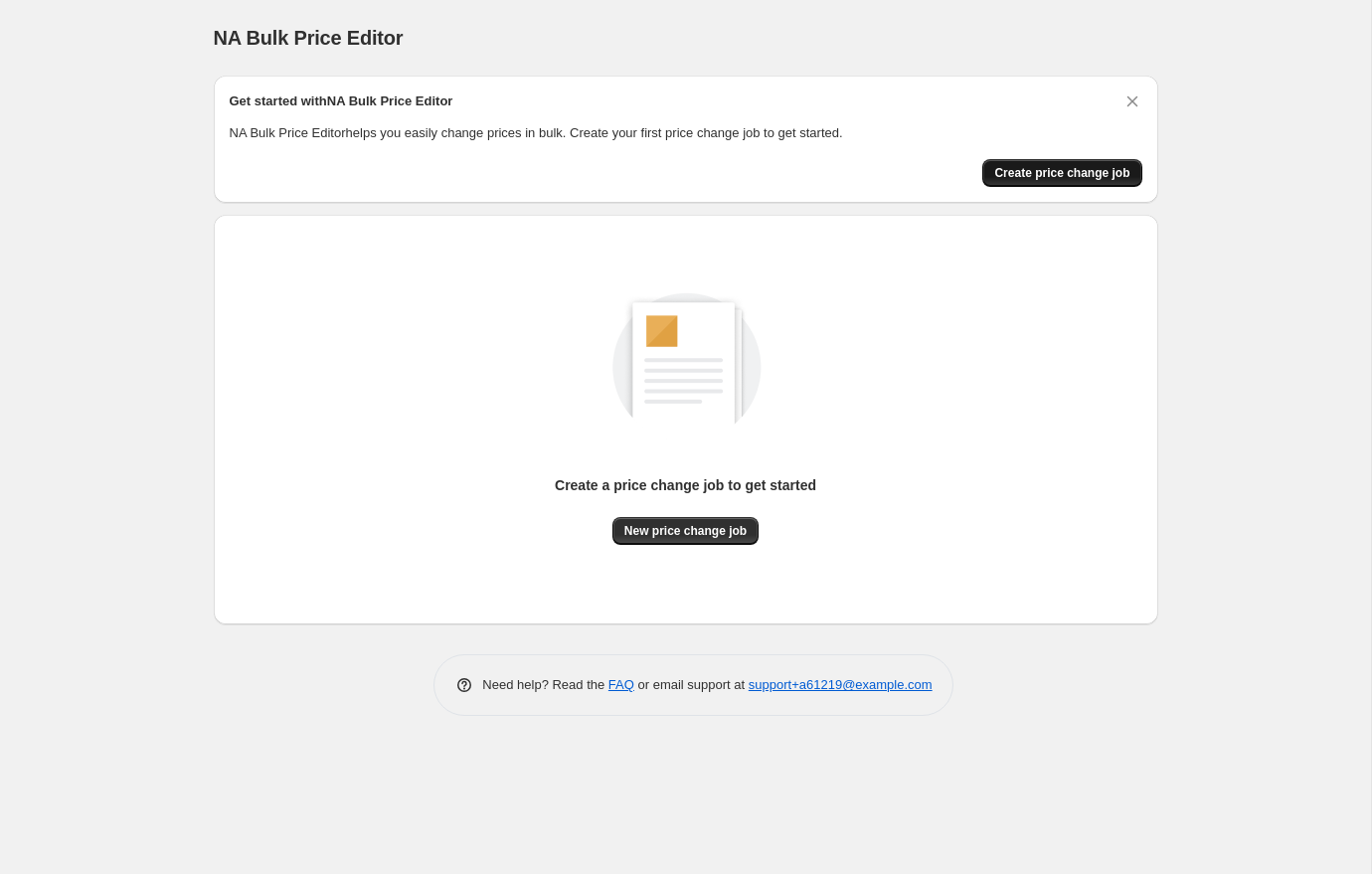 click on "Create price change job" at bounding box center (1062, 173) 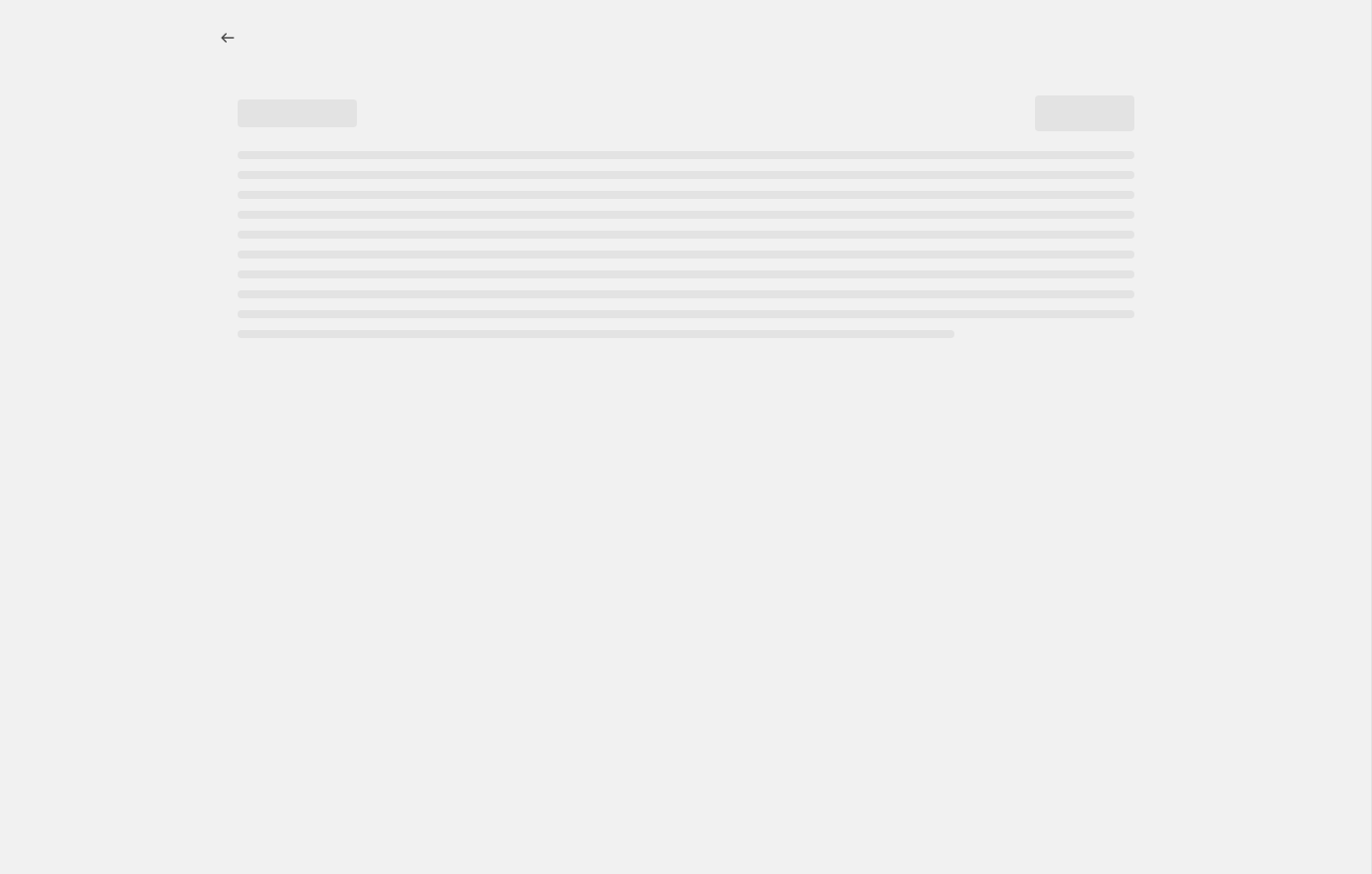 select on "percentage" 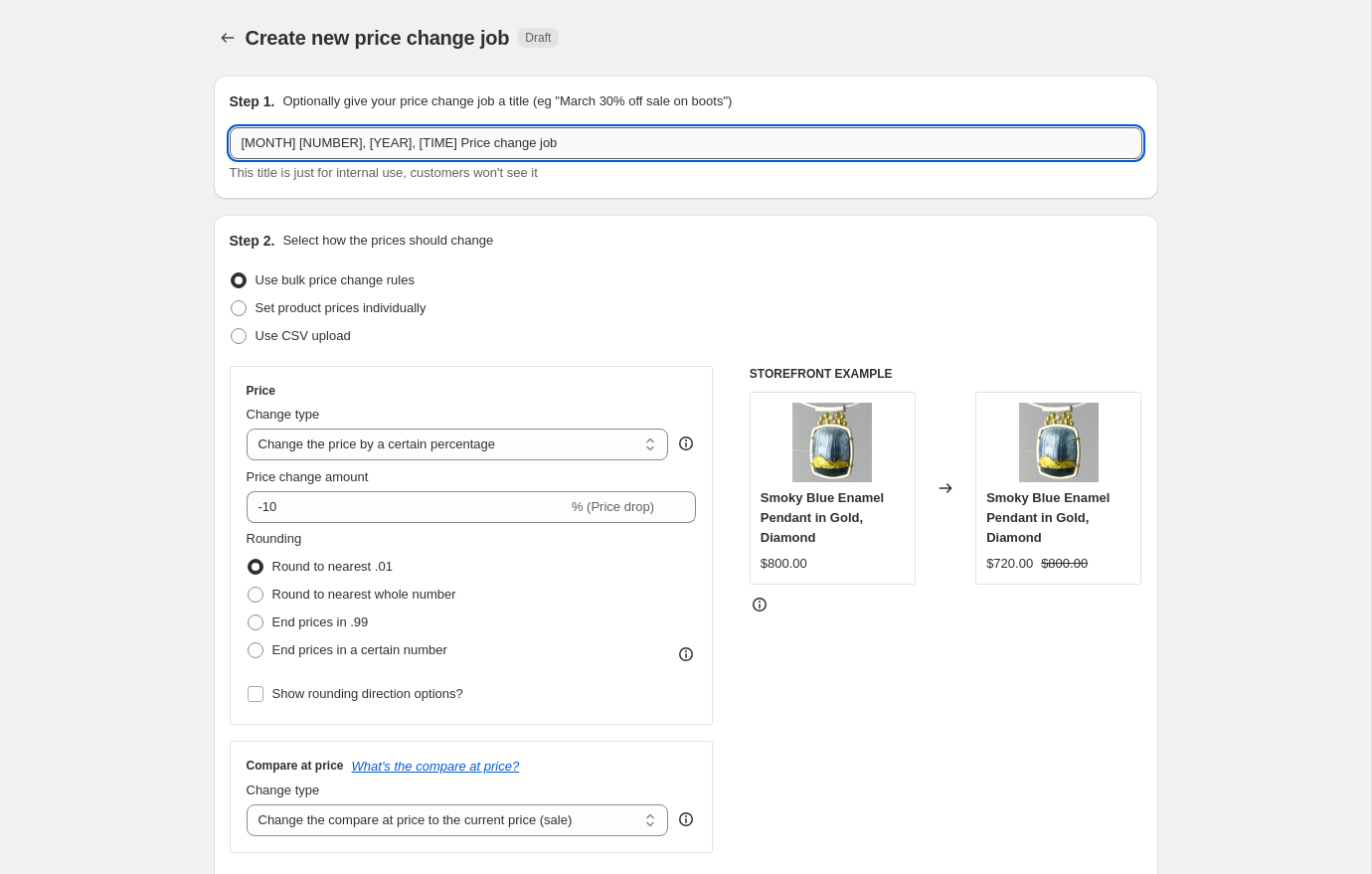 drag, startPoint x: 241, startPoint y: 145, endPoint x: 566, endPoint y: 145, distance: 325 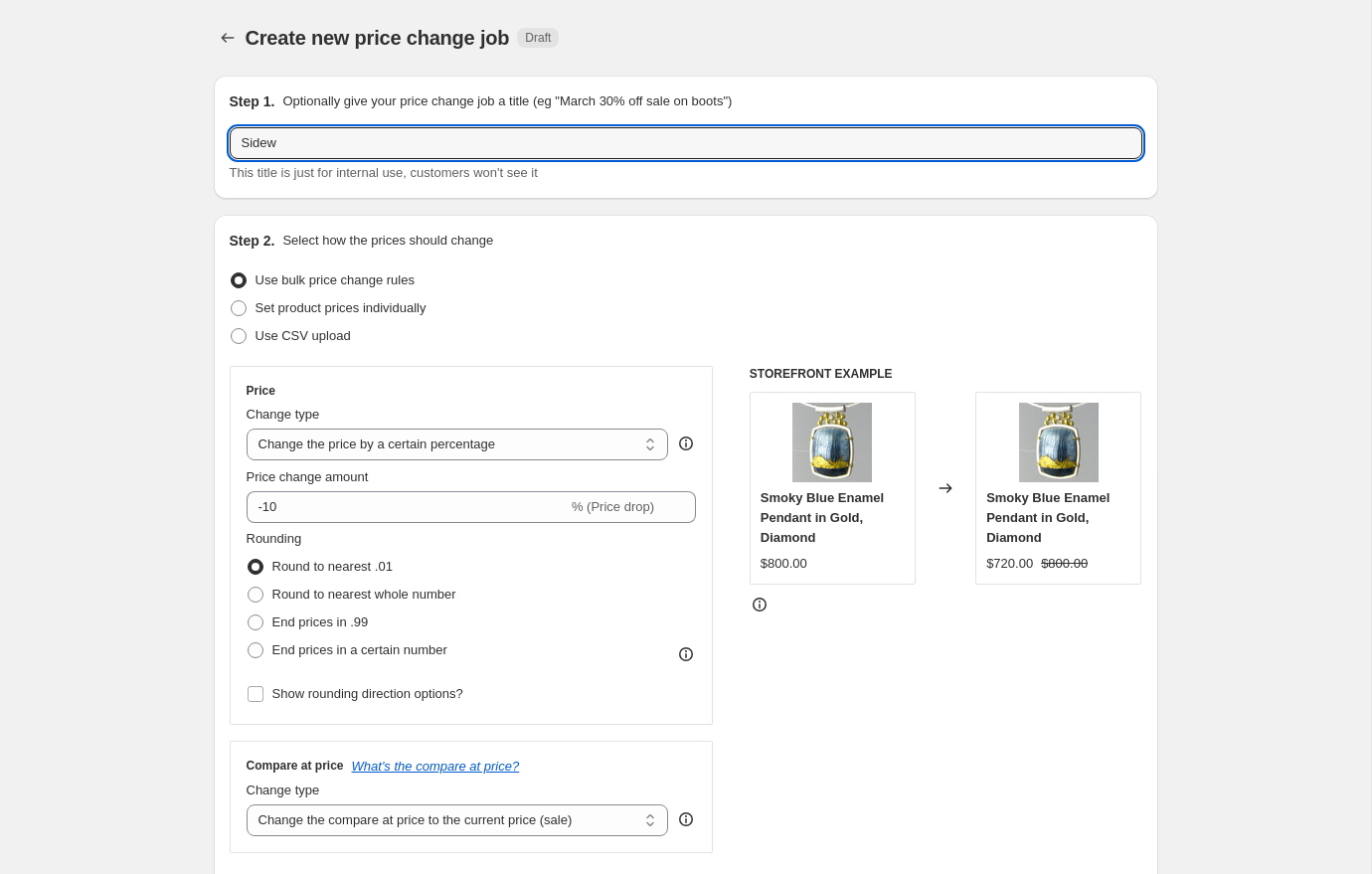 type on "Sidewalk sale 2025—30% off" 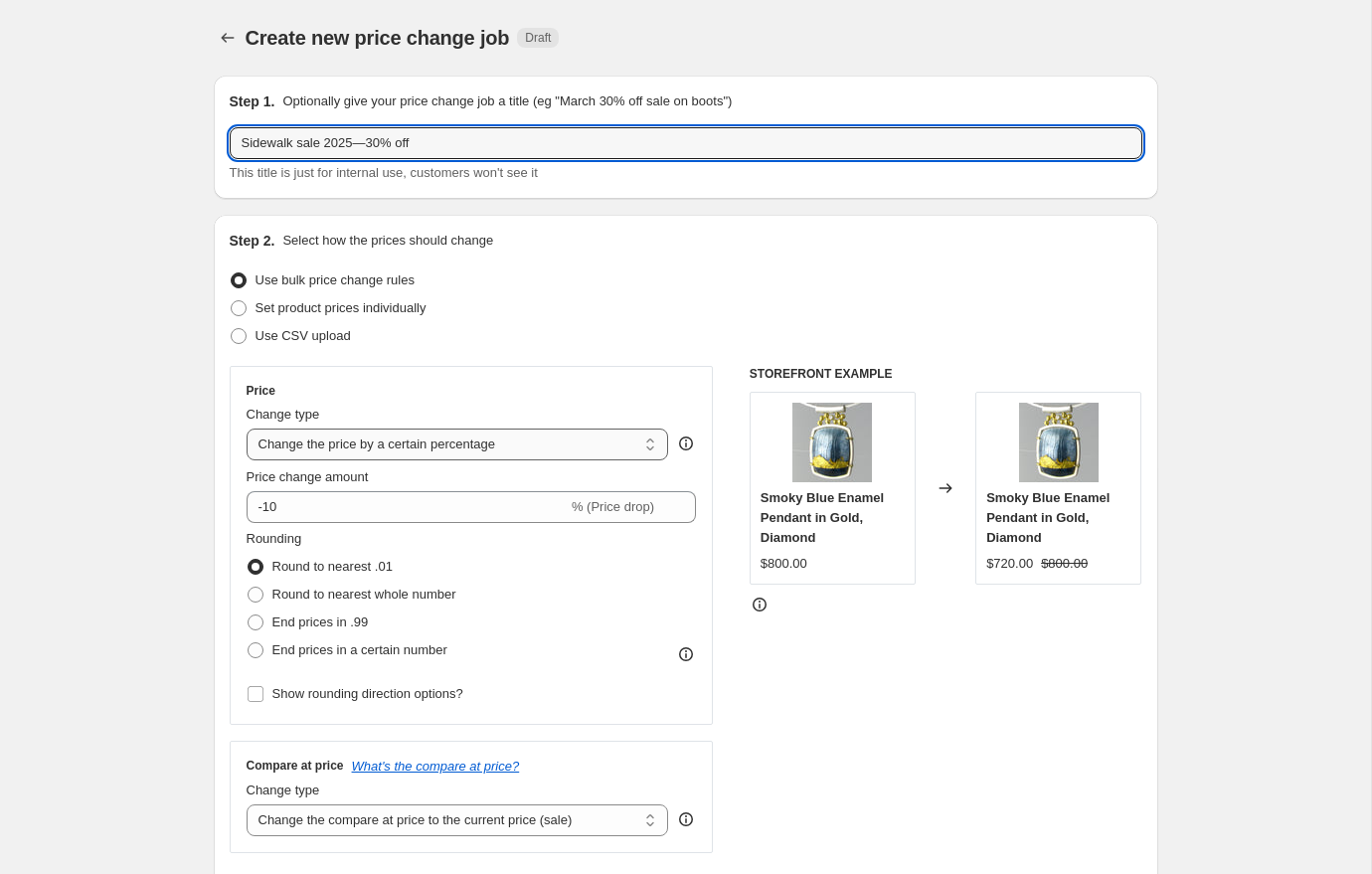 click on "Change the price to a certain amount Change the price by a certain amount Change the price by a certain percentage Change the price to the current compare at price (price before sale) Change the price by a certain amount relative to the compare at price Change the price by a certain percentage relative to the compare at price Don't change the price Change the price by a certain percentage relative to the cost per item Change price to certain cost margin" at bounding box center (457, 444) 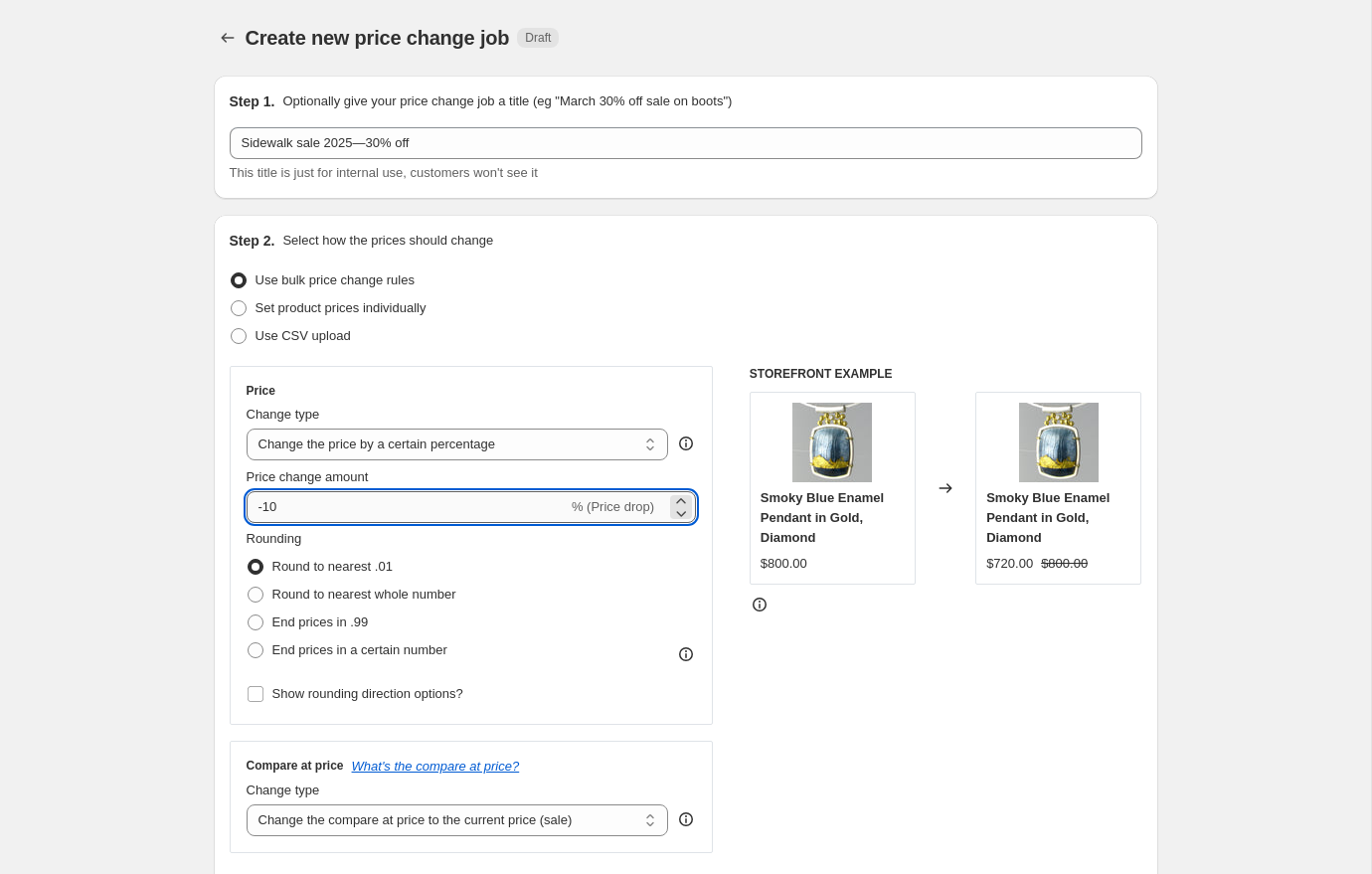 click on "-10" at bounding box center [407, 507] 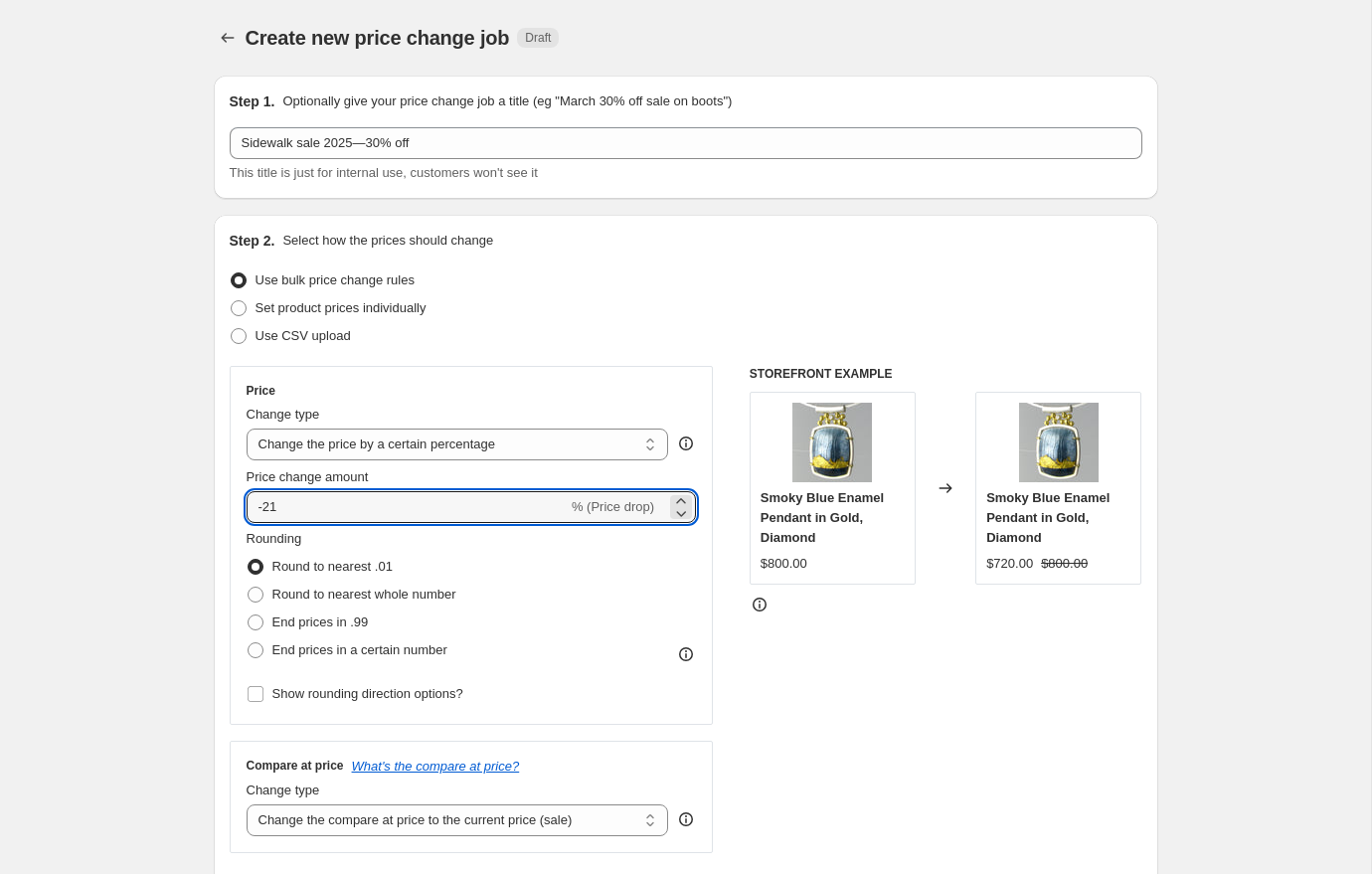type on "-2" 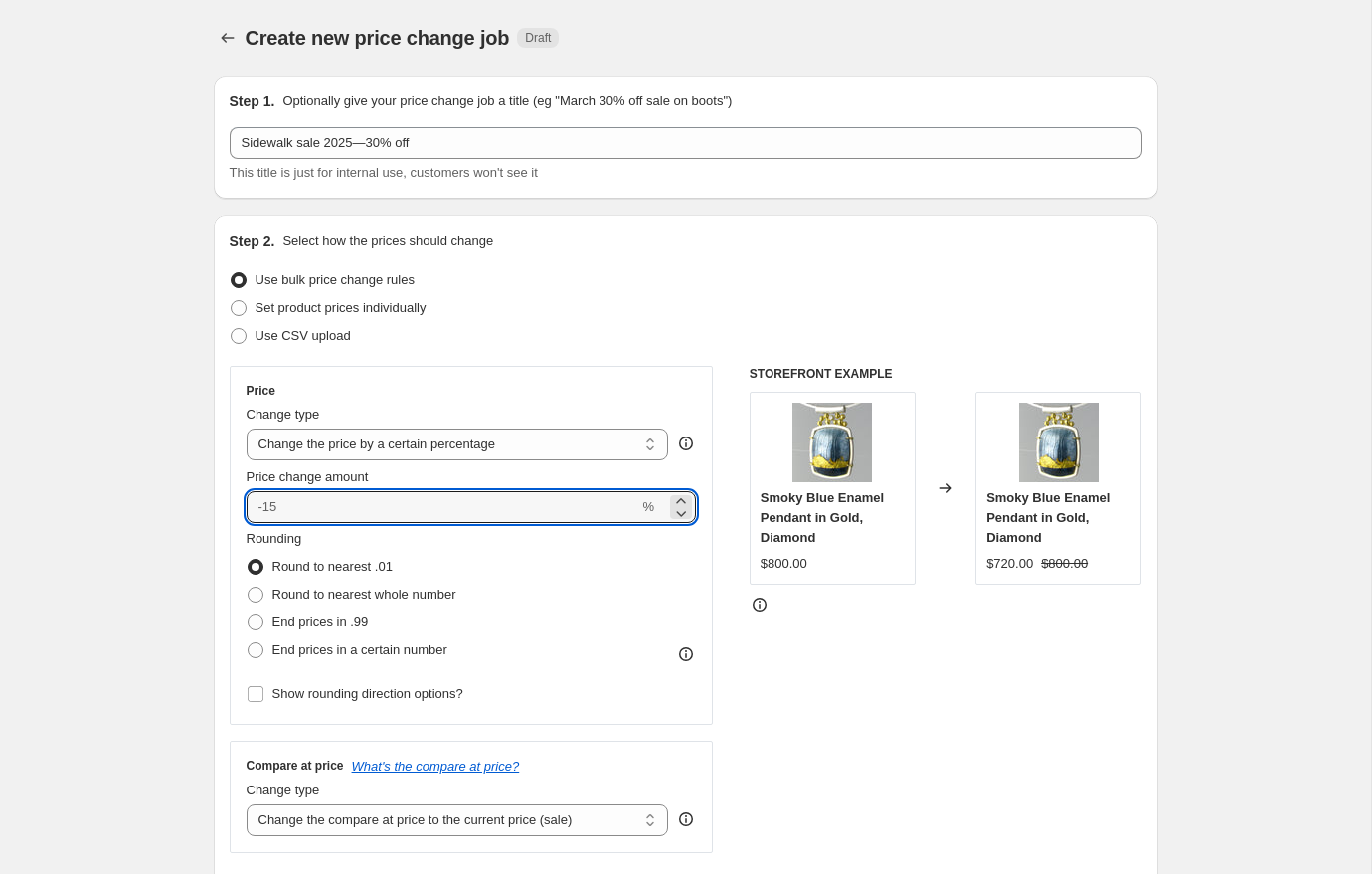 type on "-3" 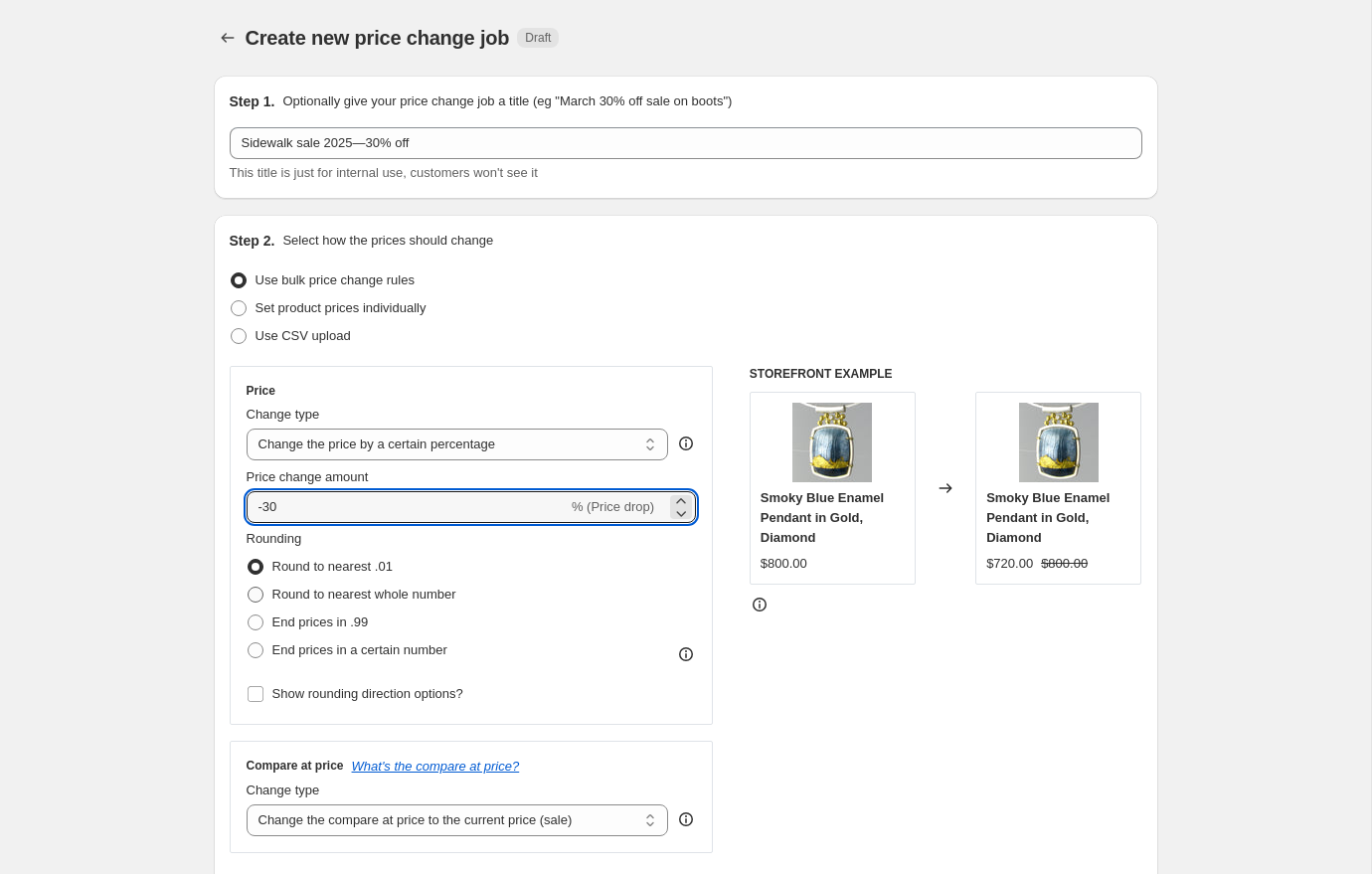 type on "-30" 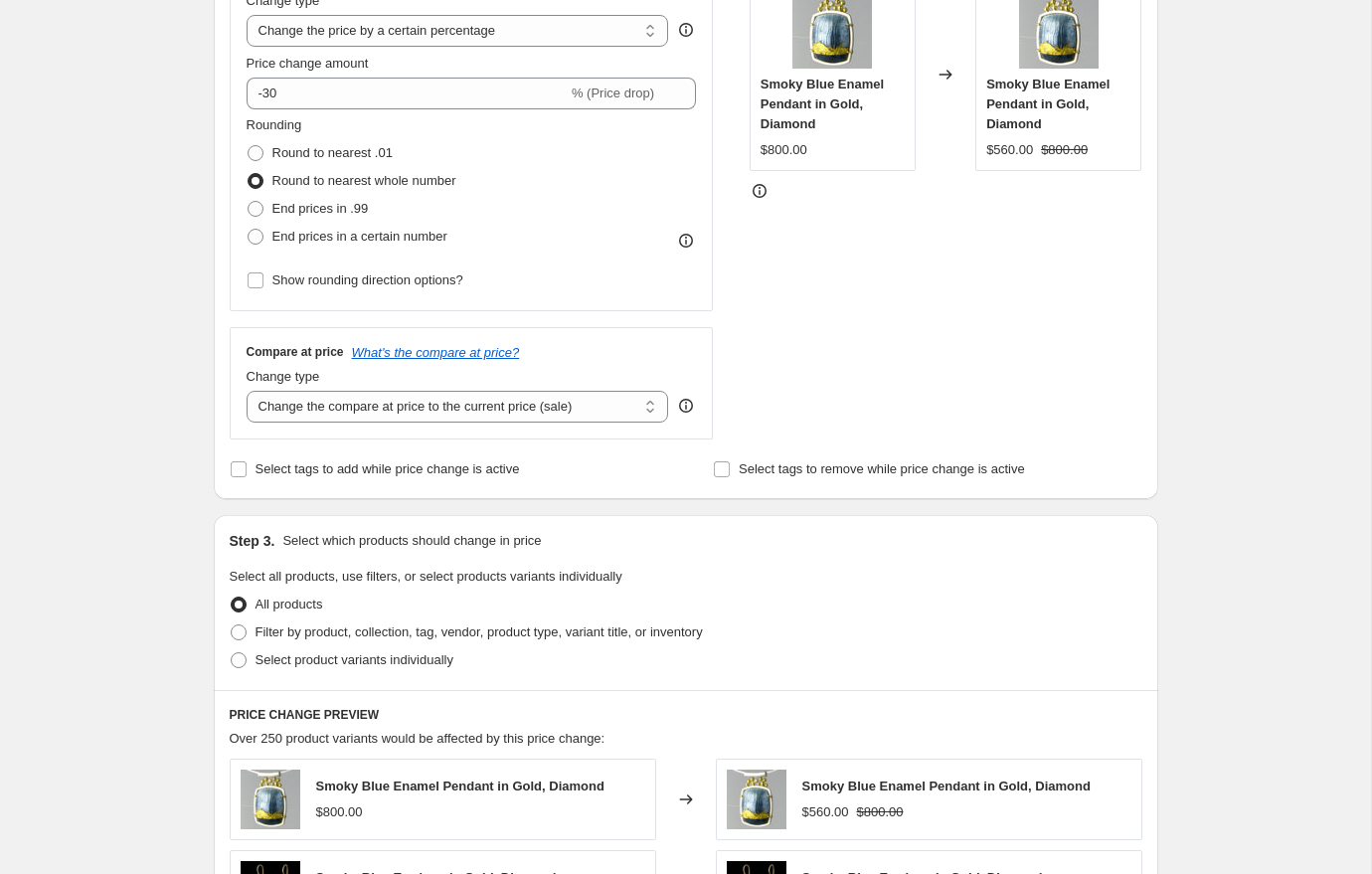 scroll, scrollTop: 422, scrollLeft: 0, axis: vertical 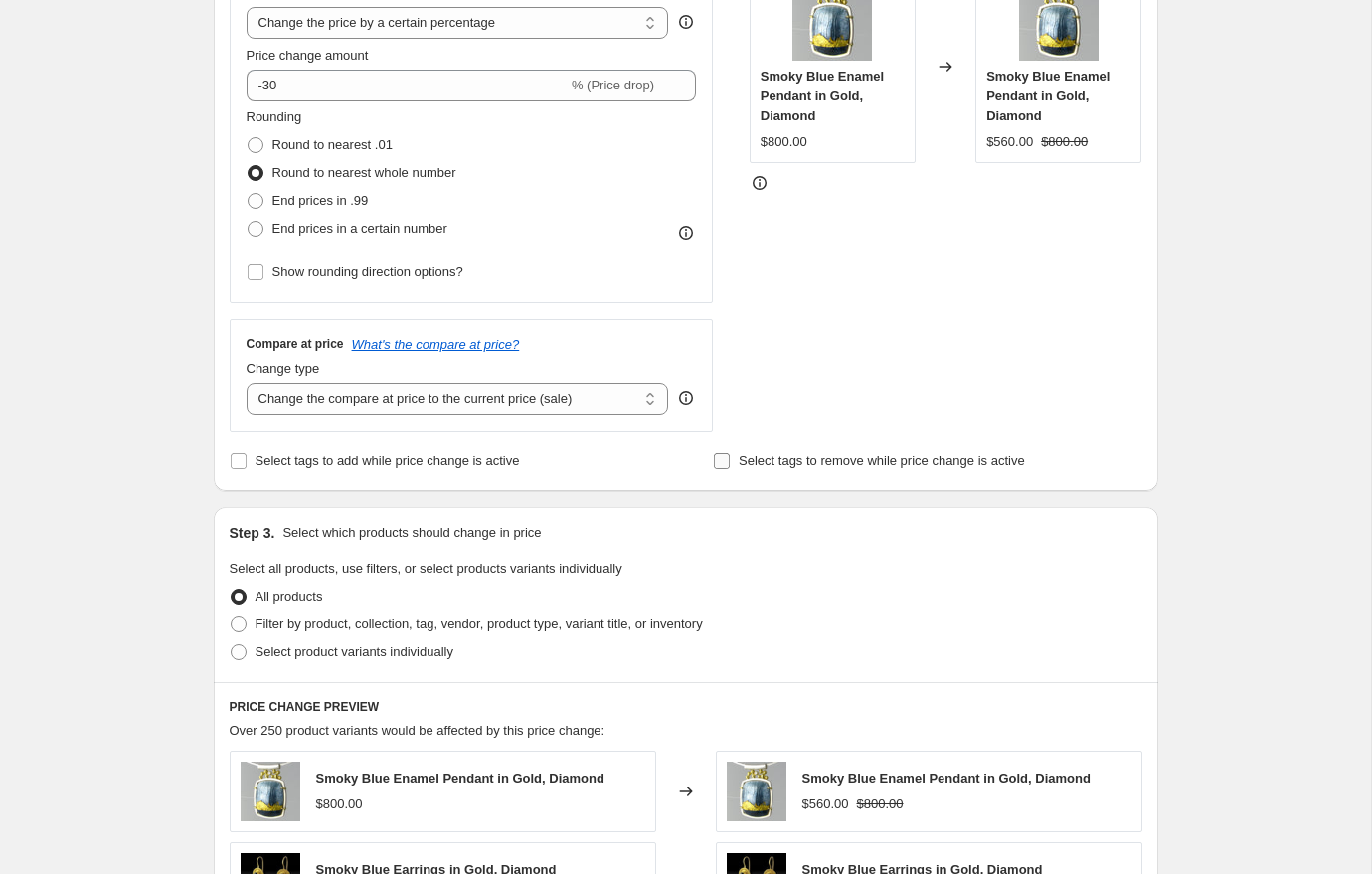 click on "Select tags to remove while price change is active" at bounding box center (722, 461) 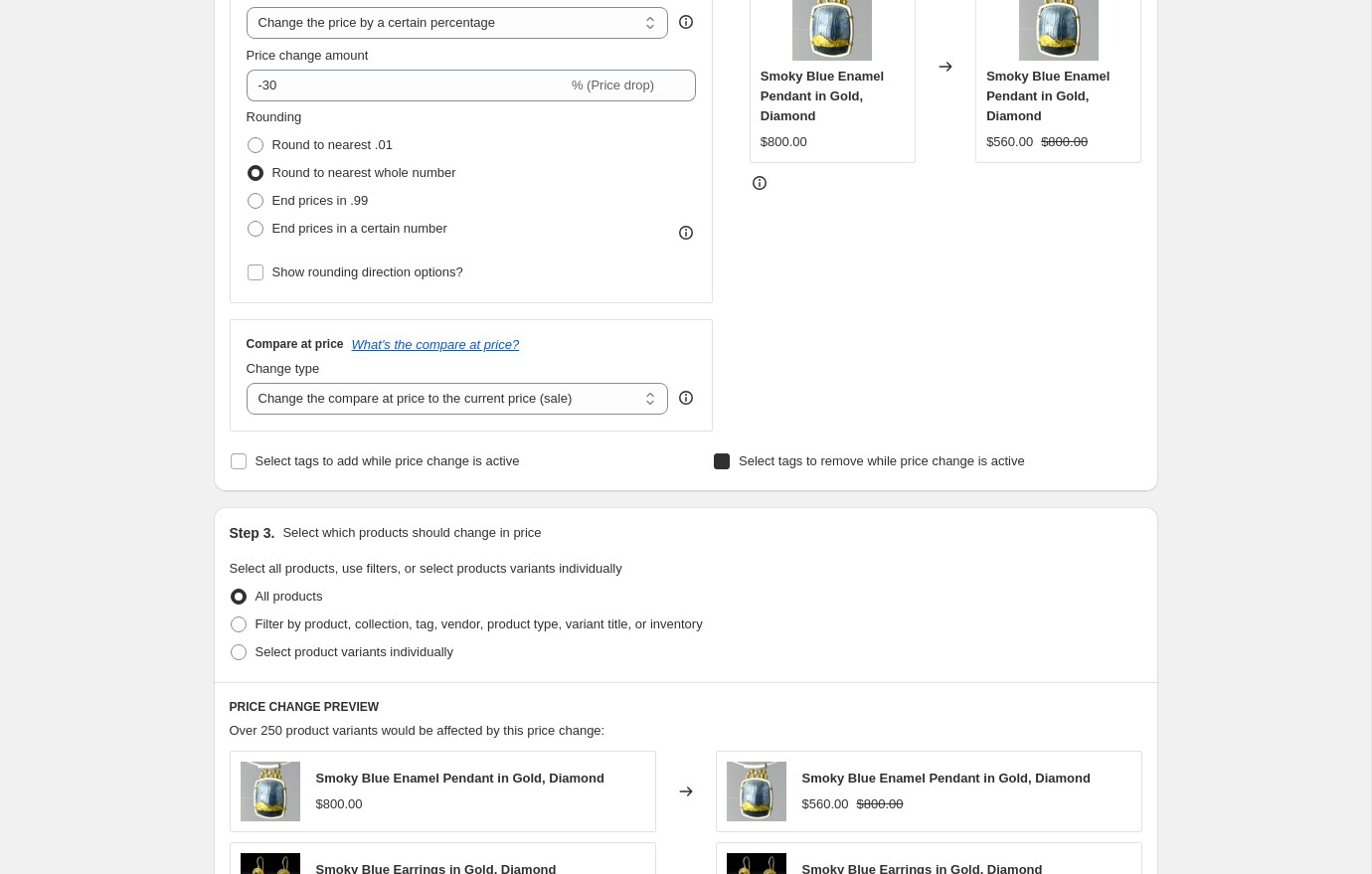 checkbox on "true" 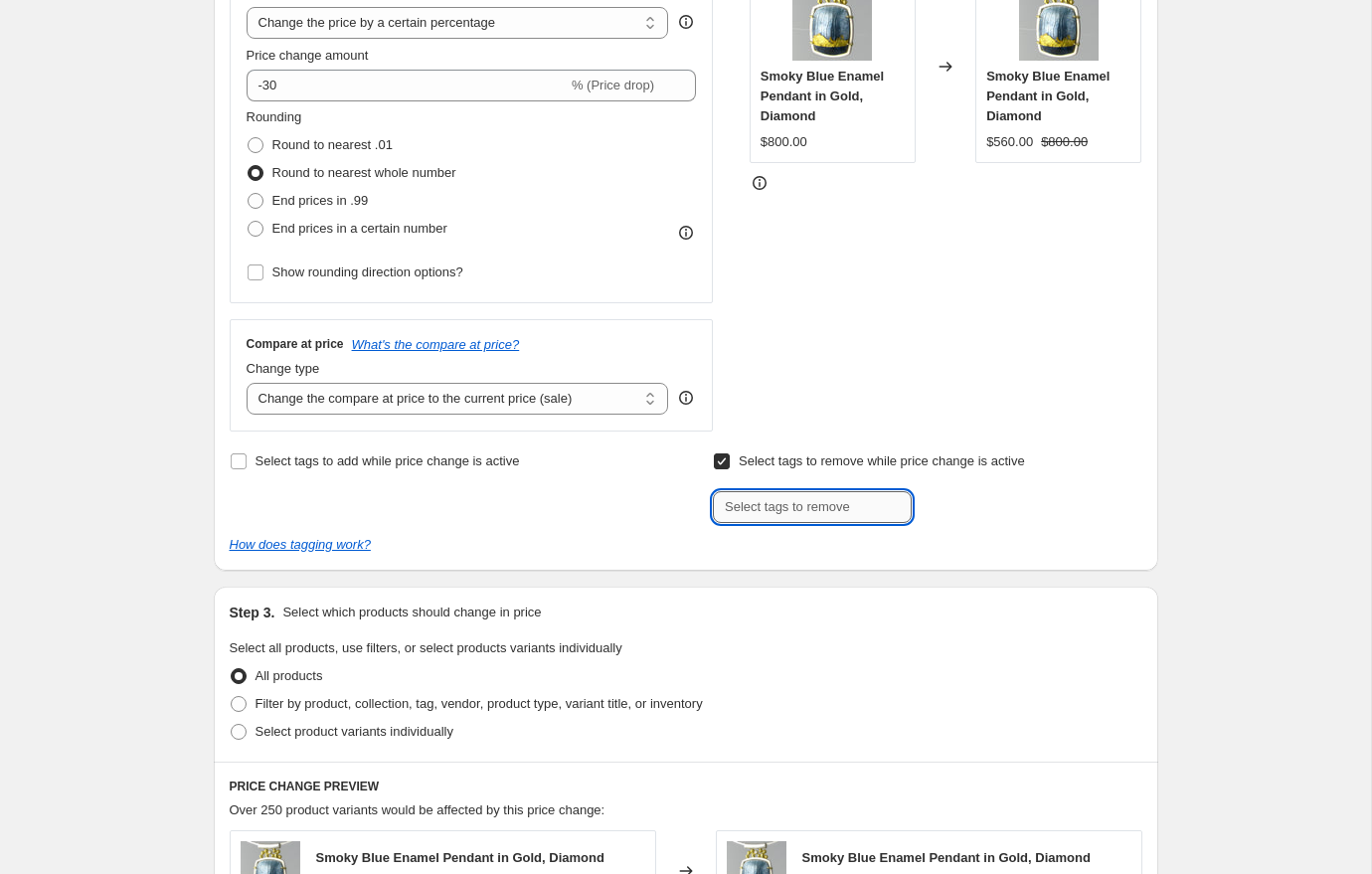 click at bounding box center [812, 507] 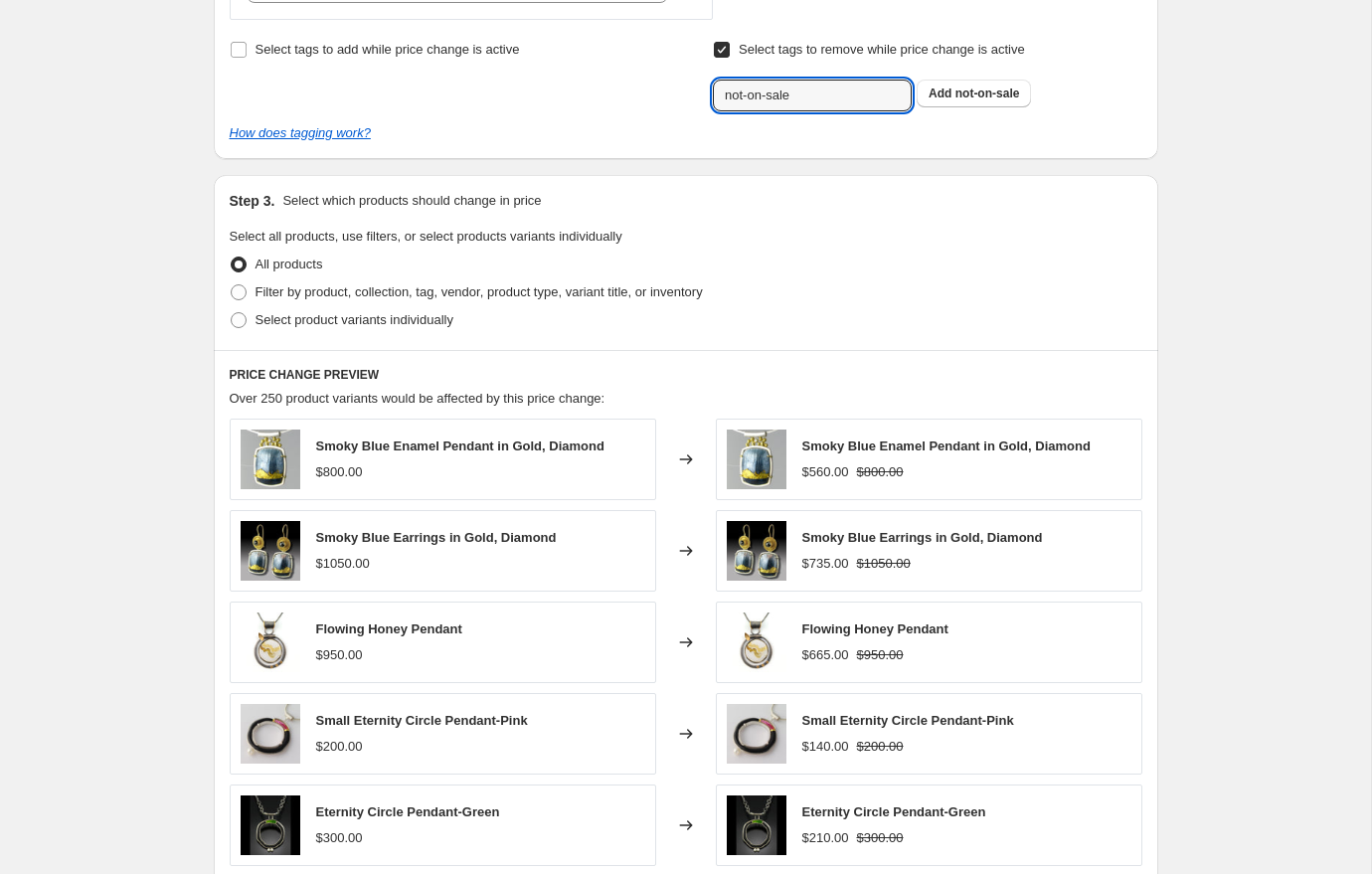 scroll, scrollTop: 839, scrollLeft: 0, axis: vertical 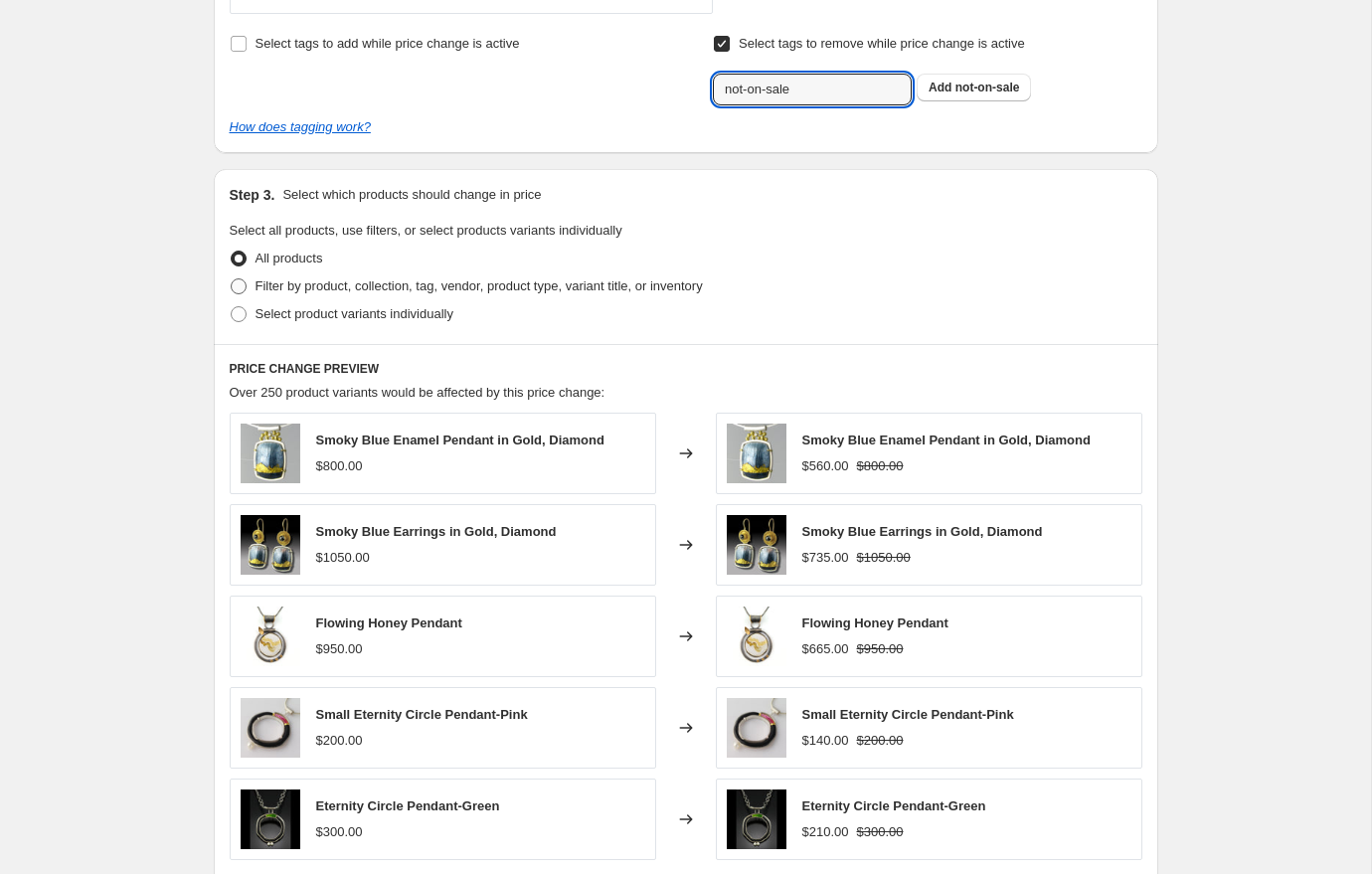 type on "not-on-sale" 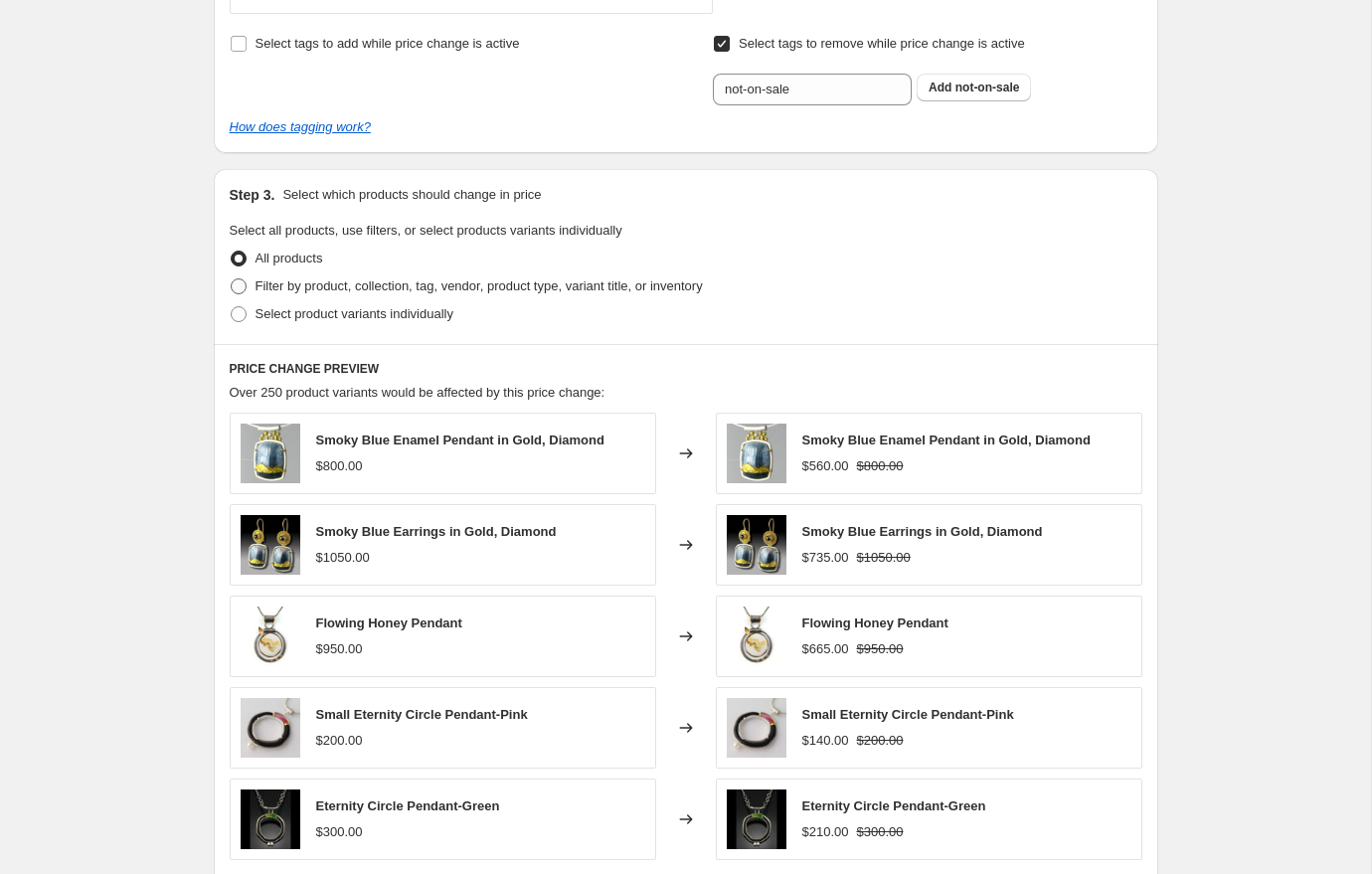 click at bounding box center [239, 286] 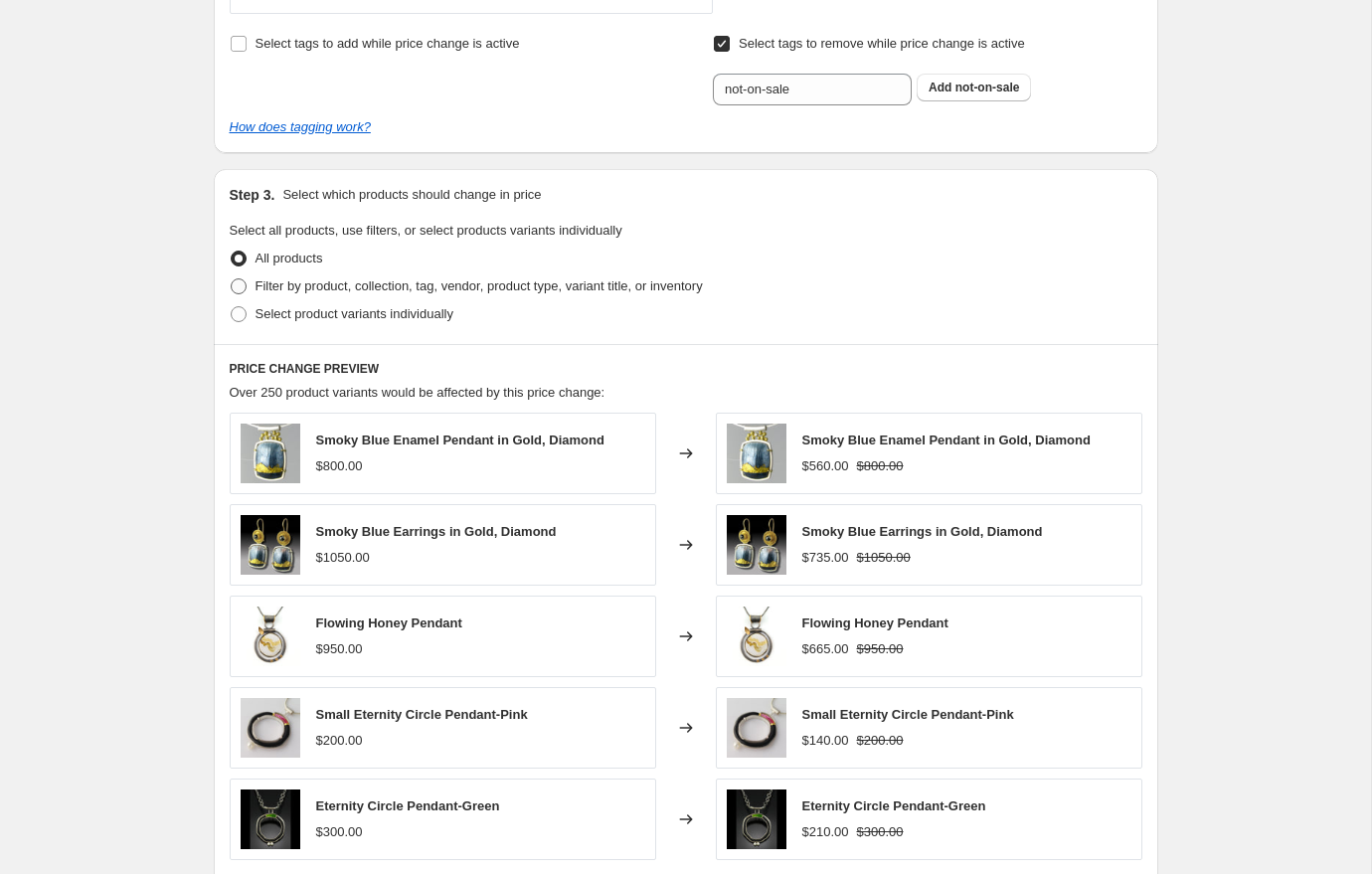 radio on "true" 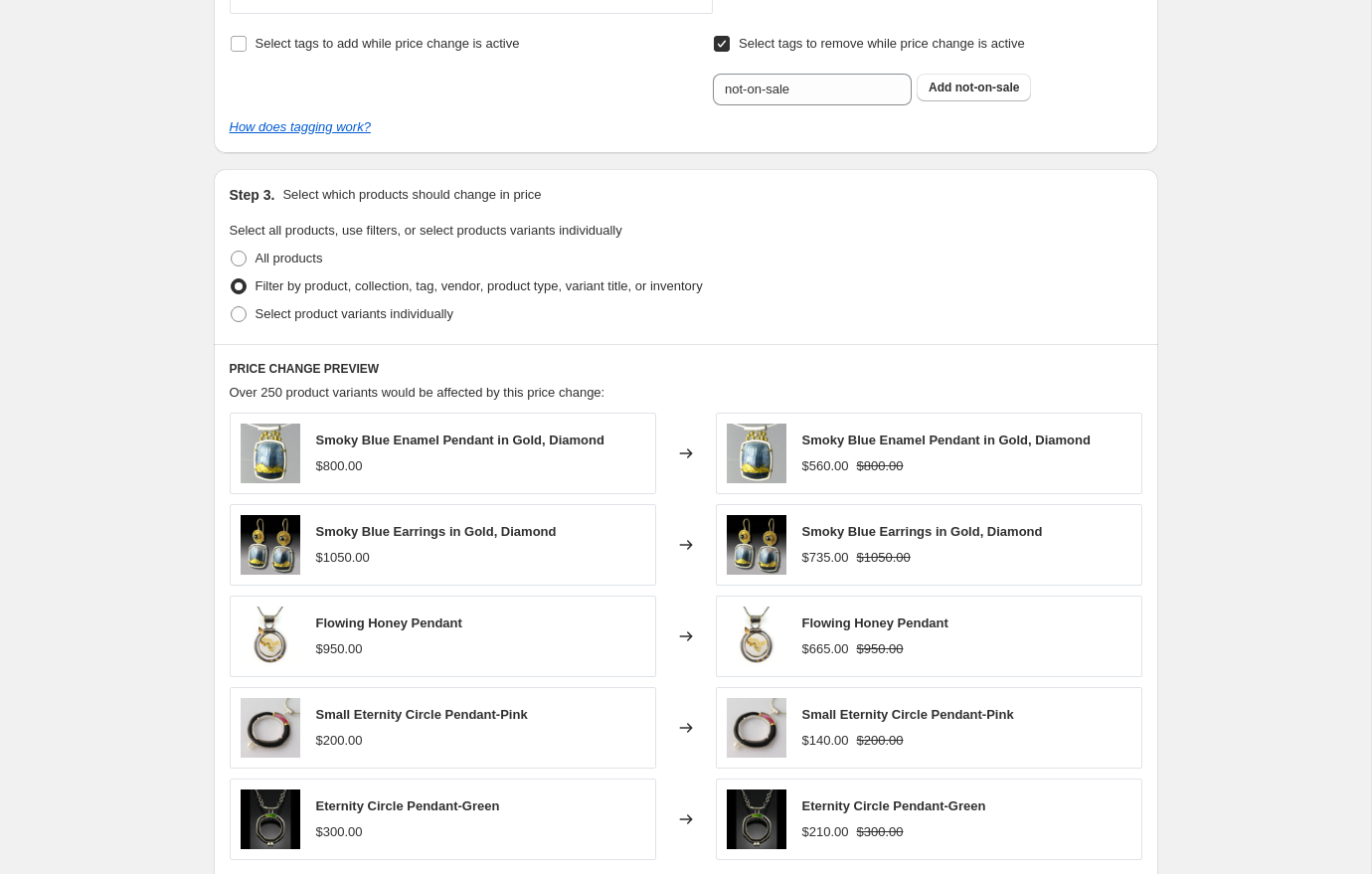 scroll, scrollTop: 829, scrollLeft: 0, axis: vertical 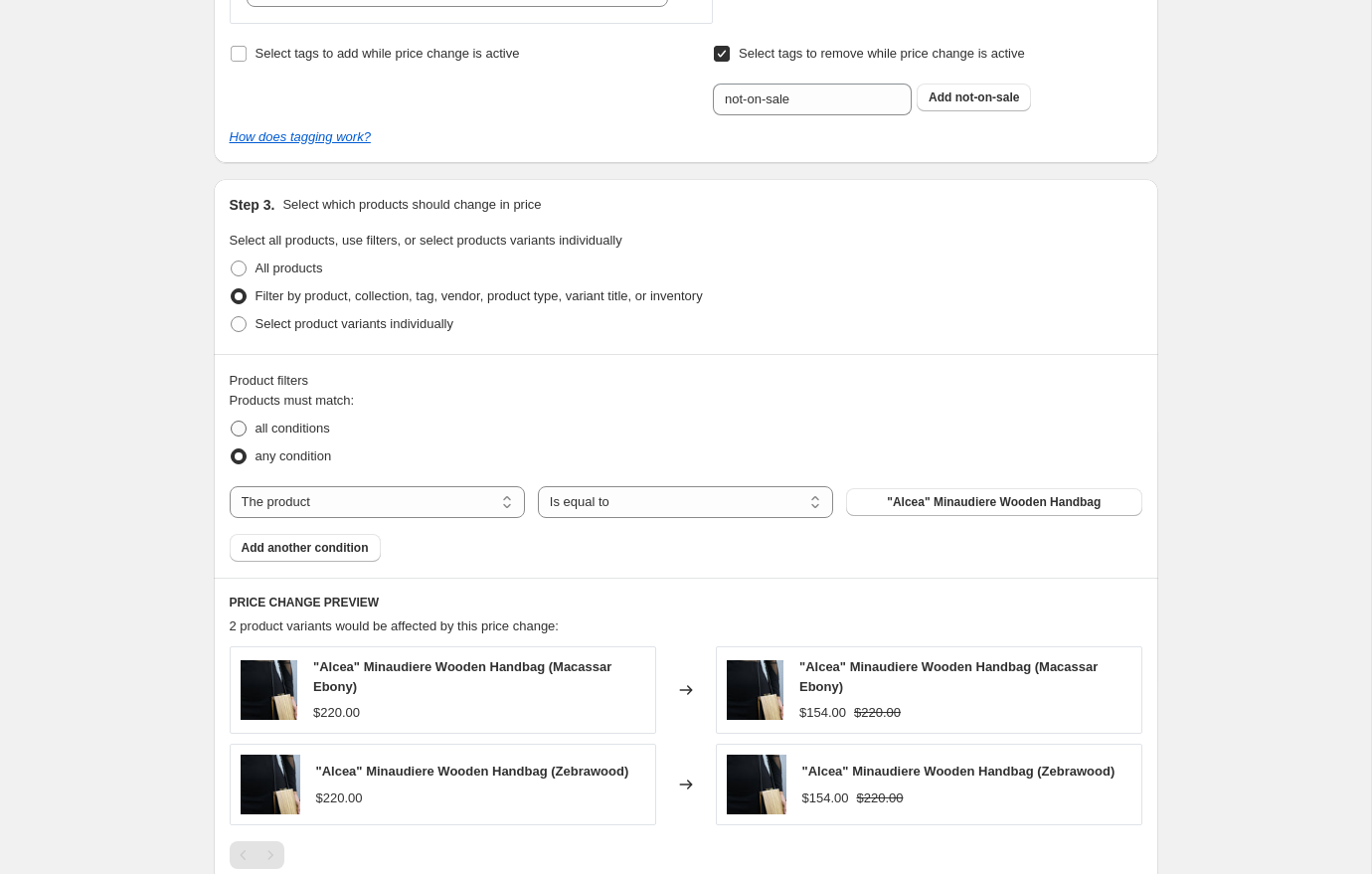 click at bounding box center (239, 429) 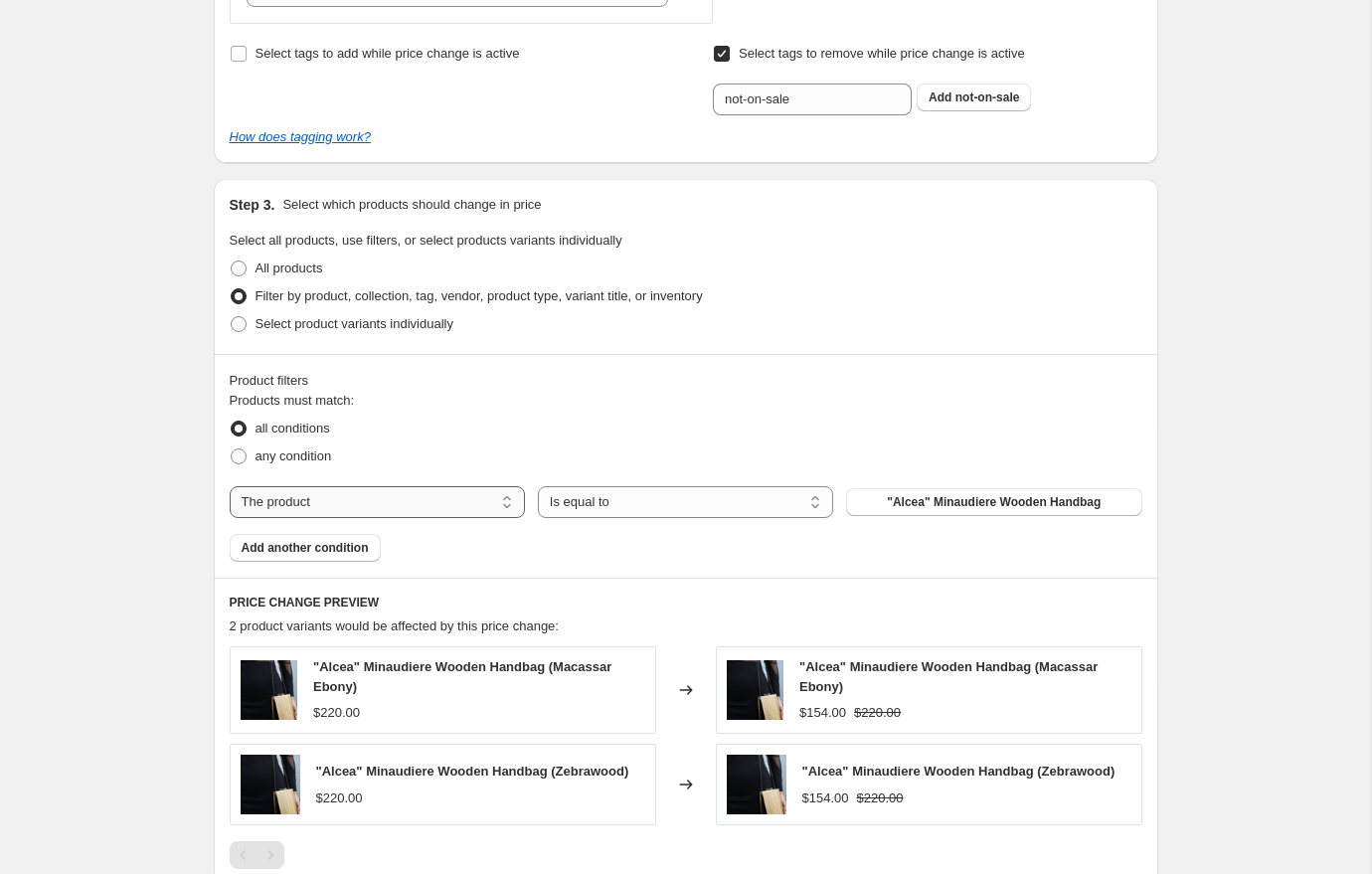 click on "The product The product's collection The product's tag The product's vendor The product's type The product's status The variant's title Inventory quantity" at bounding box center (377, 502) 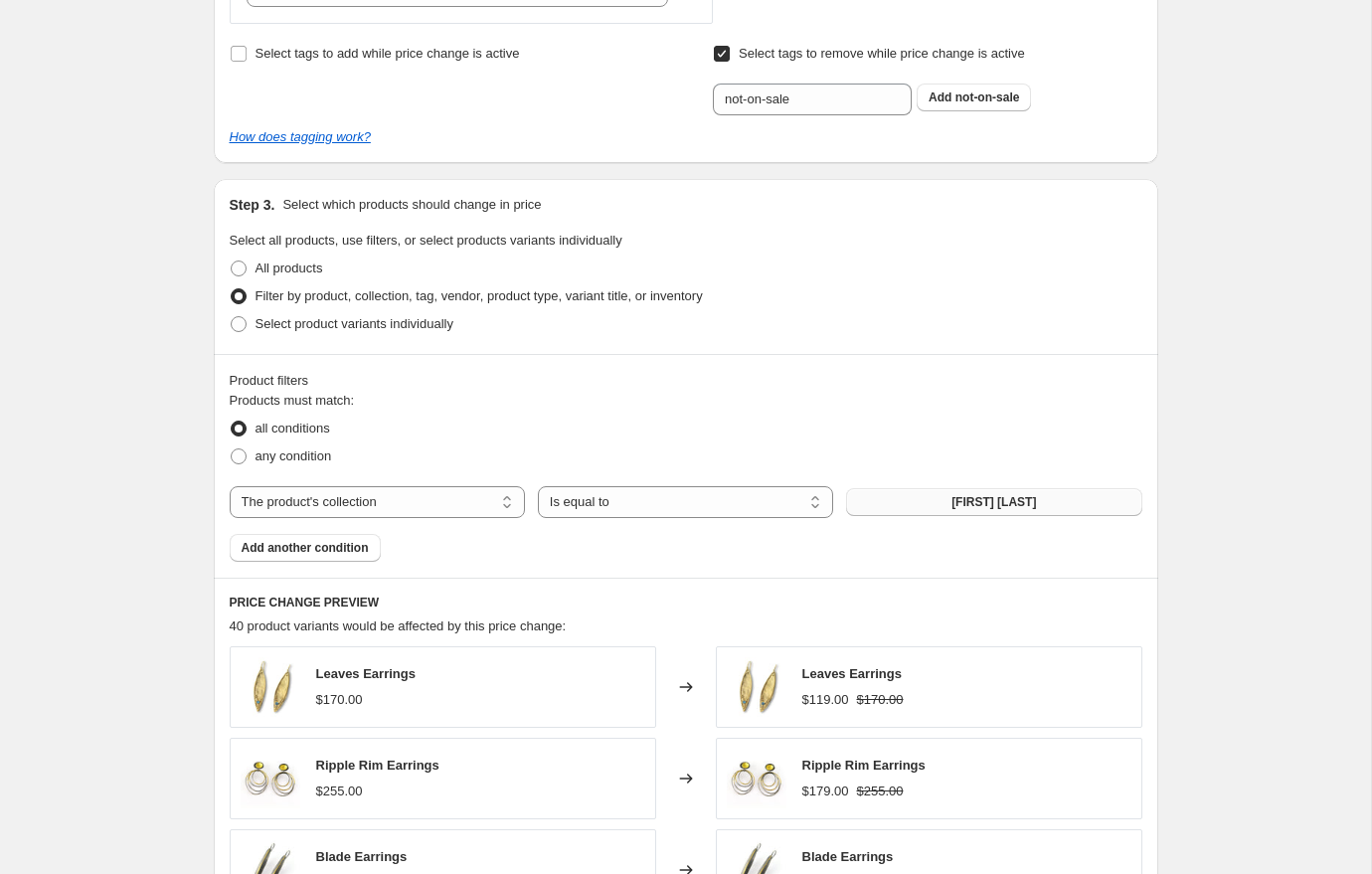 click on "Austin Titus" at bounding box center (993, 502) 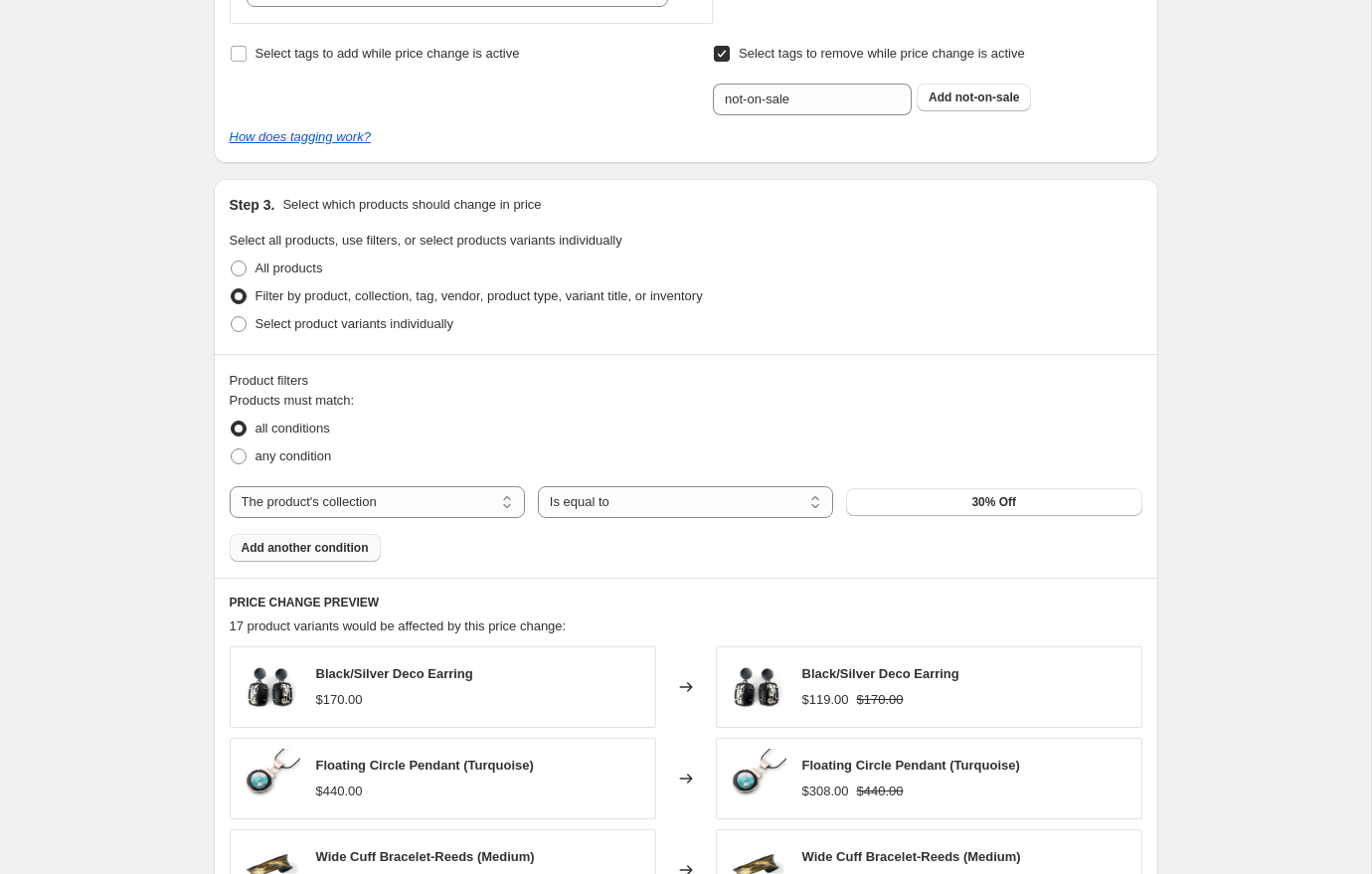 click on "Add another condition" at bounding box center (305, 548) 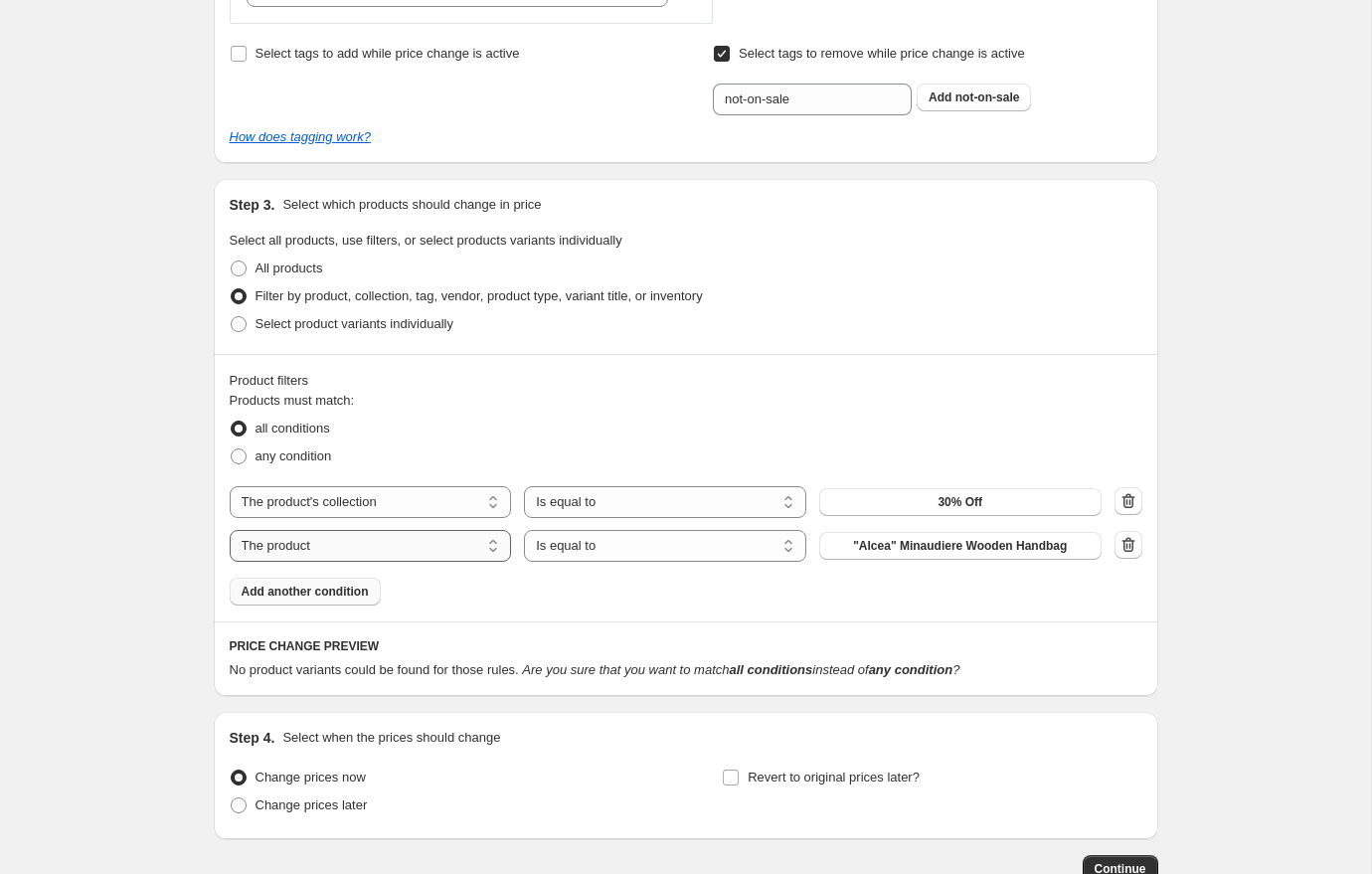 click on "The product The product's collection The product's tag The product's vendor The product's type The product's status The variant's title Inventory quantity" at bounding box center [371, 546] 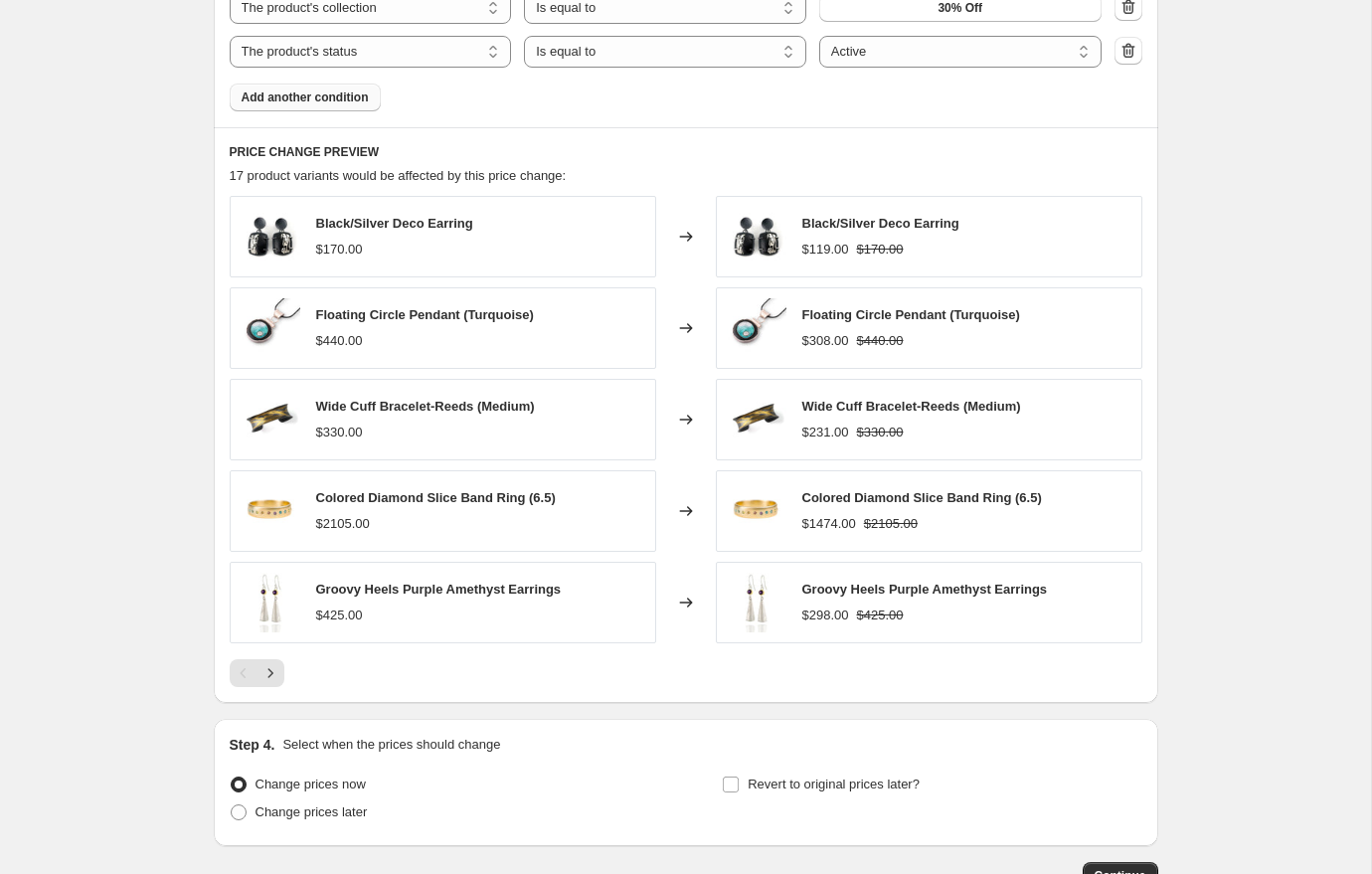 scroll, scrollTop: 1461, scrollLeft: 0, axis: vertical 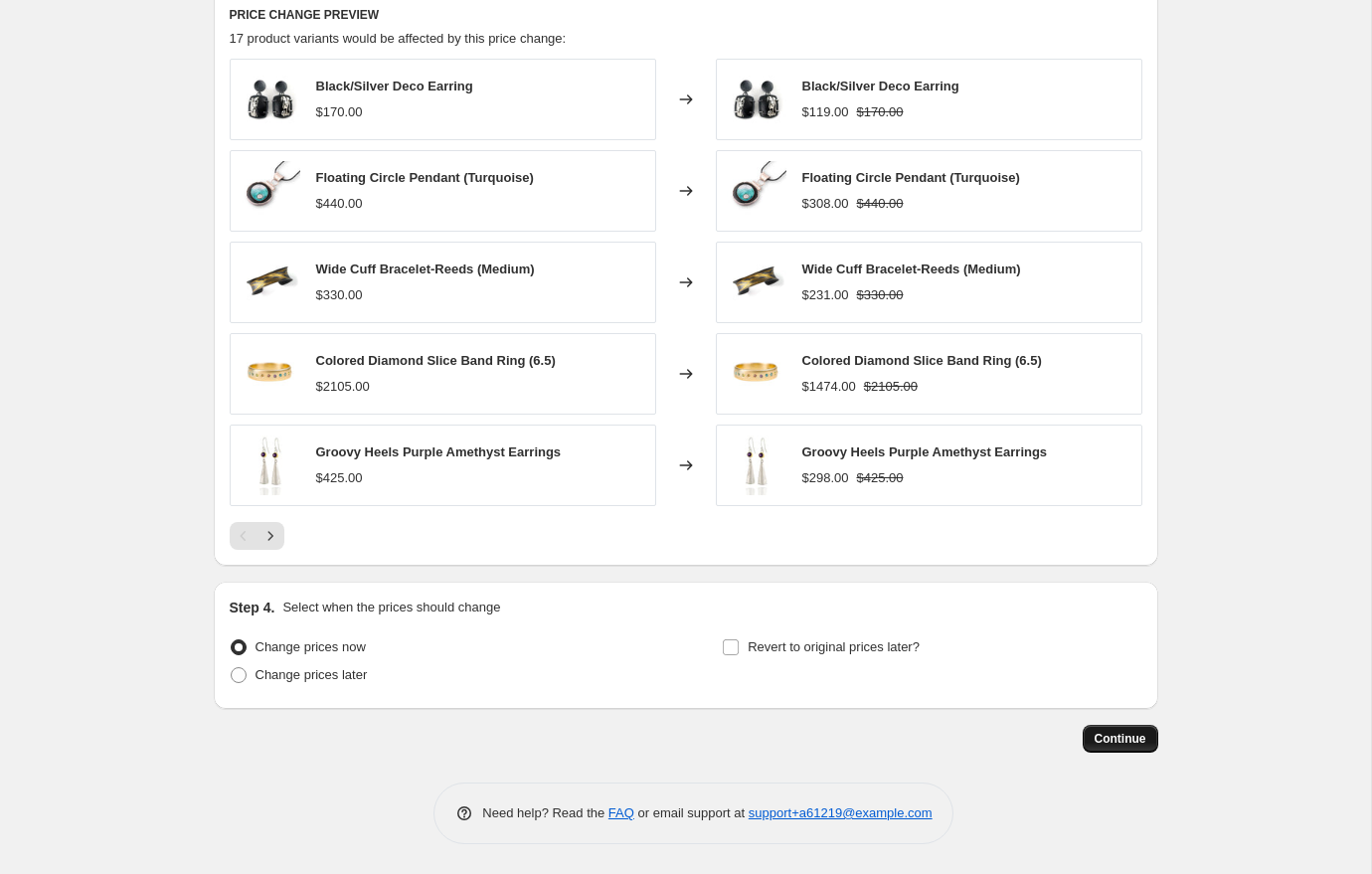 click on "Continue" at bounding box center (1120, 739) 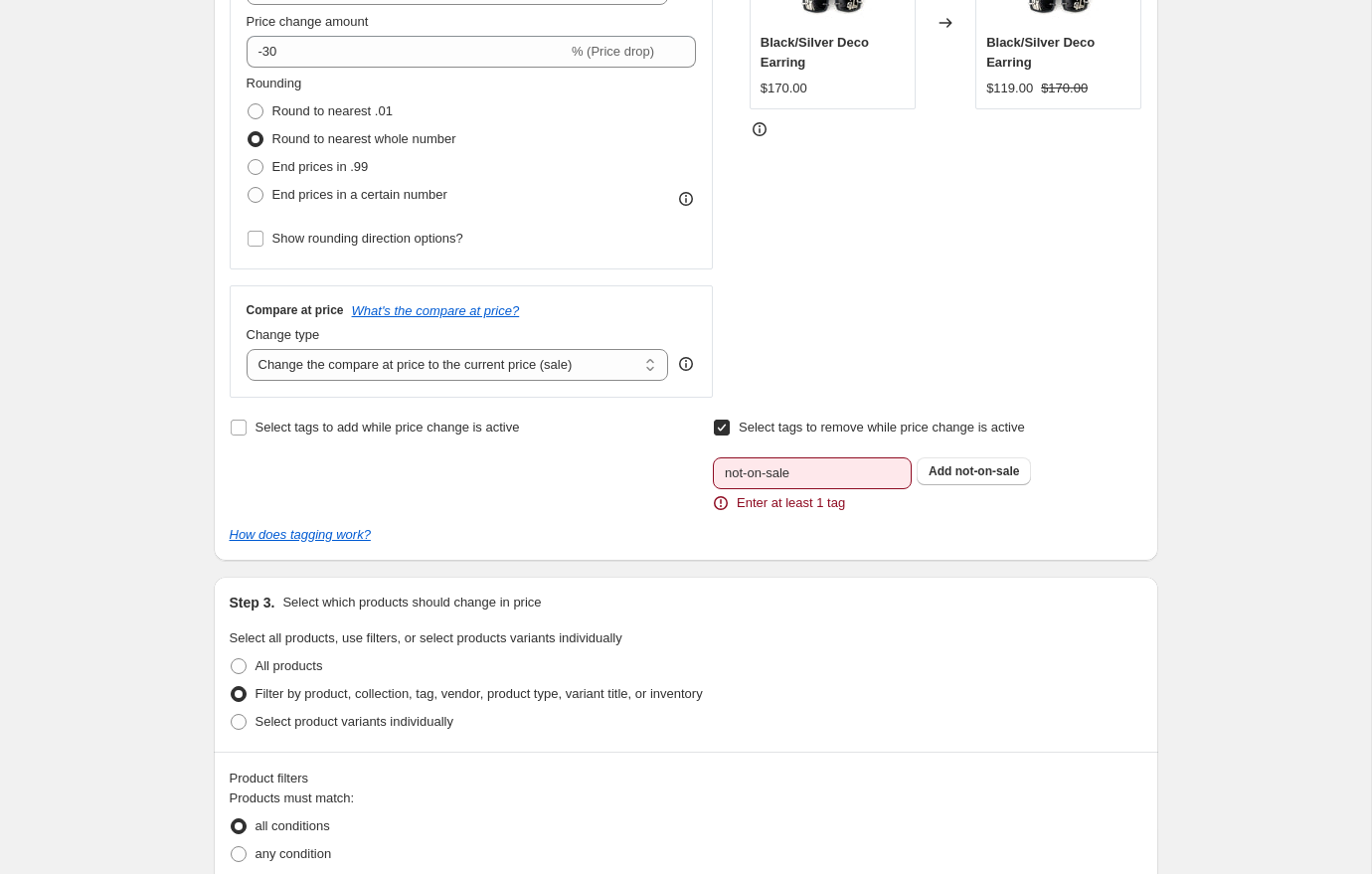 scroll, scrollTop: 571, scrollLeft: 0, axis: vertical 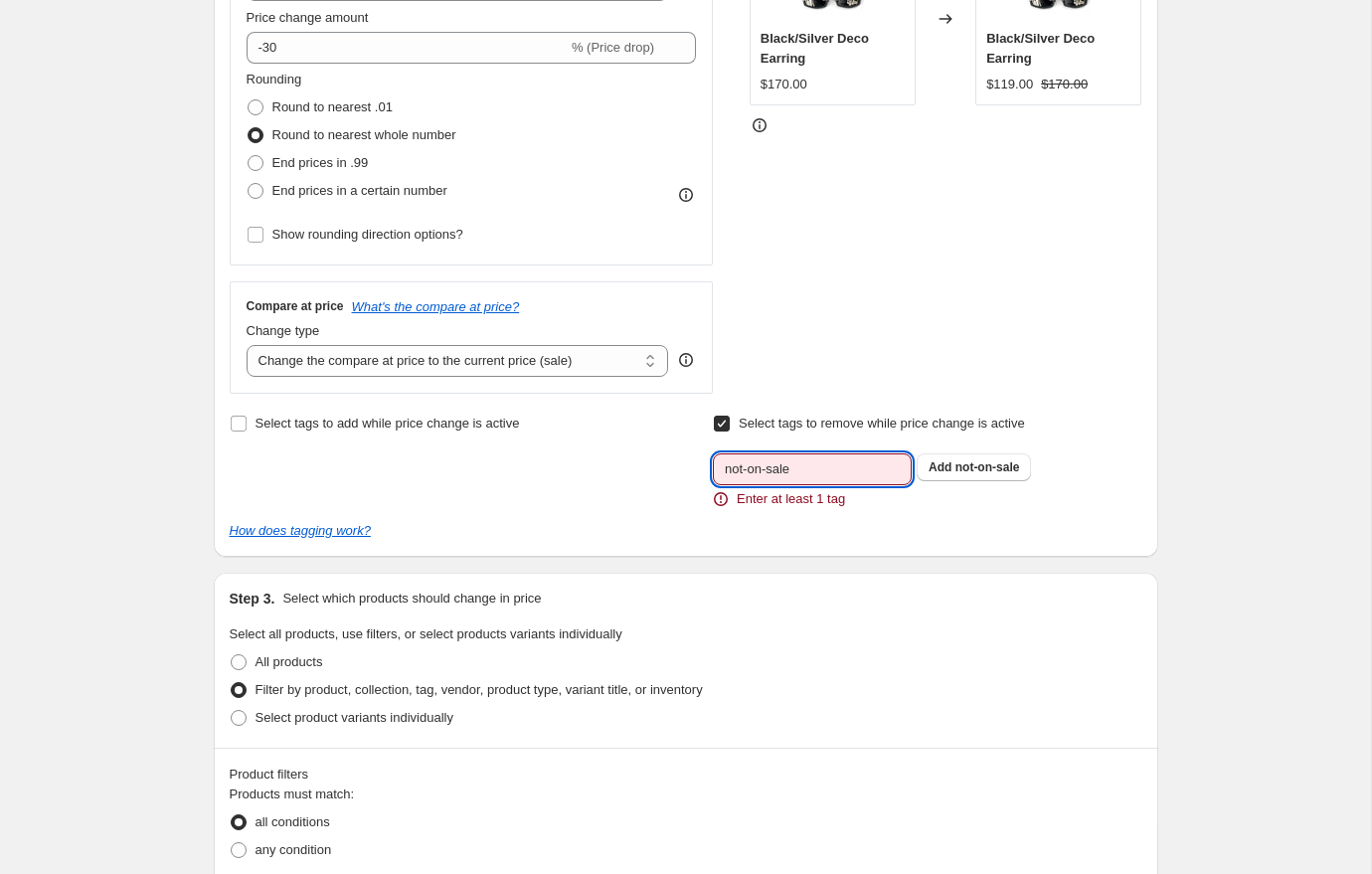 click on "not-on-sale" at bounding box center (812, 469) 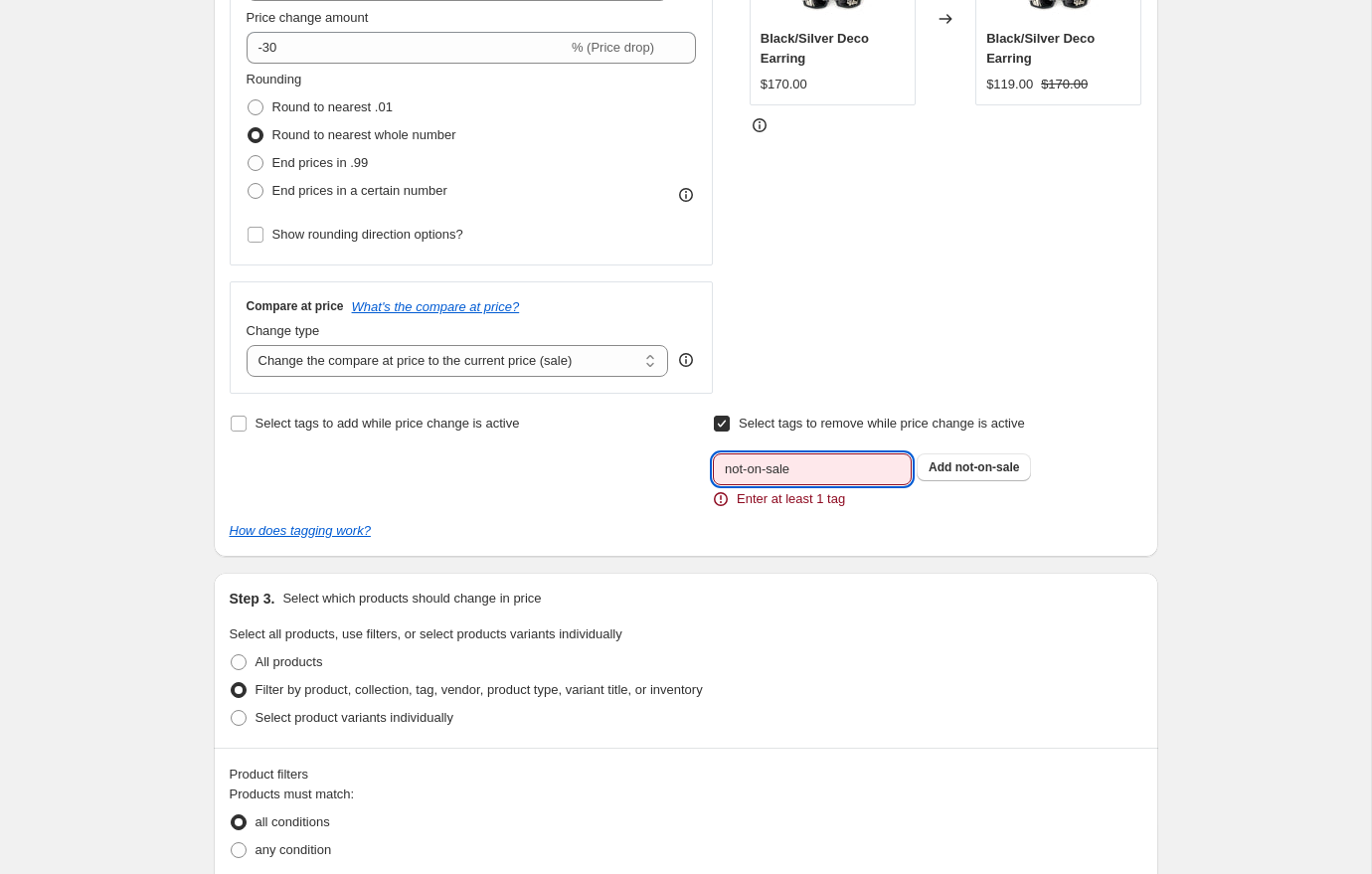 click on "Select tags to remove while price change is active" at bounding box center (722, 424) 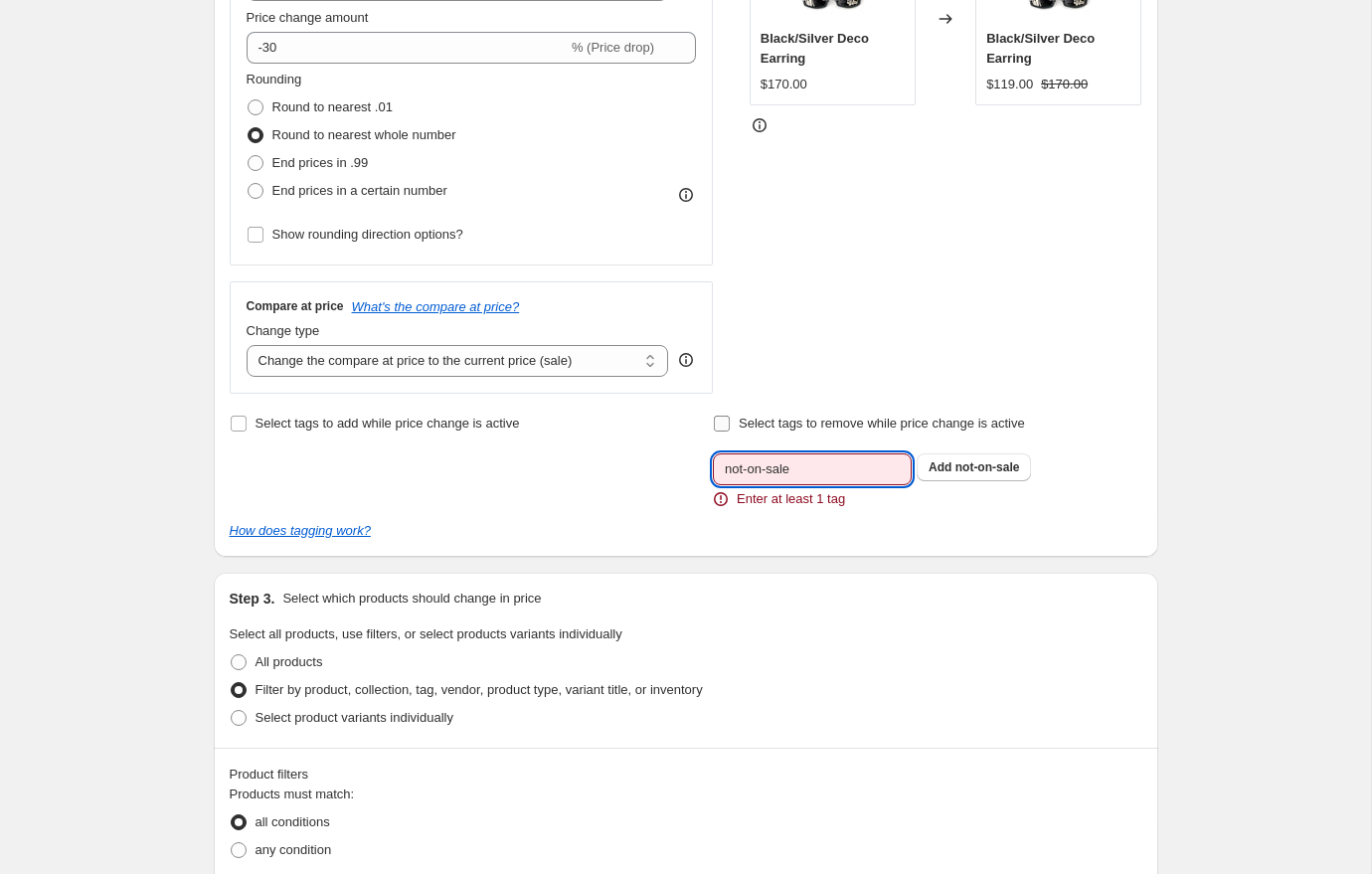 checkbox on "false" 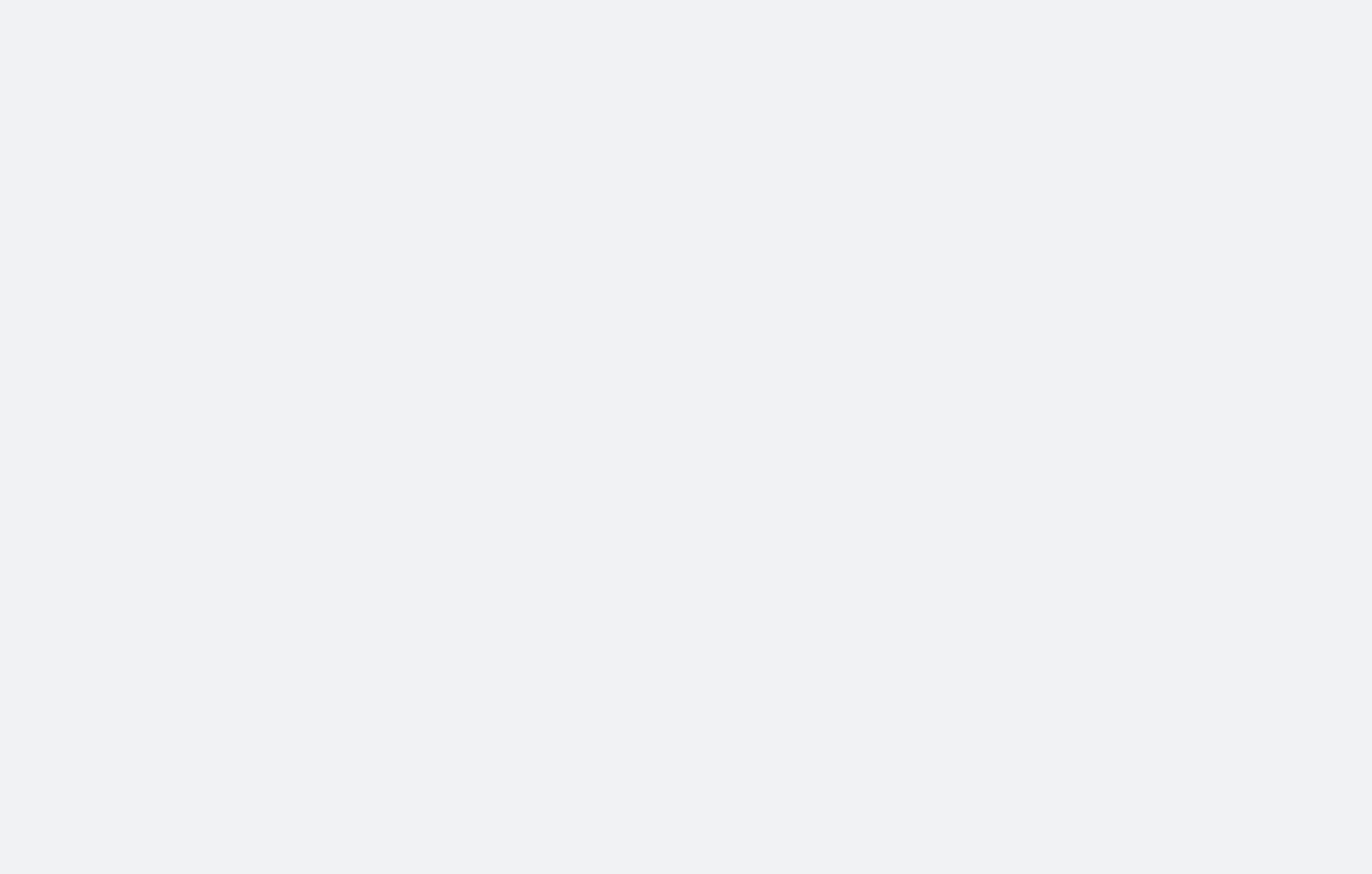 scroll, scrollTop: 0, scrollLeft: 0, axis: both 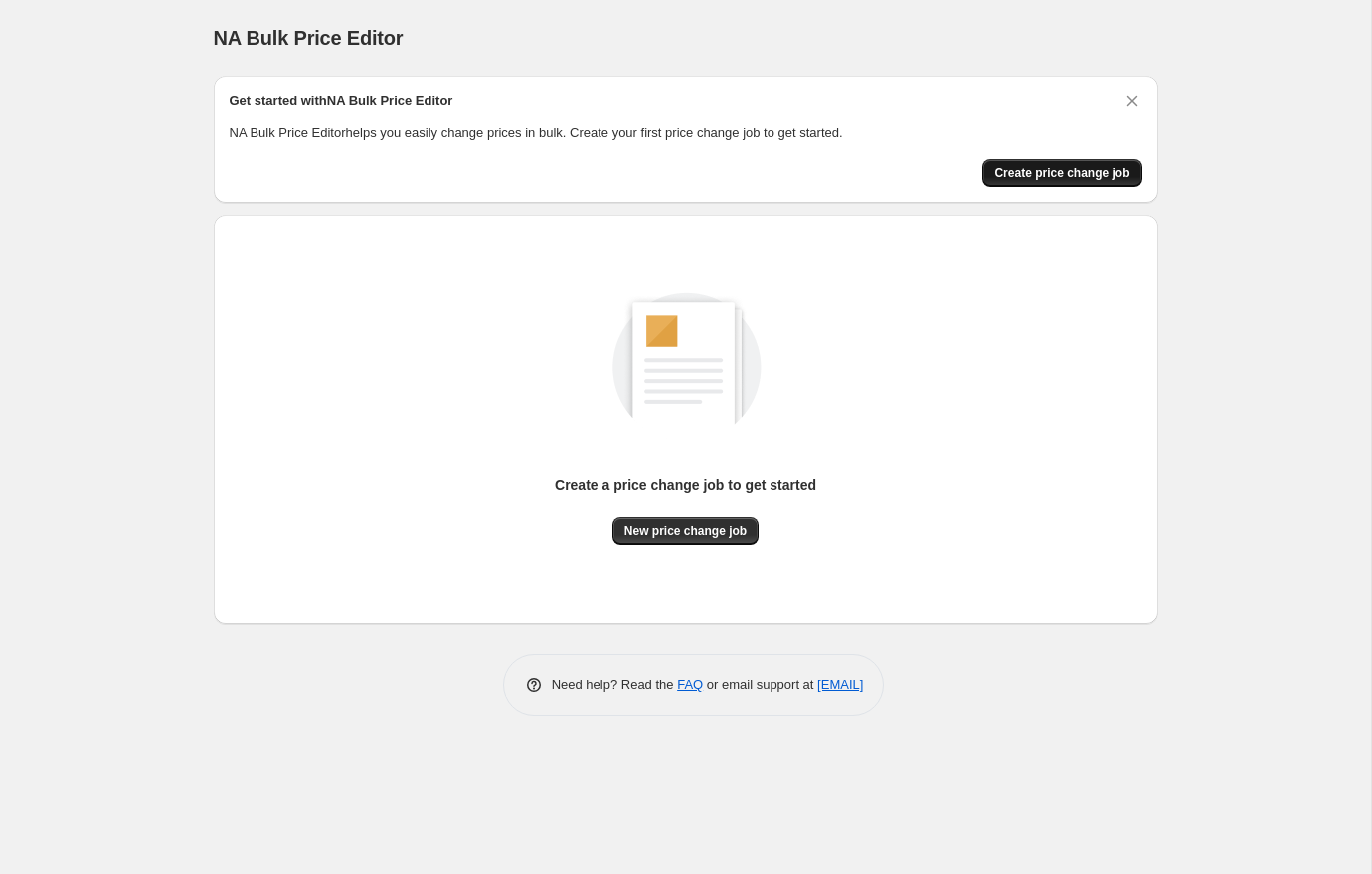 click on "Create price change job" at bounding box center (1062, 173) 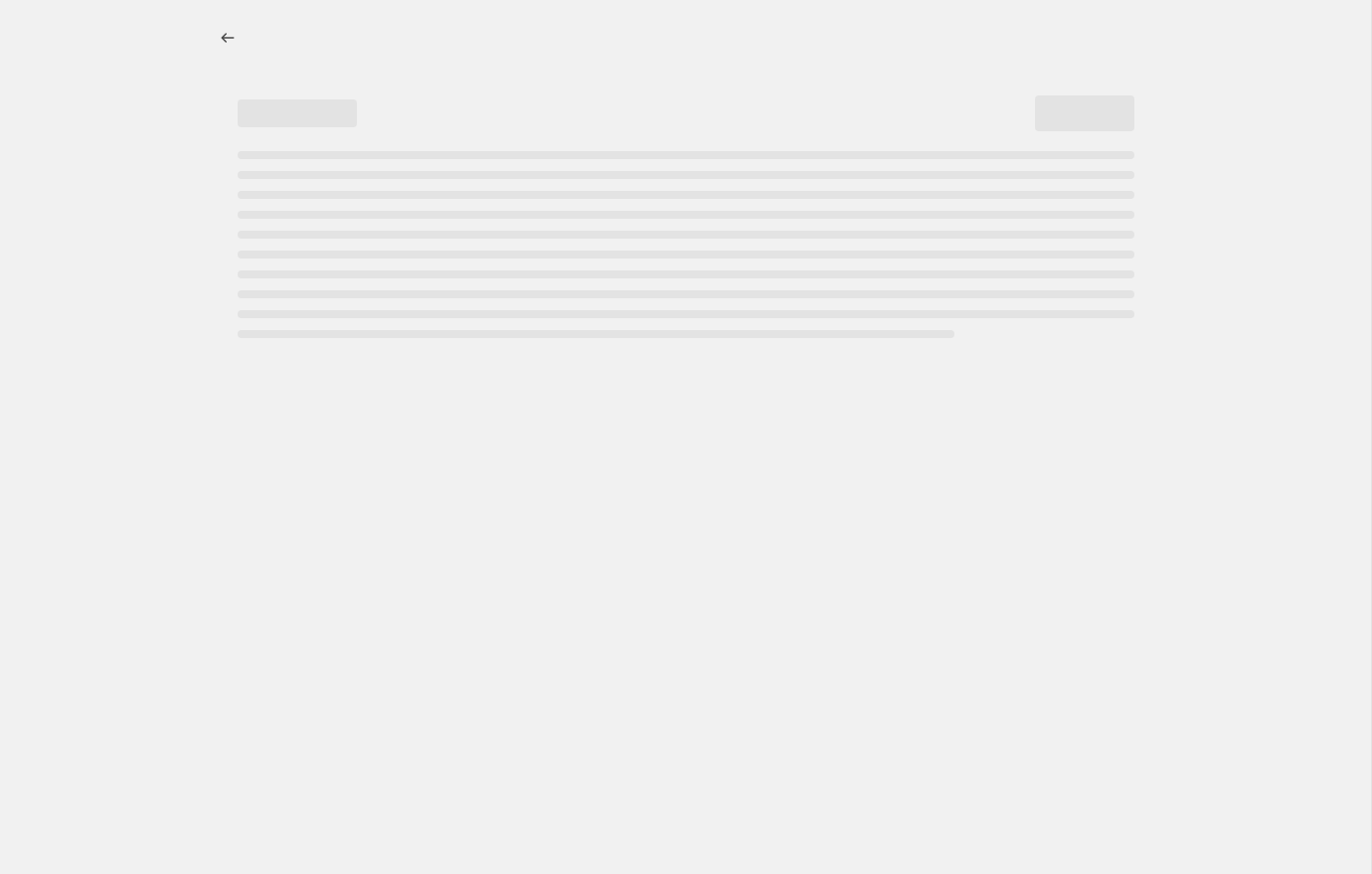 select on "percentage" 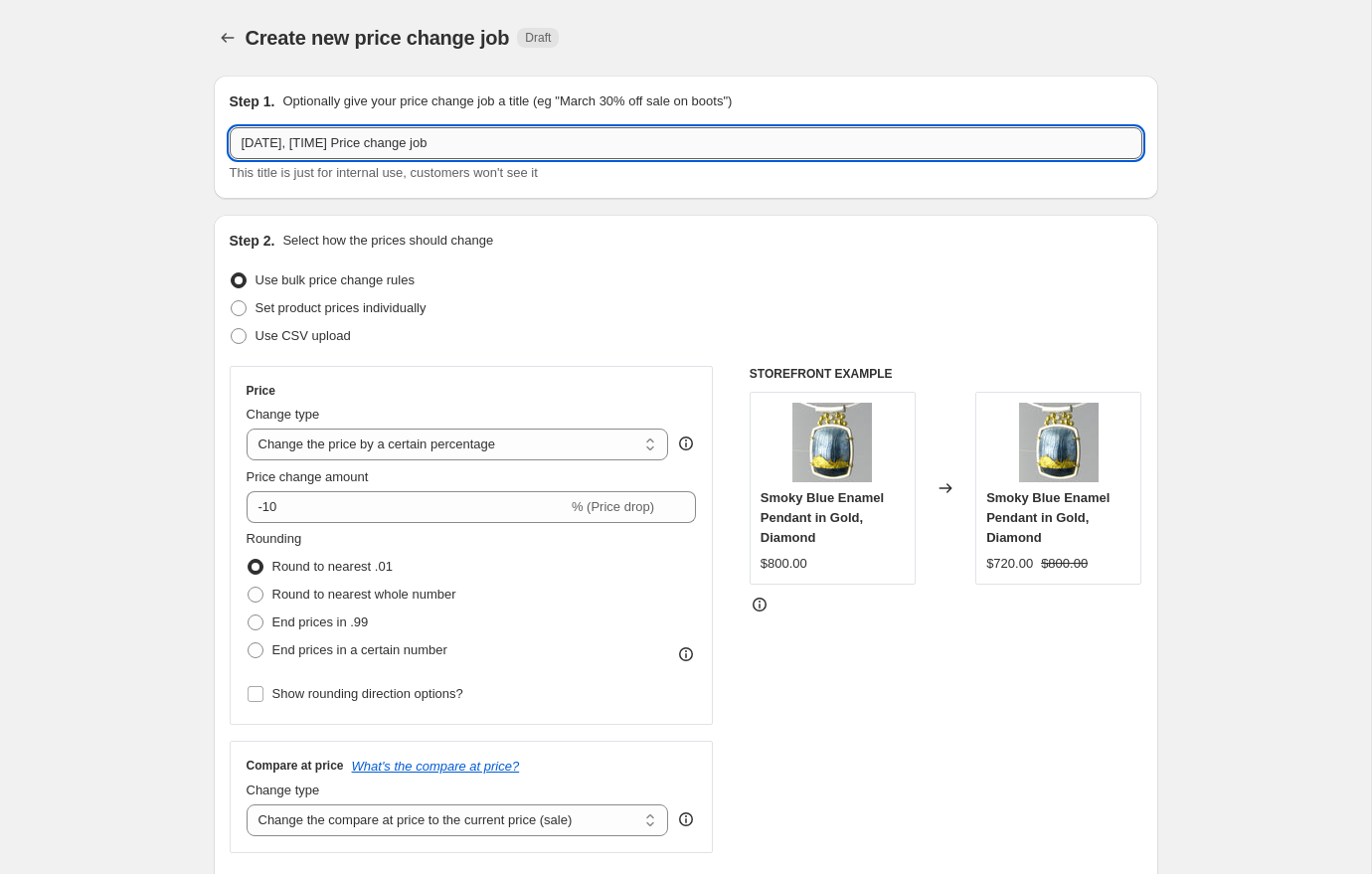 drag, startPoint x: 521, startPoint y: 152, endPoint x: 229, endPoint y: 140, distance: 292.24647 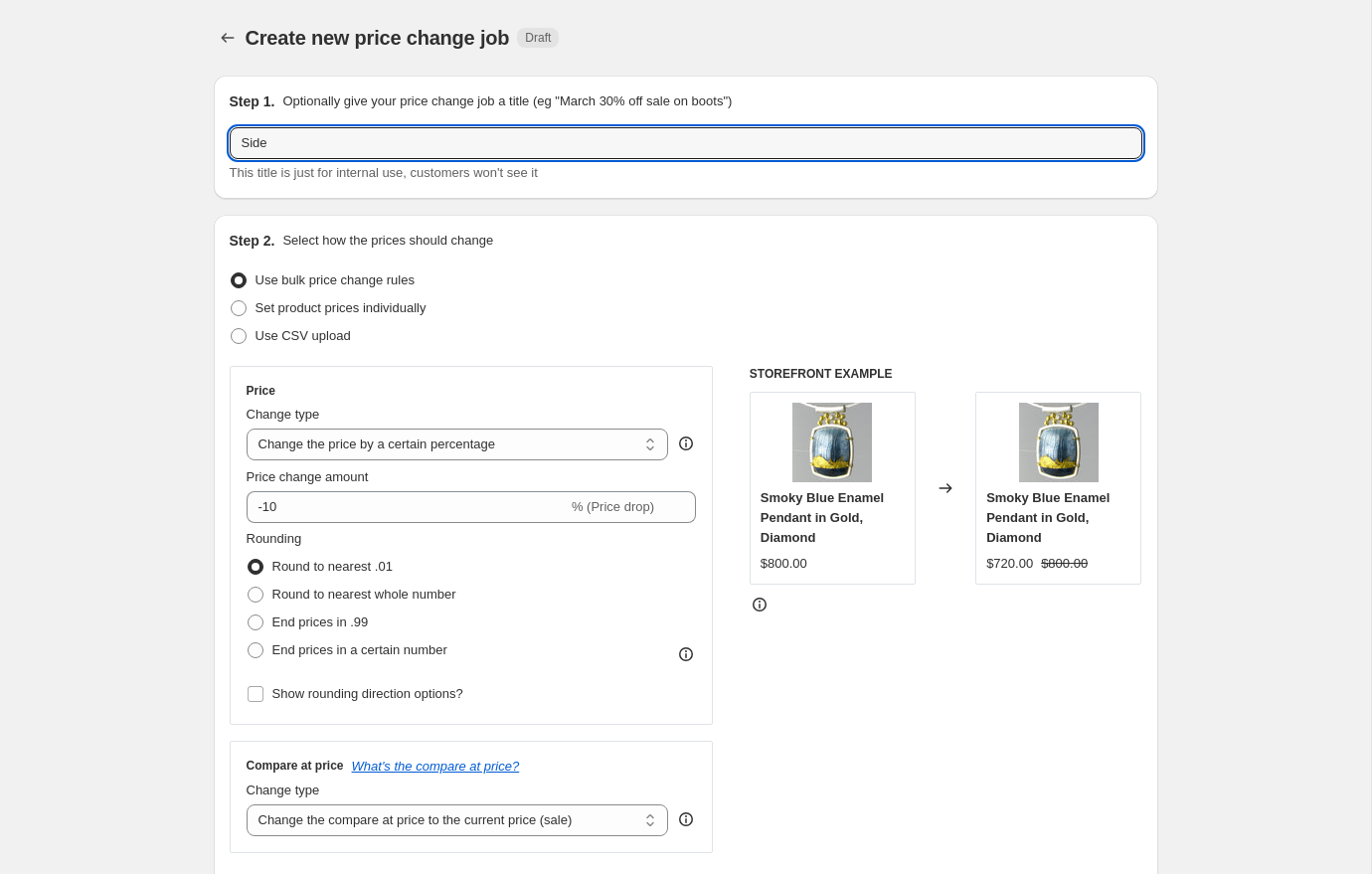 type on "Sidewalk sale 2025—30% off" 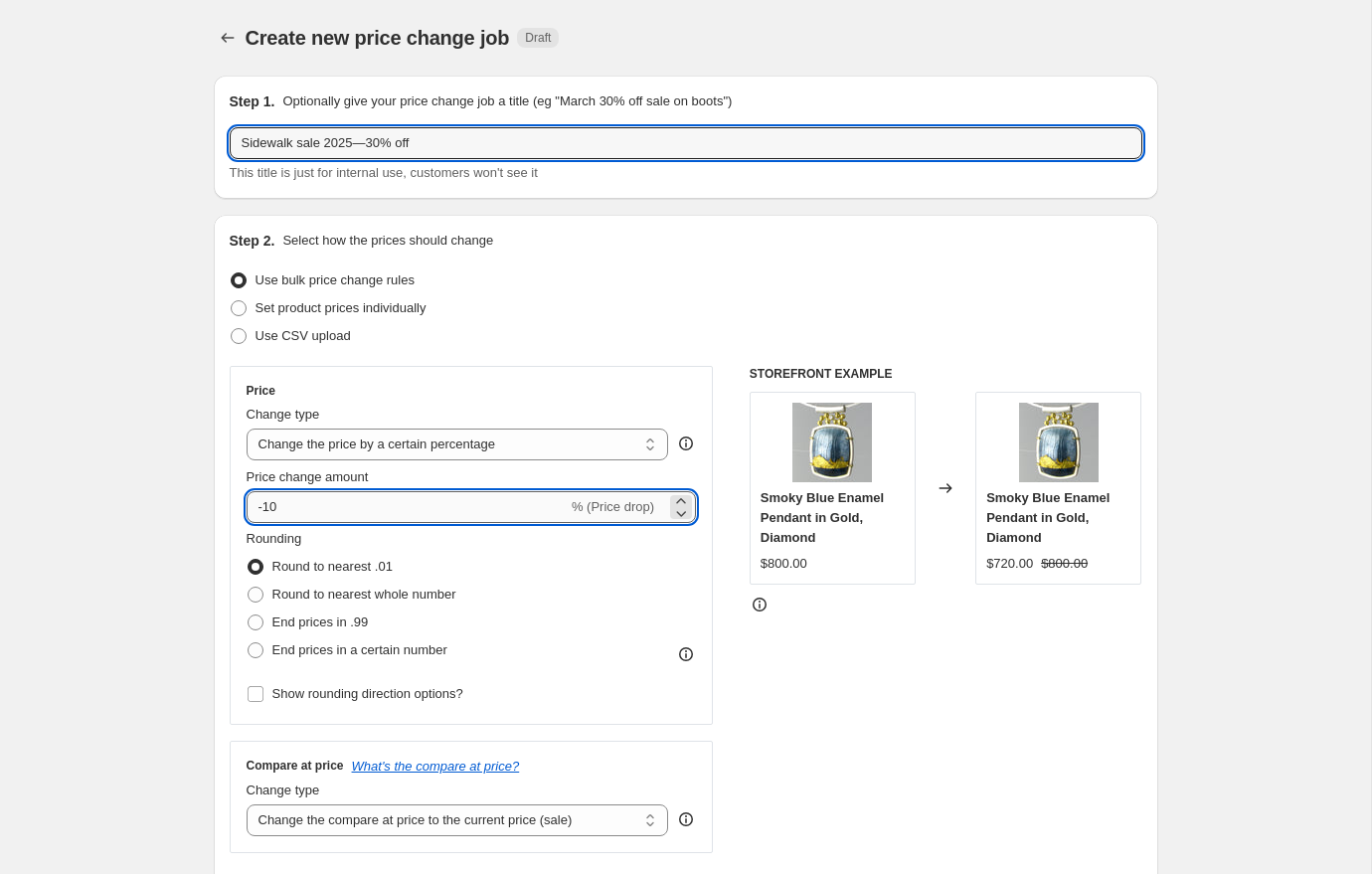 click on "-10" at bounding box center (407, 507) 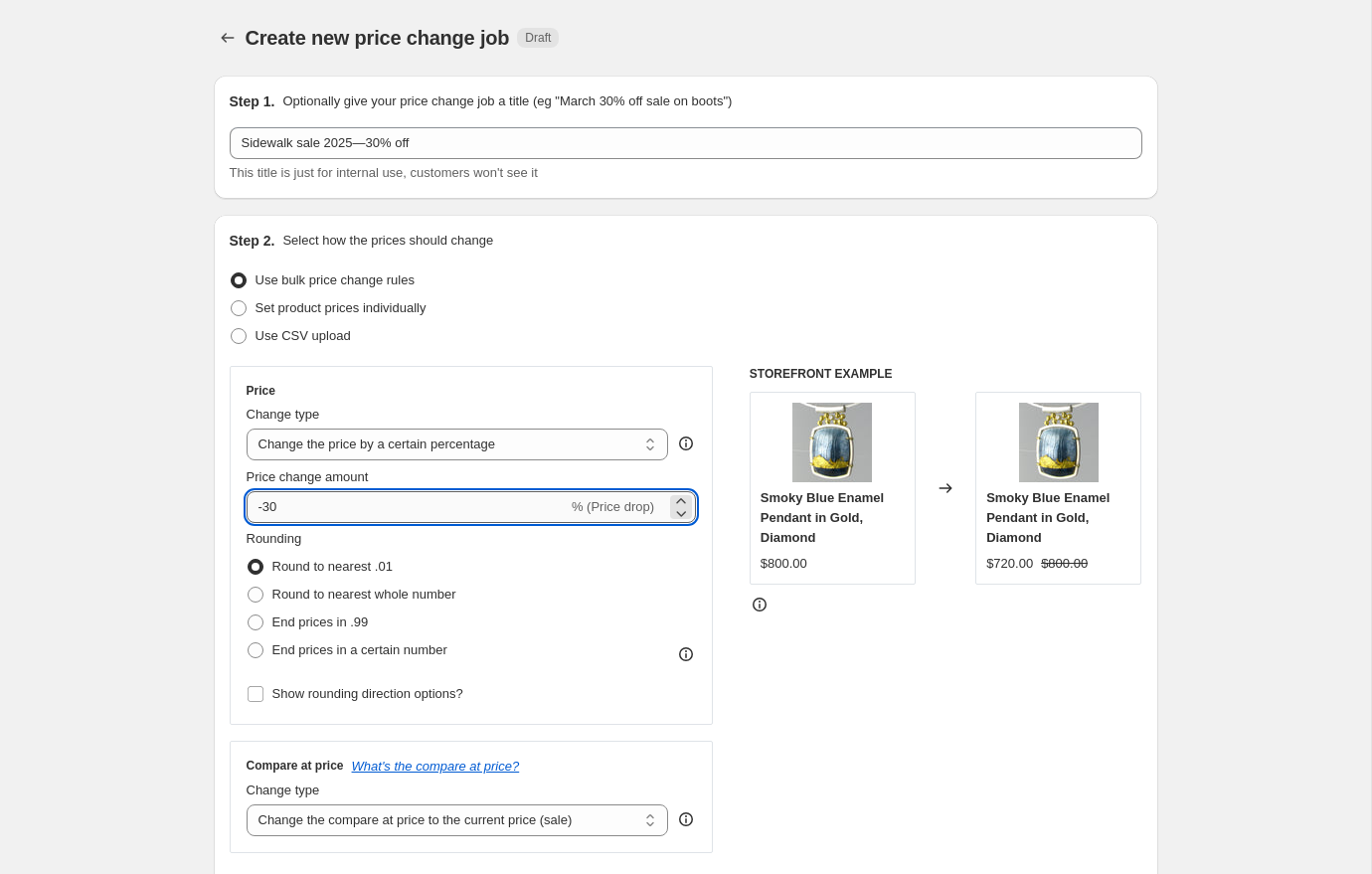 type on "-30" 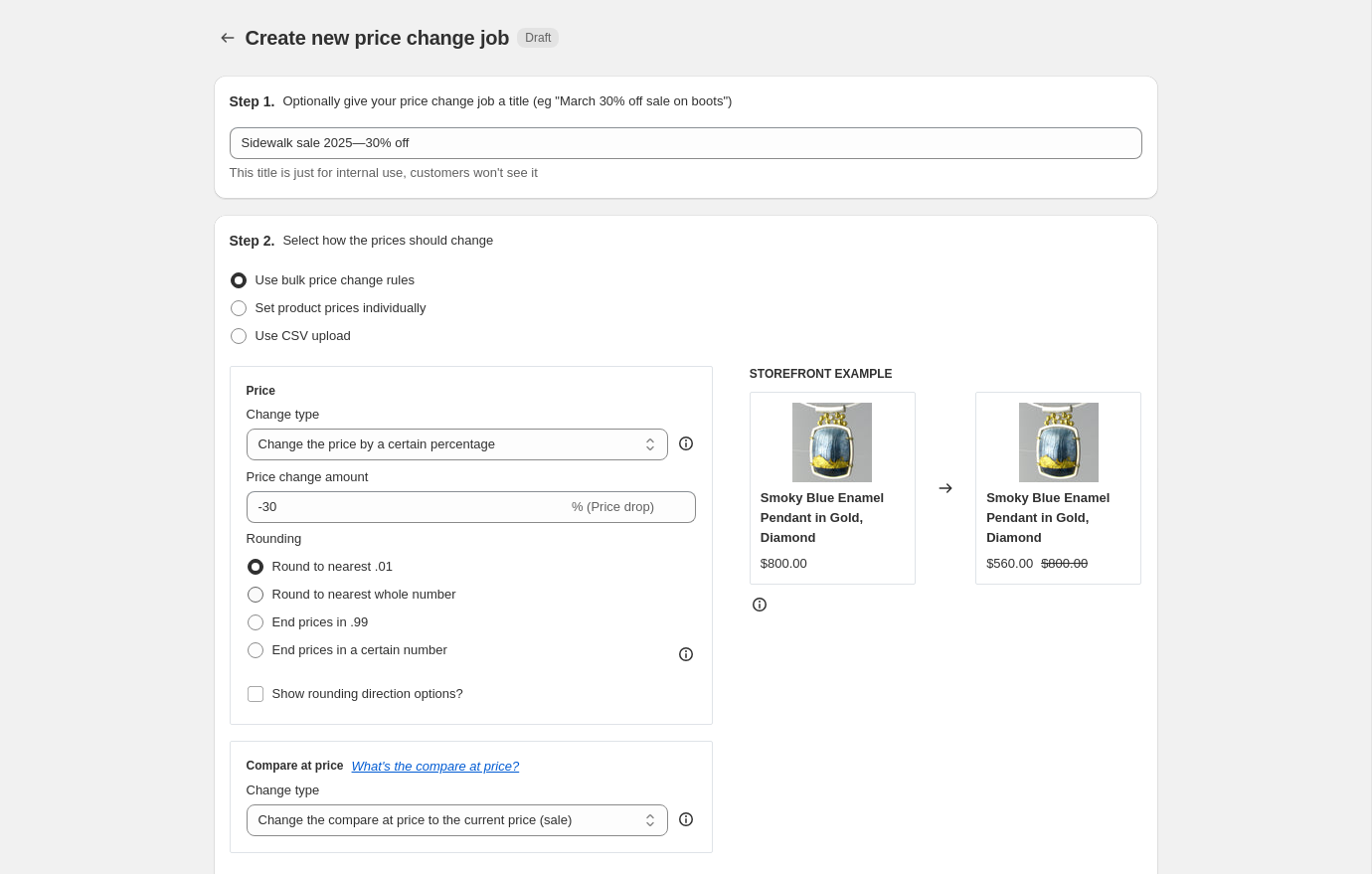 click at bounding box center [256, 595] 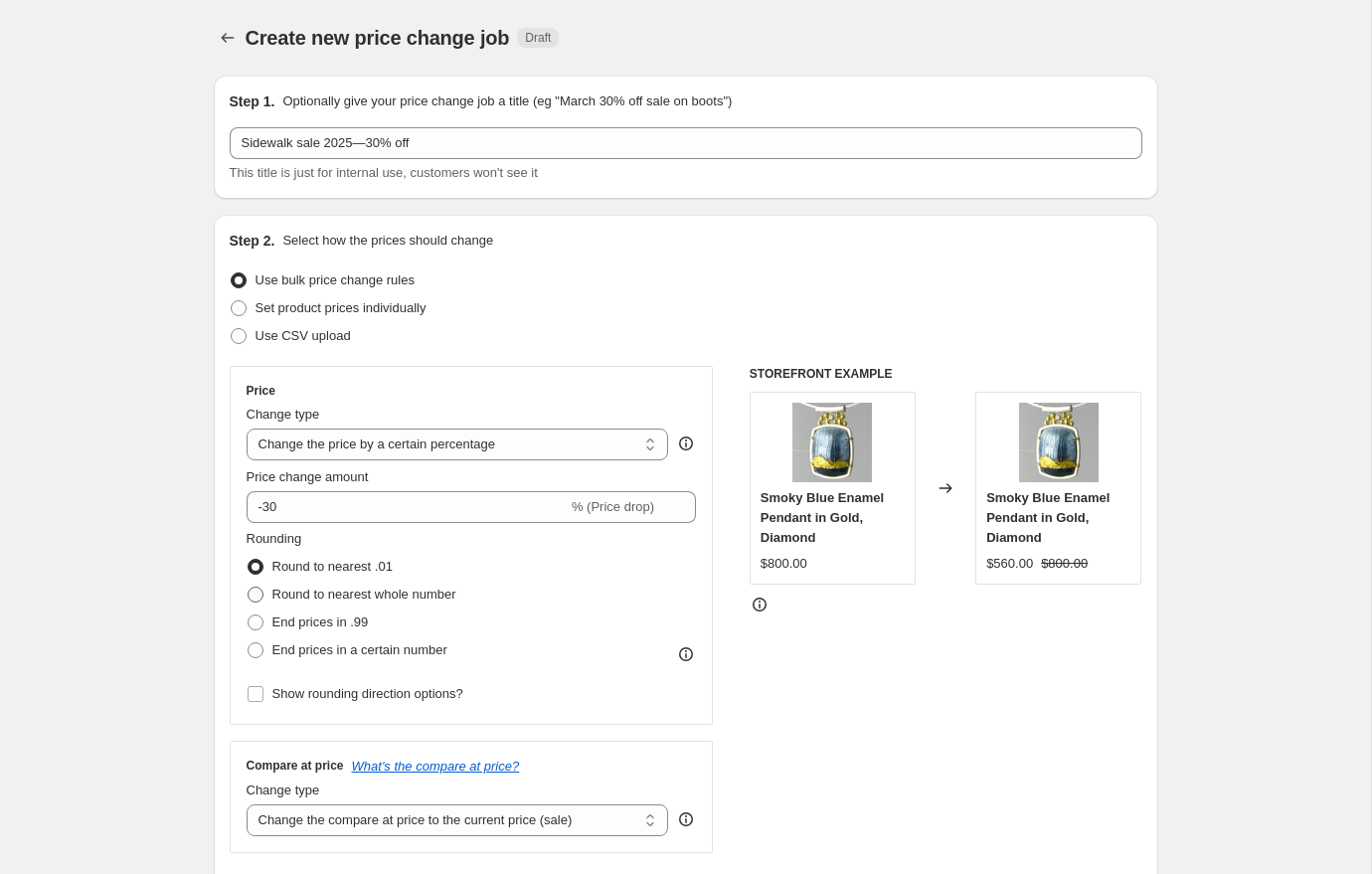 radio on "true" 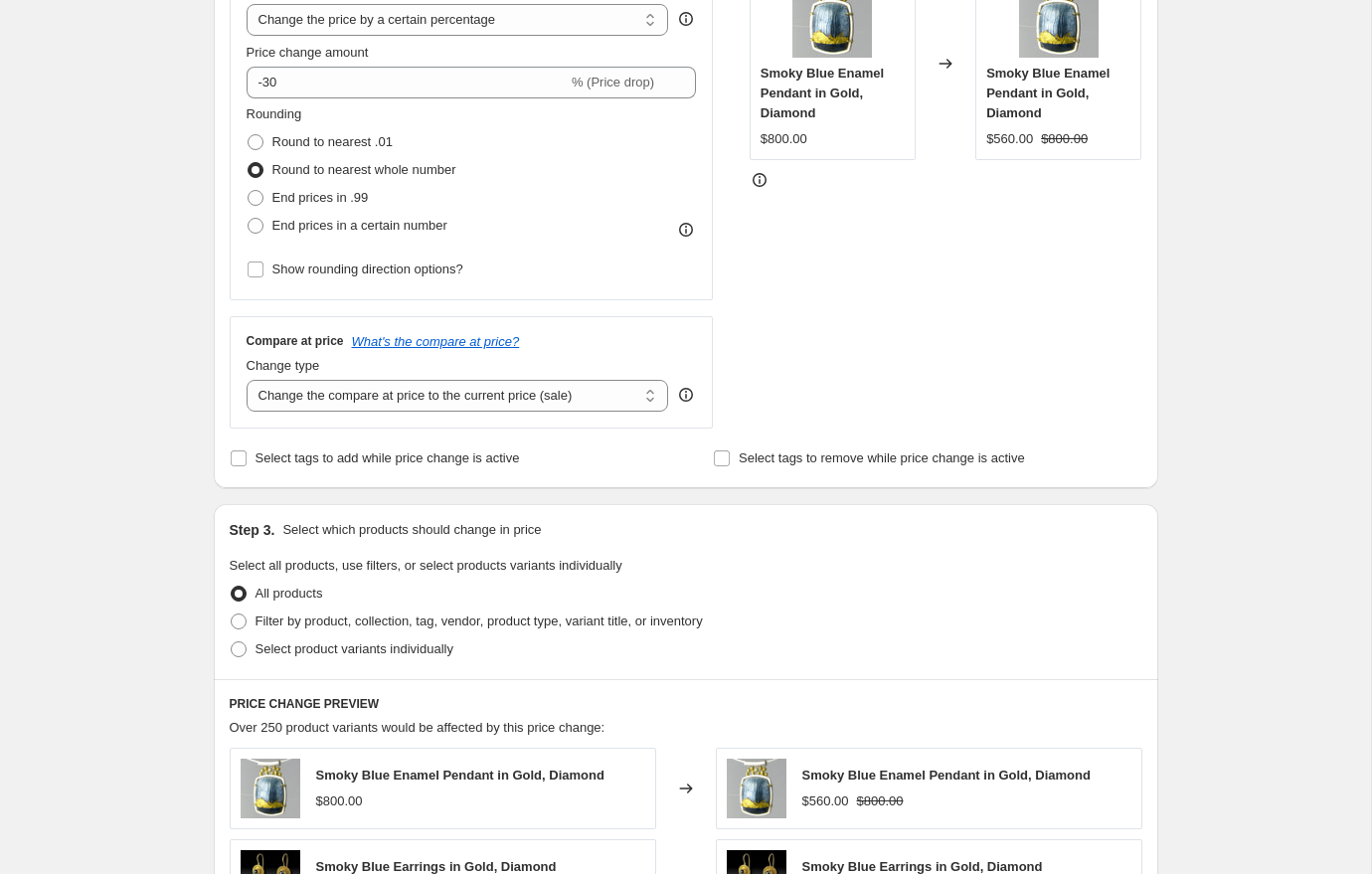 scroll, scrollTop: 443, scrollLeft: 0, axis: vertical 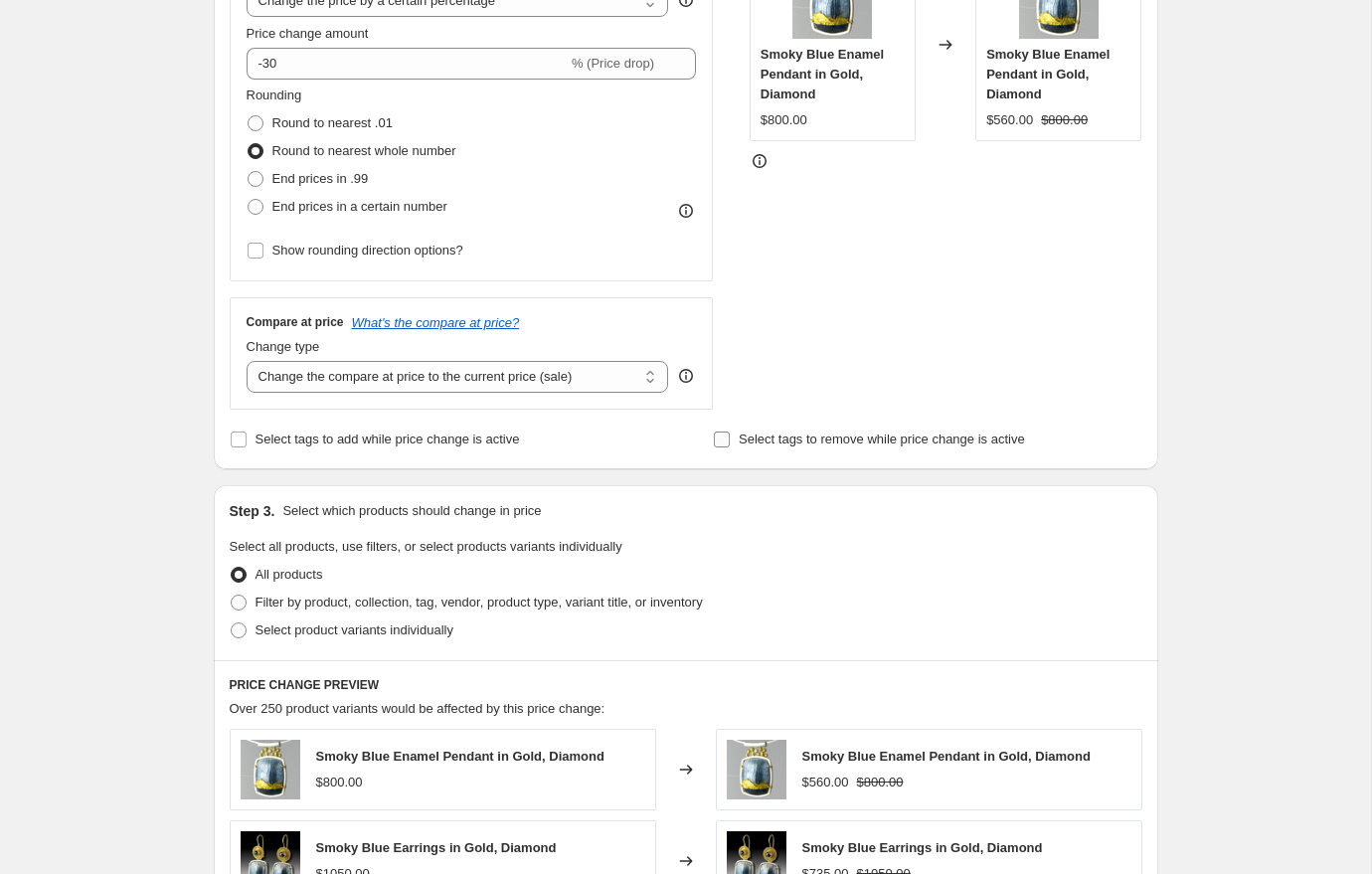 click on "Select tags to remove while price change is active" at bounding box center [722, 439] 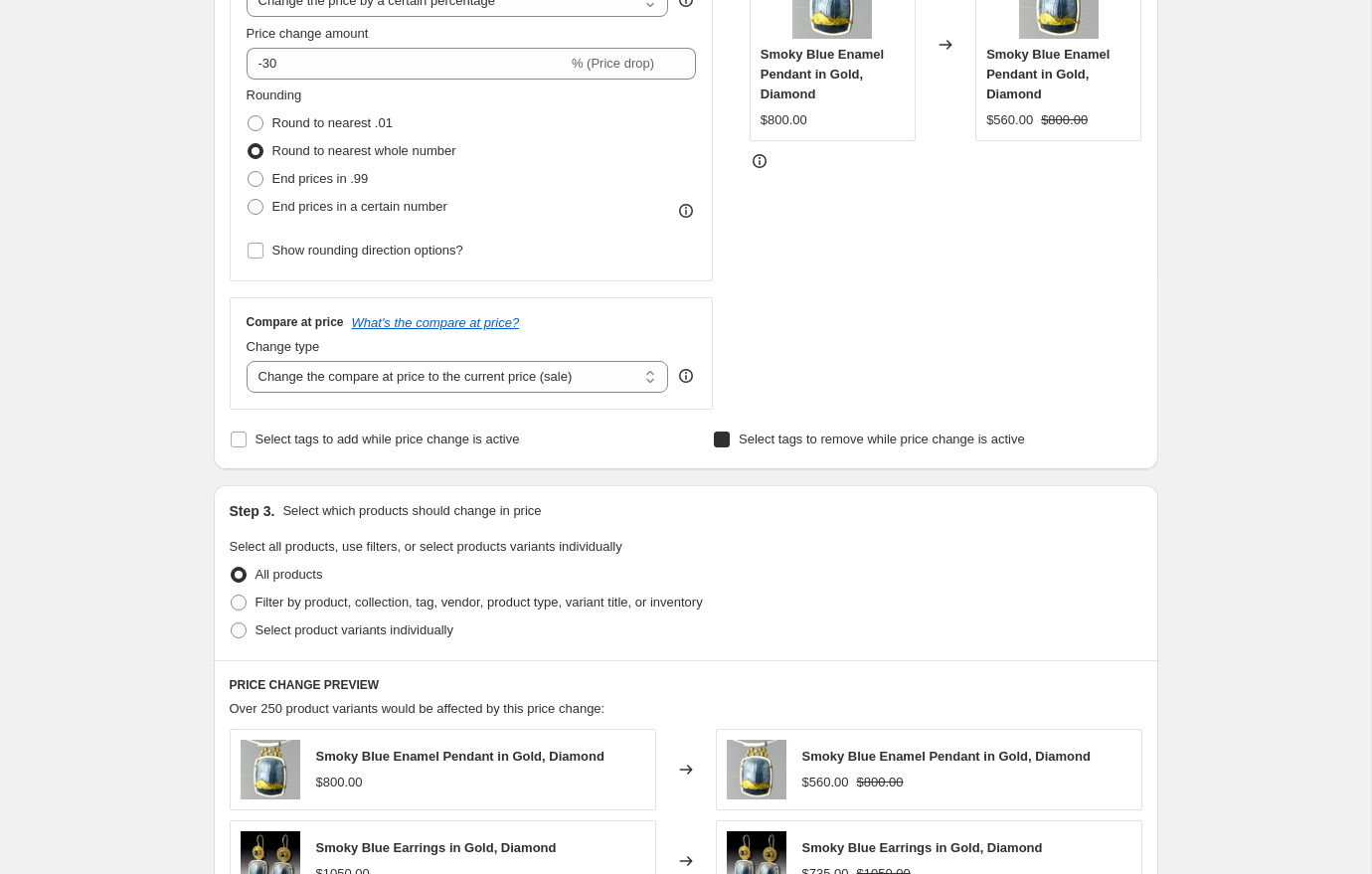 checkbox on "true" 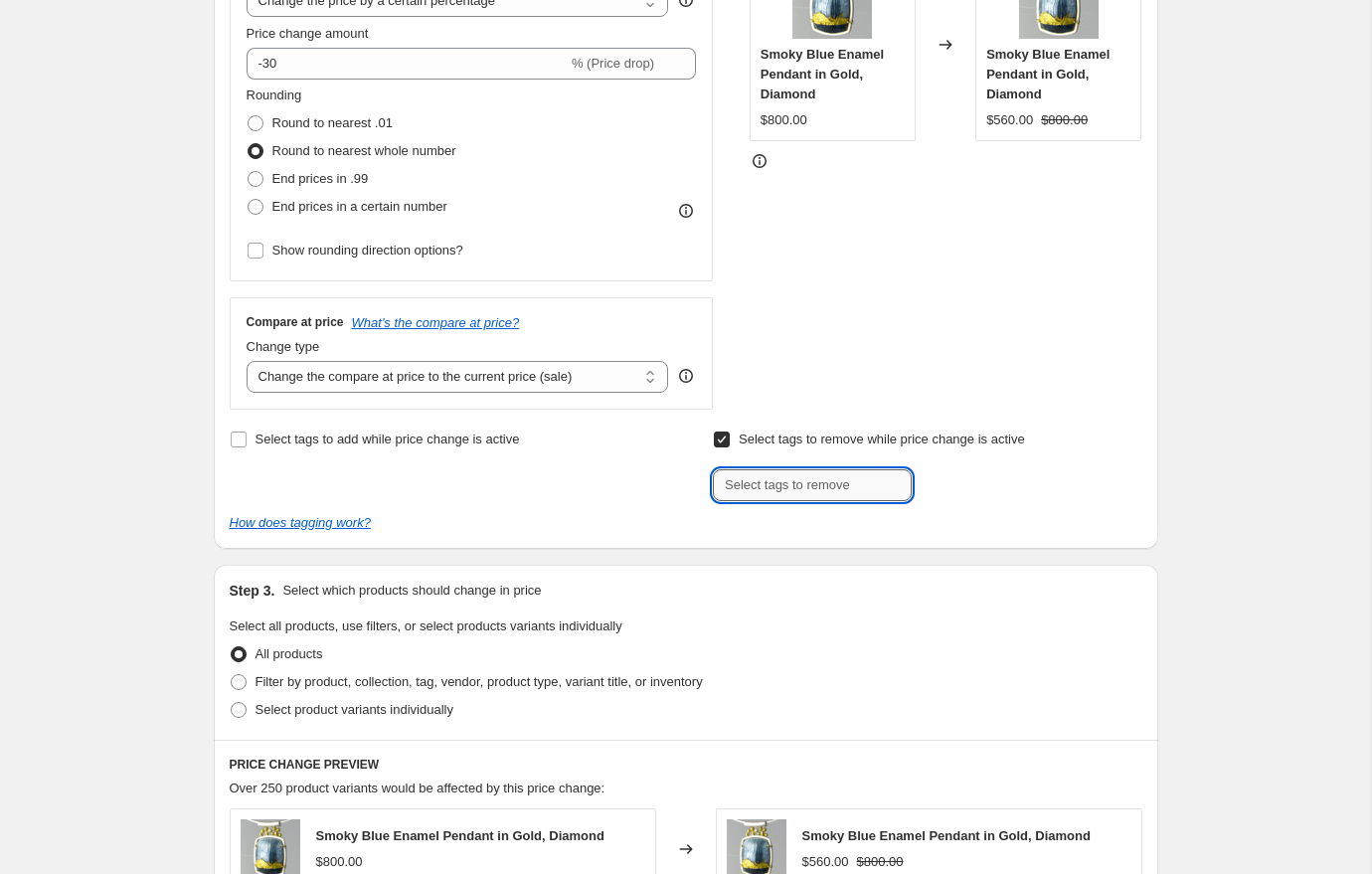 click at bounding box center [812, 485] 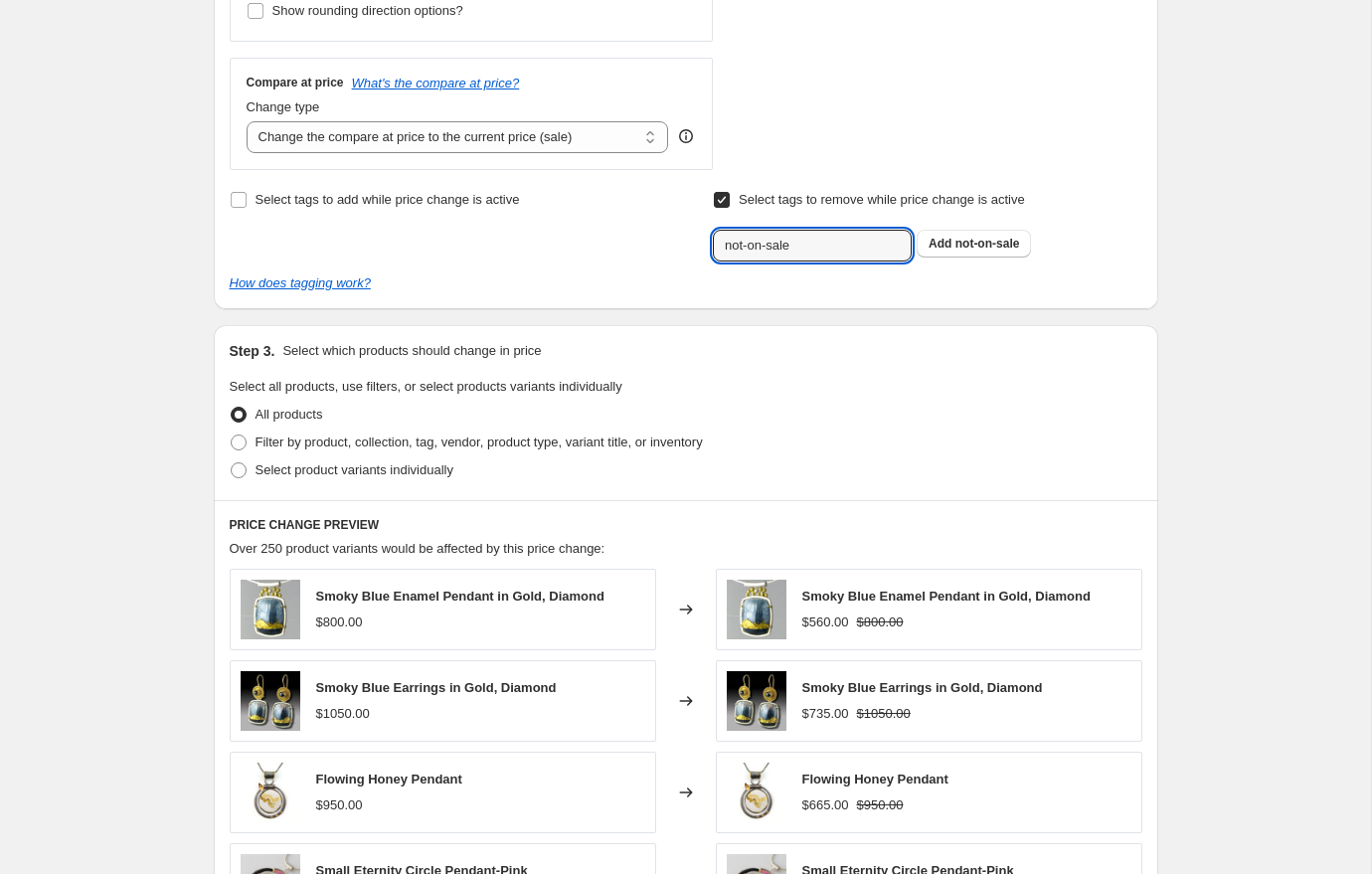scroll, scrollTop: 698, scrollLeft: 0, axis: vertical 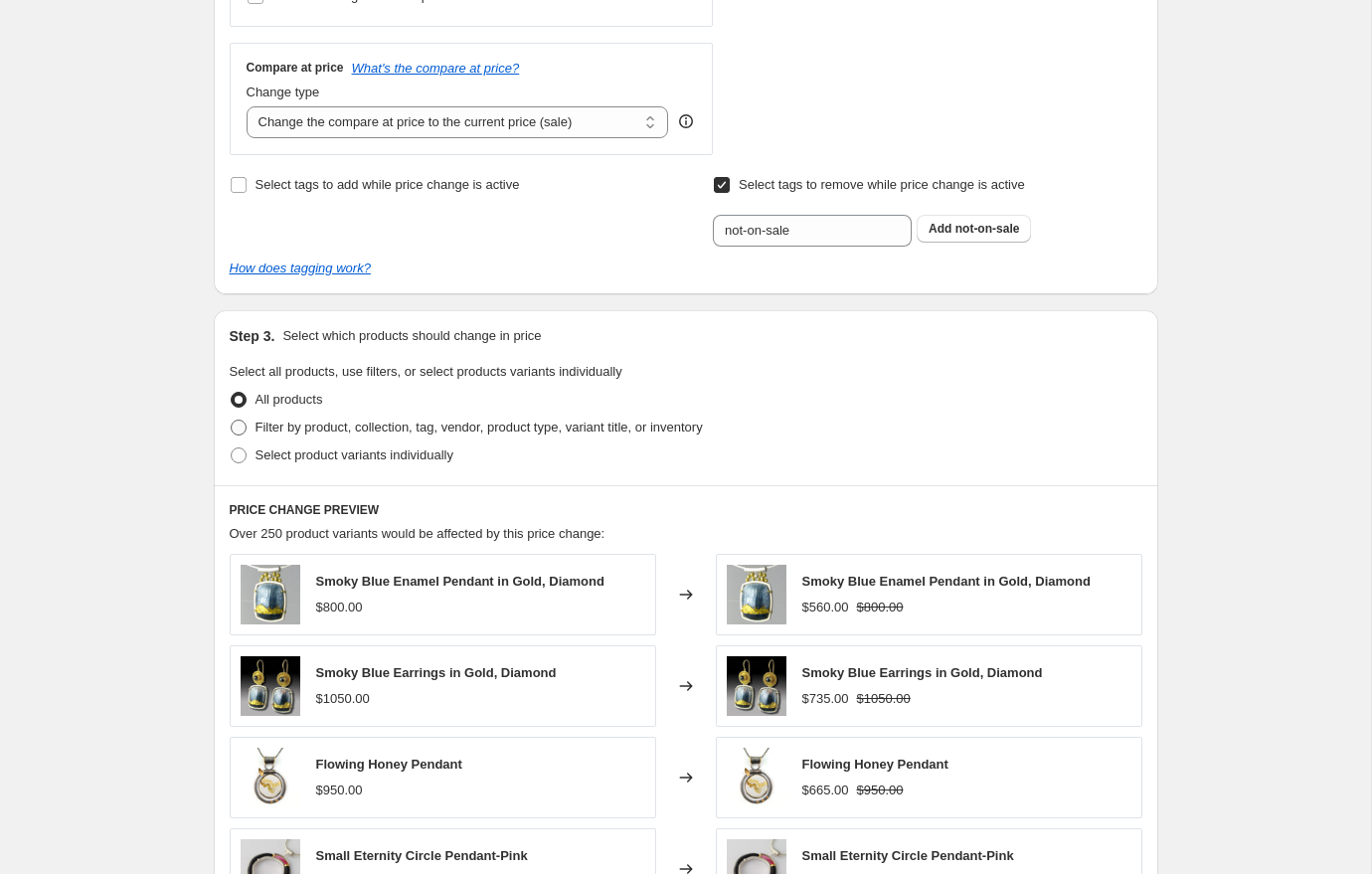 click at bounding box center [239, 428] 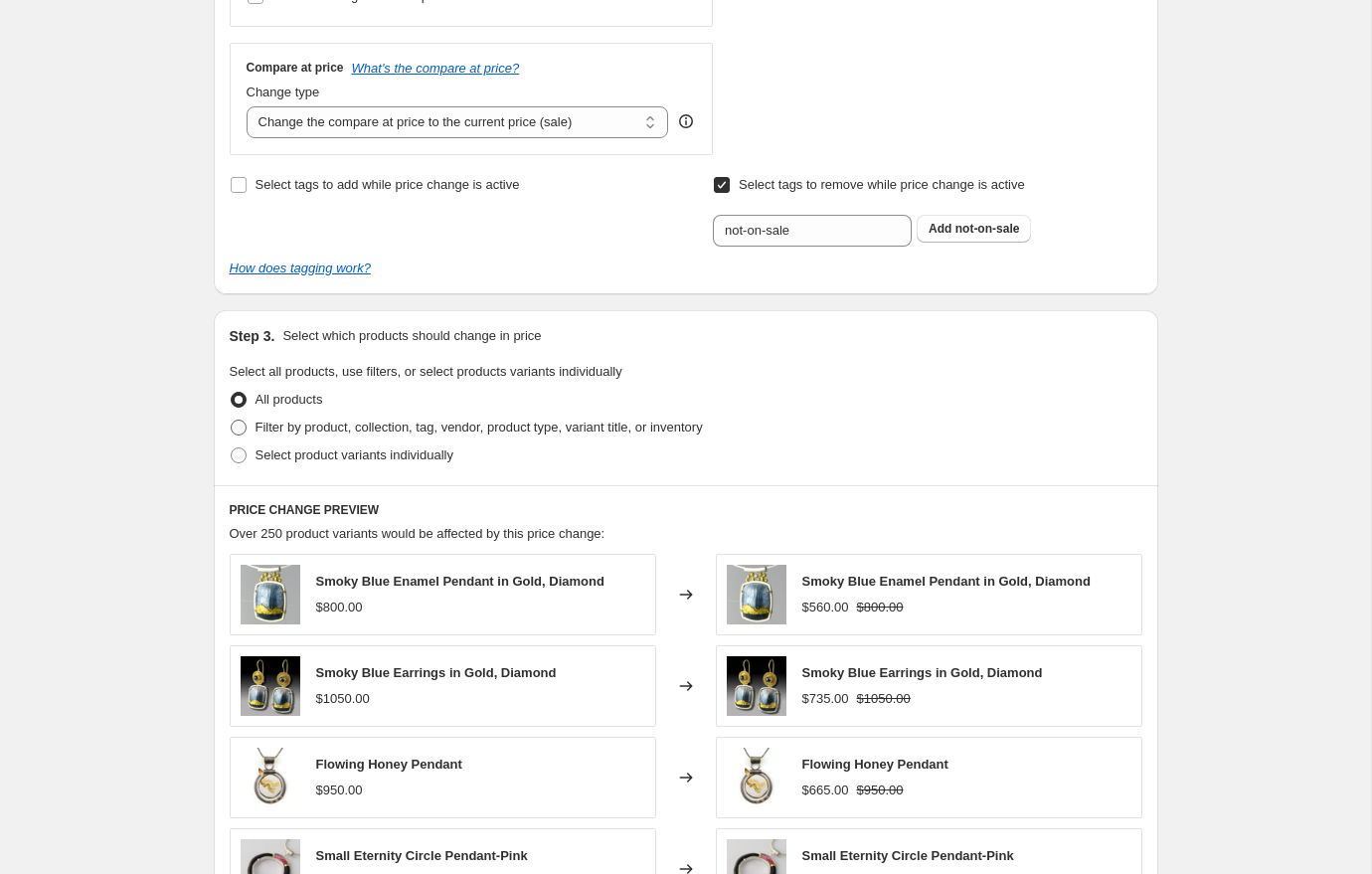 radio on "true" 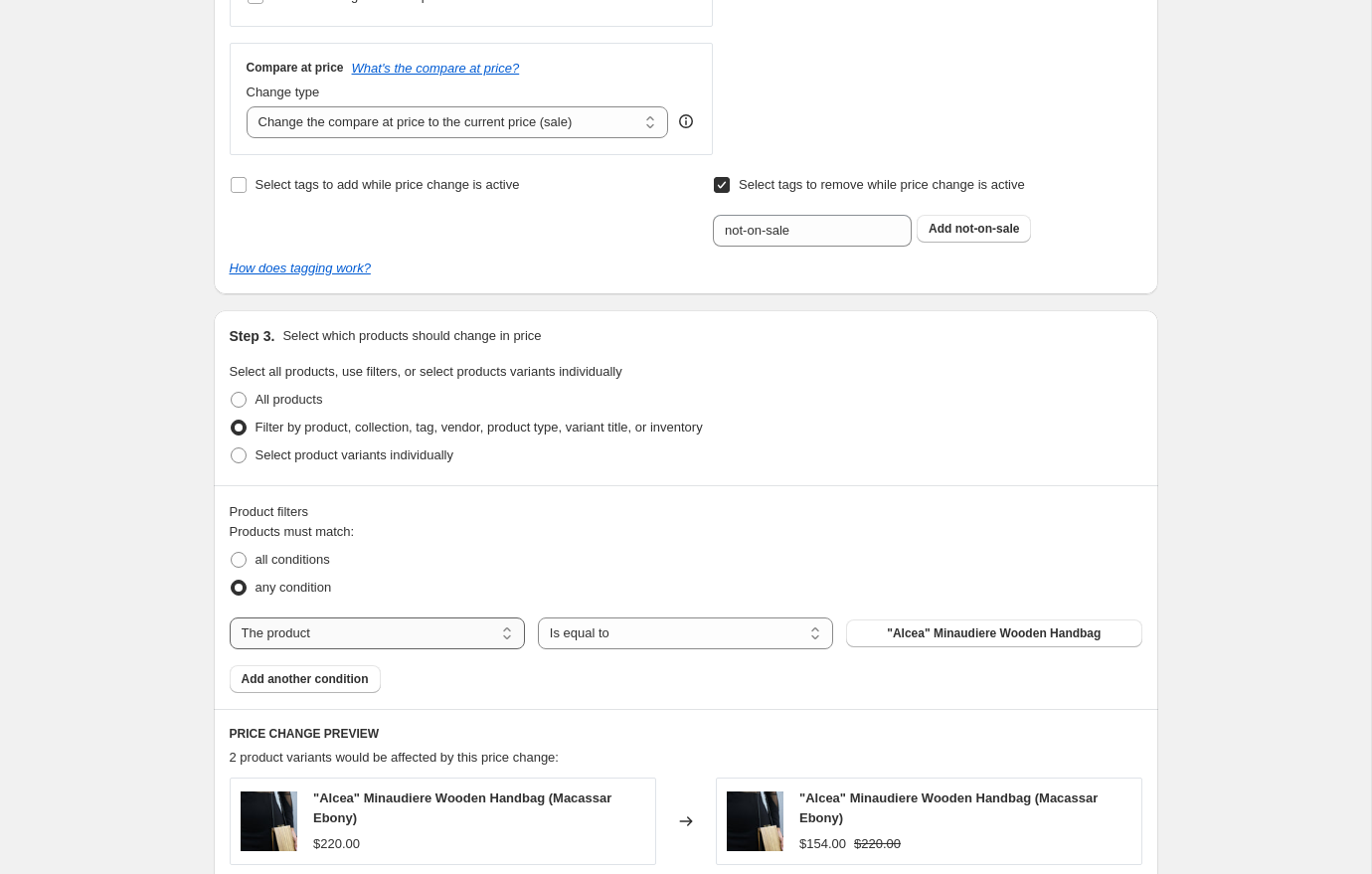 click on "The product The product's collection The product's tag The product's vendor The product's type The product's status The variant's title Inventory quantity" at bounding box center (377, 633) 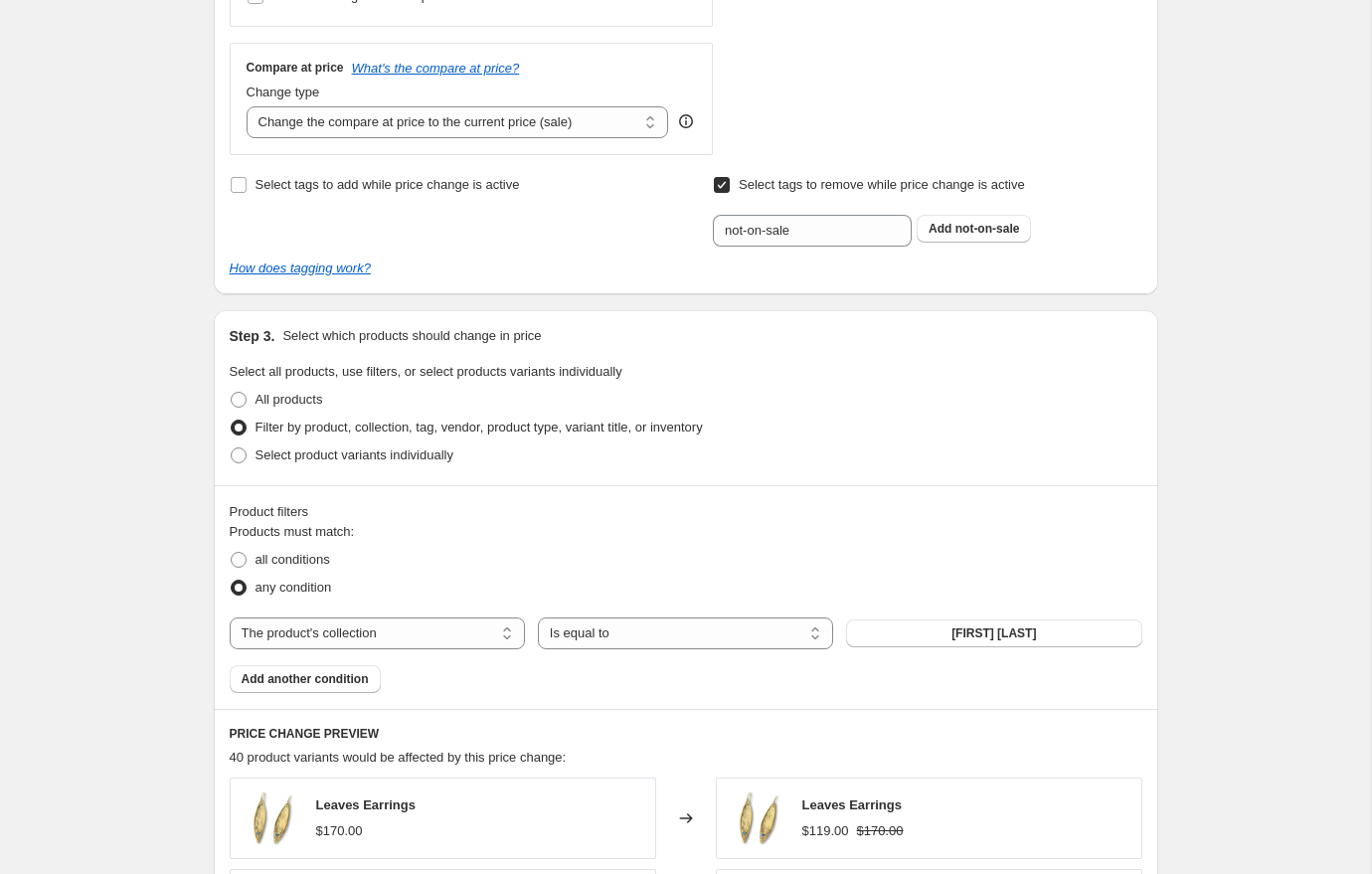 click on "Austin Titus" at bounding box center [993, 633] 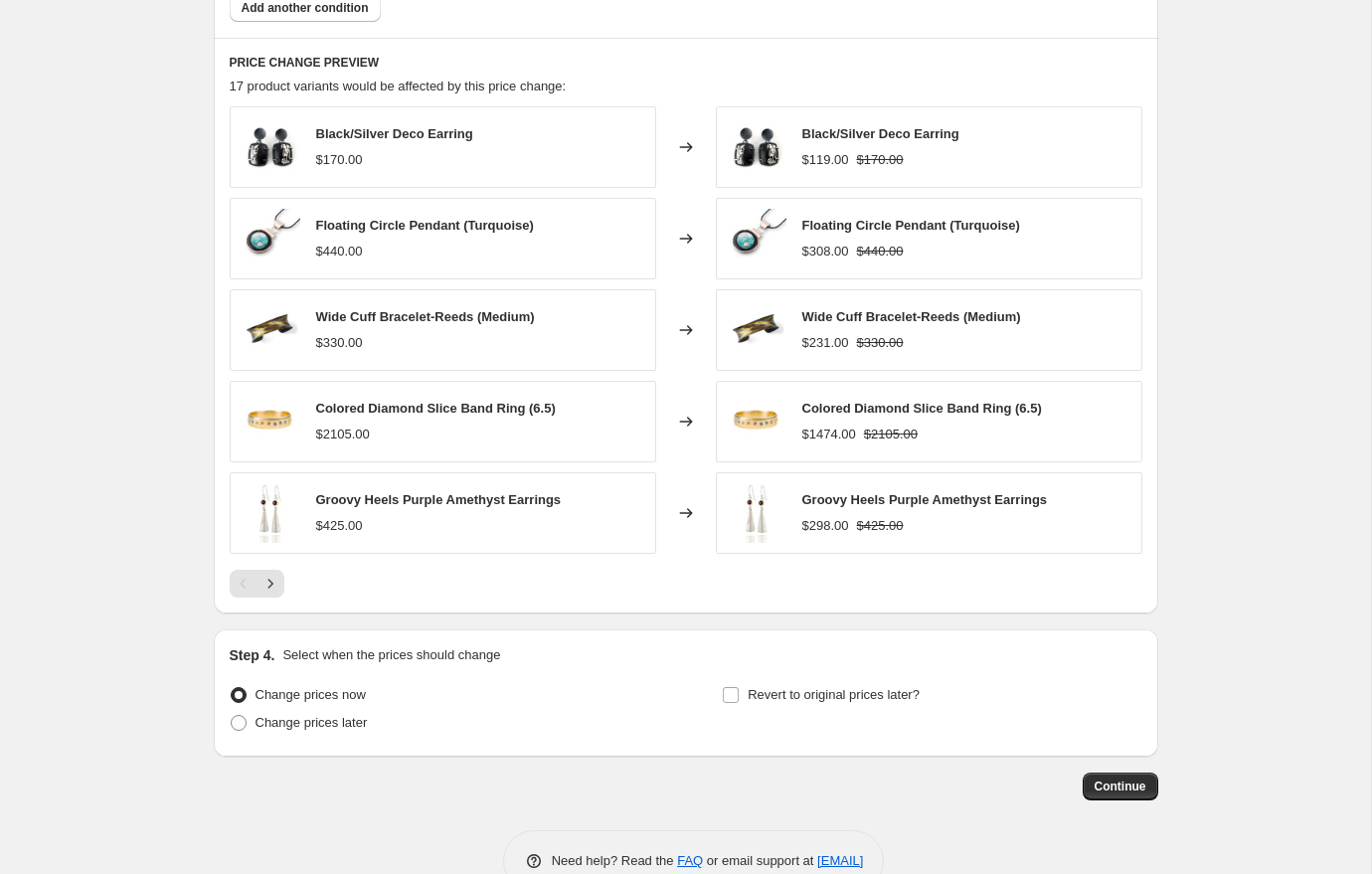 scroll, scrollTop: 1417, scrollLeft: 0, axis: vertical 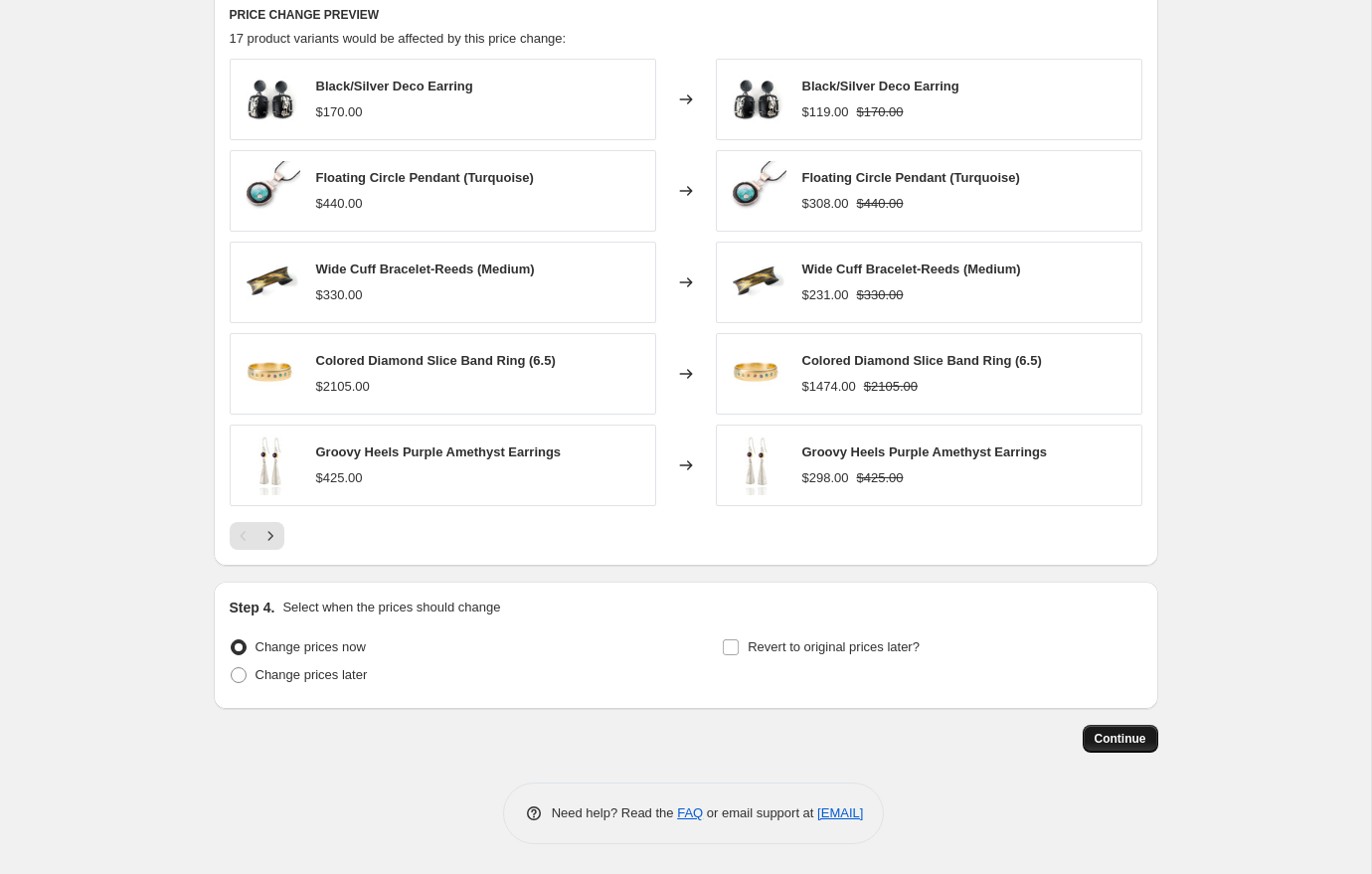 click on "Continue" at bounding box center [1120, 739] 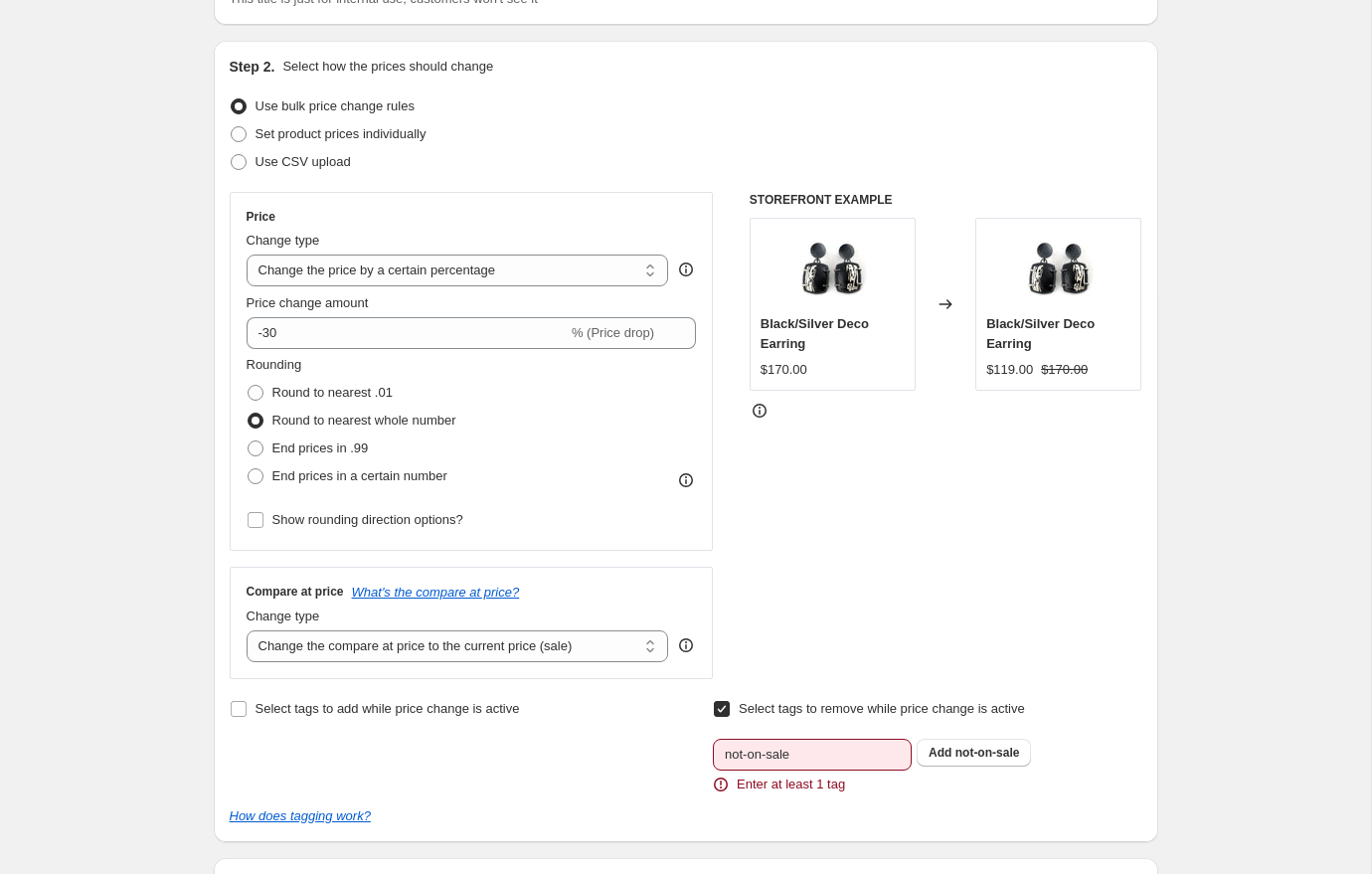 scroll, scrollTop: 286, scrollLeft: 0, axis: vertical 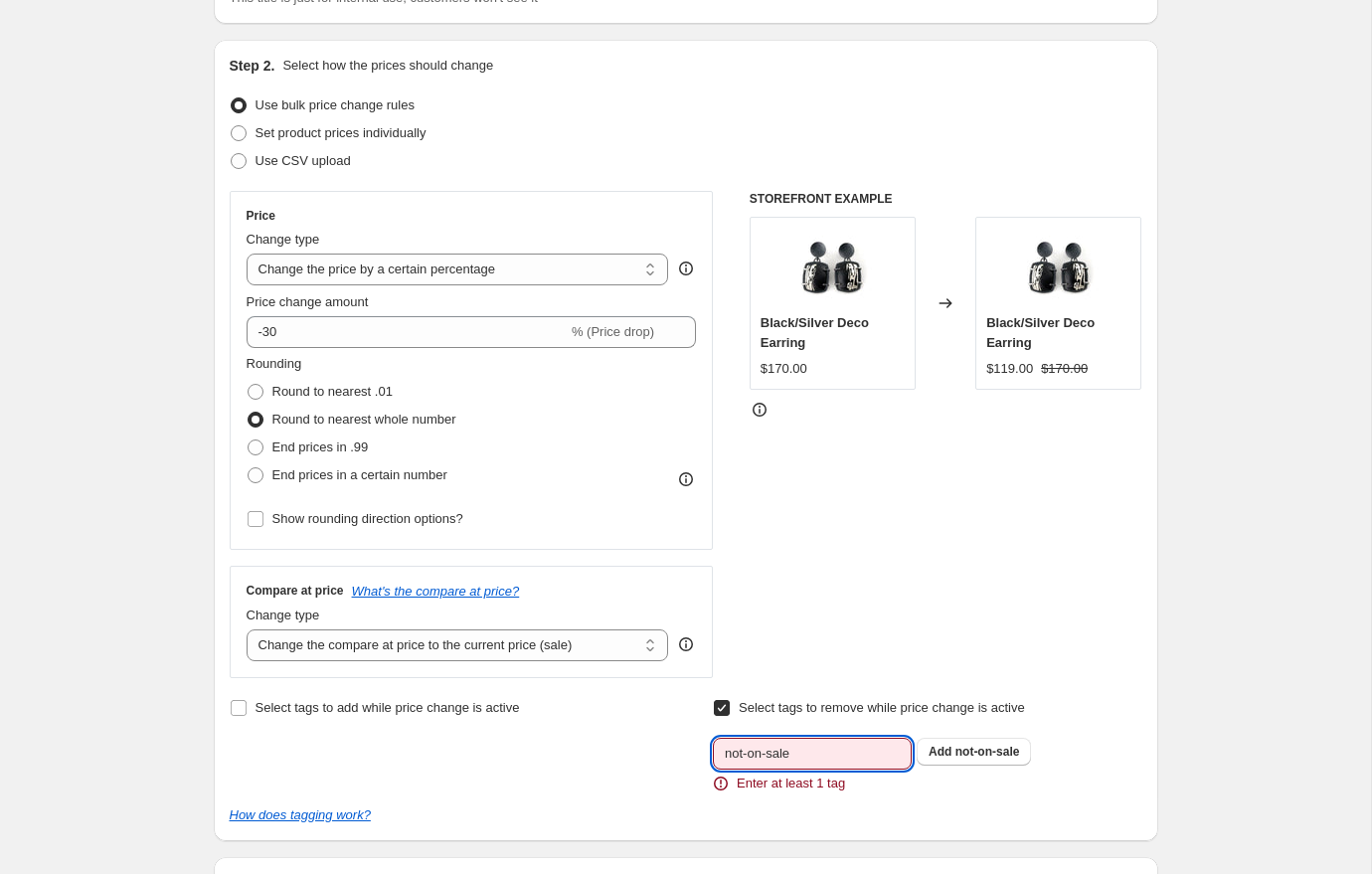 click on "not-on-sale" at bounding box center [812, 754] 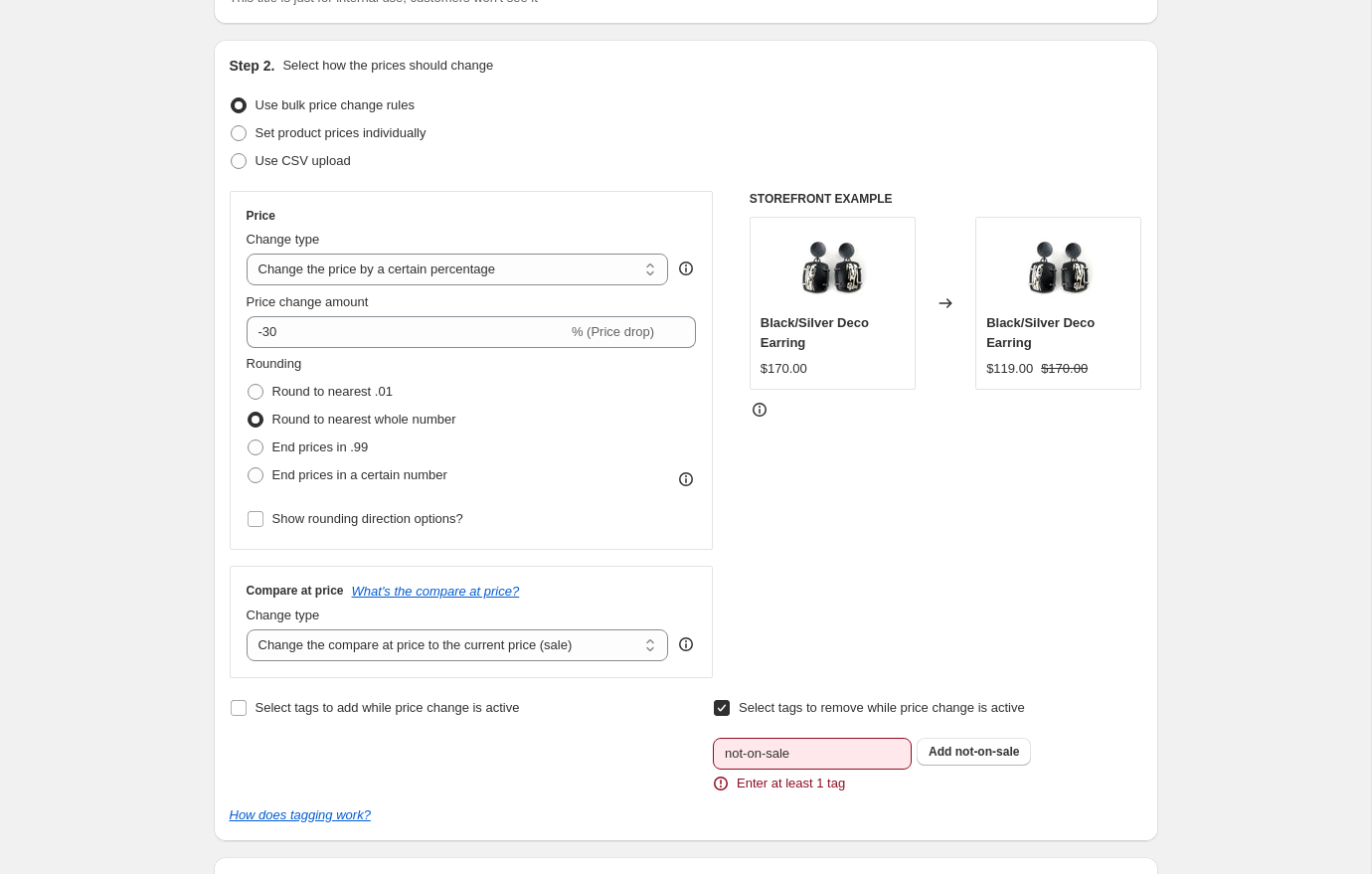 click on "Select tags to remove while price change is active Submit not-on-sale Enter at least 1 tag Add   not-on-sale" at bounding box center (927, 744) 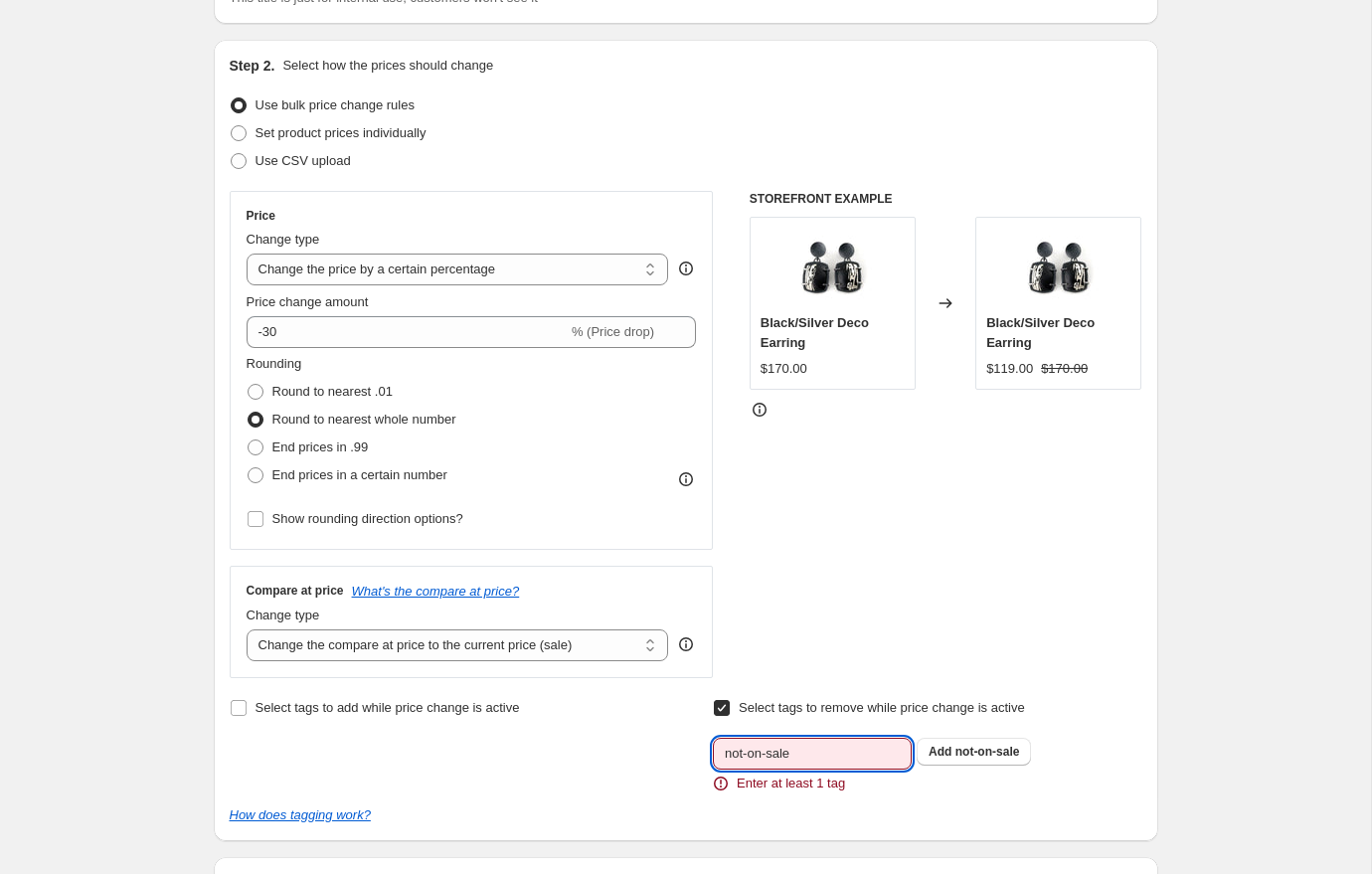 click on "not-on-sale" at bounding box center (812, 754) 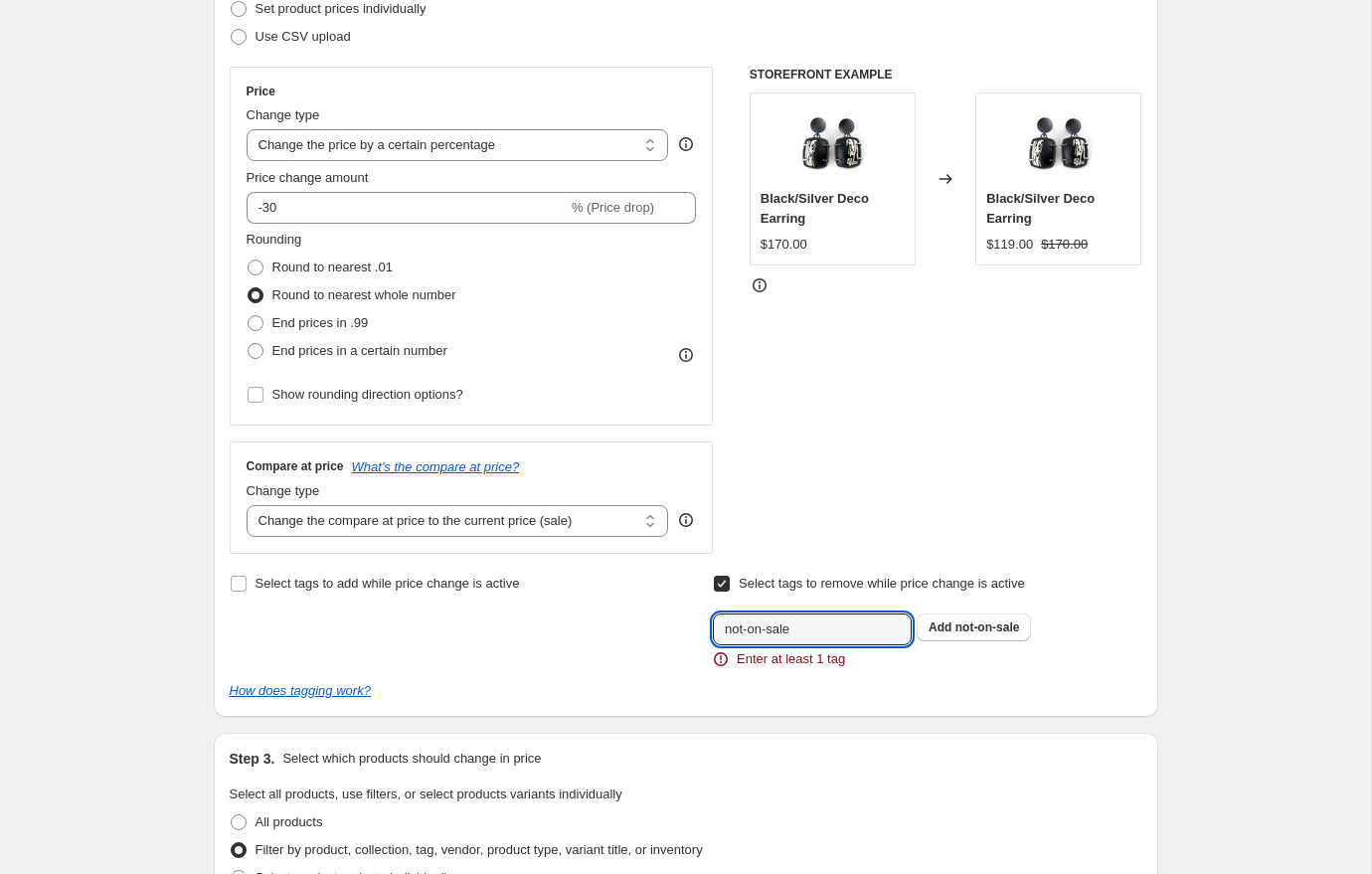 scroll, scrollTop: 427, scrollLeft: 0, axis: vertical 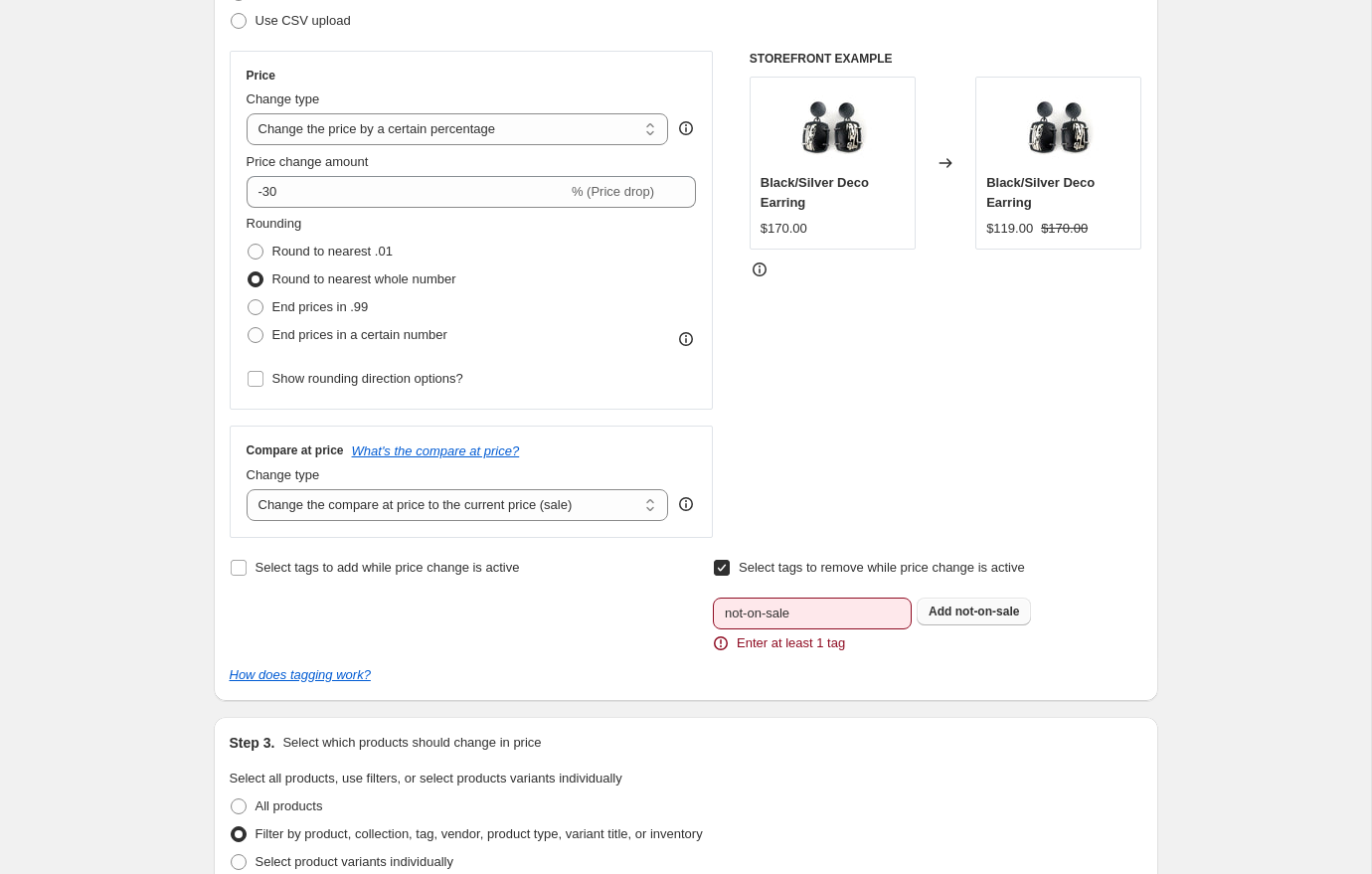 click on "not-on-sale" at bounding box center (987, 612) 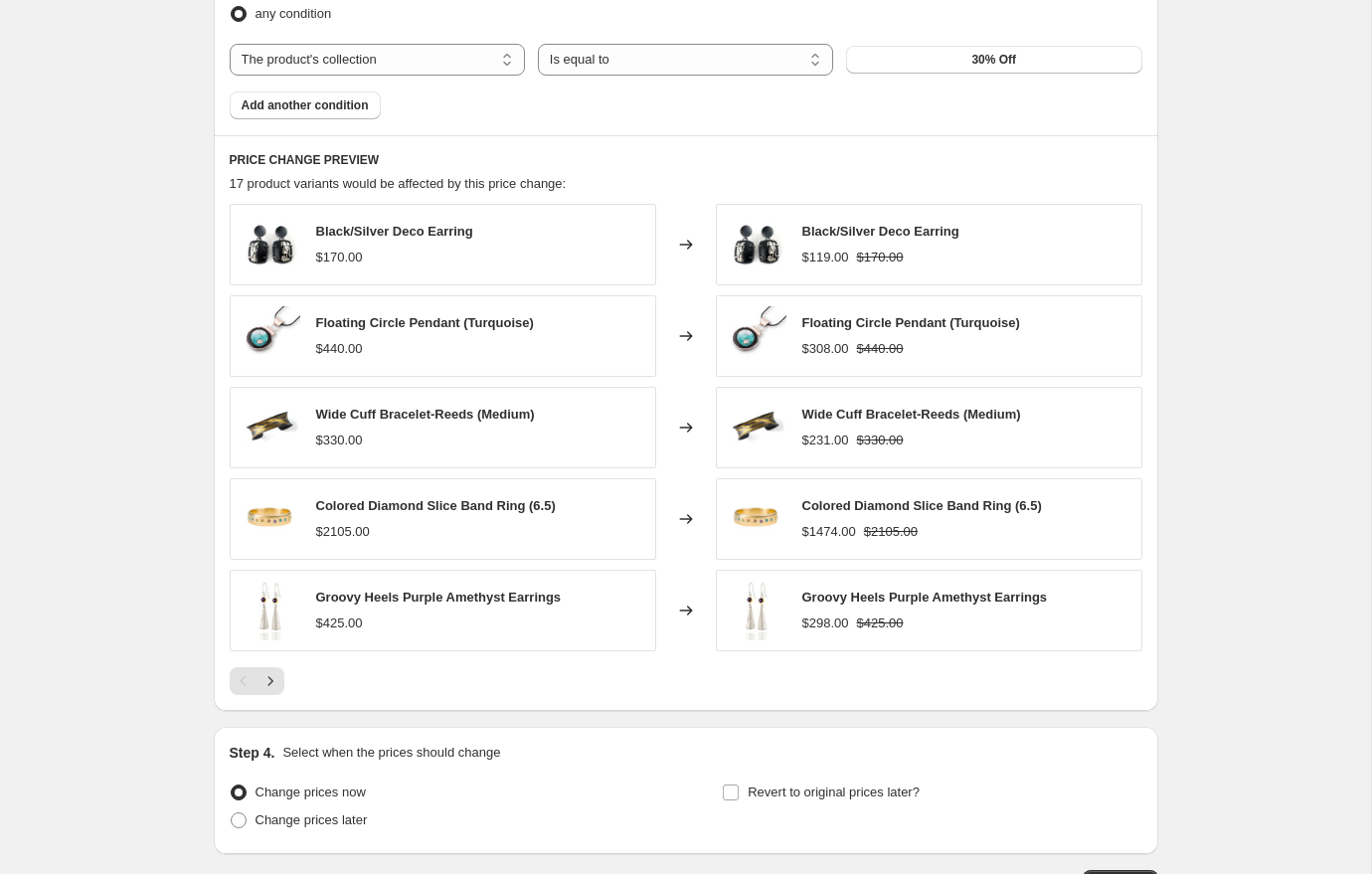 scroll, scrollTop: 1449, scrollLeft: 0, axis: vertical 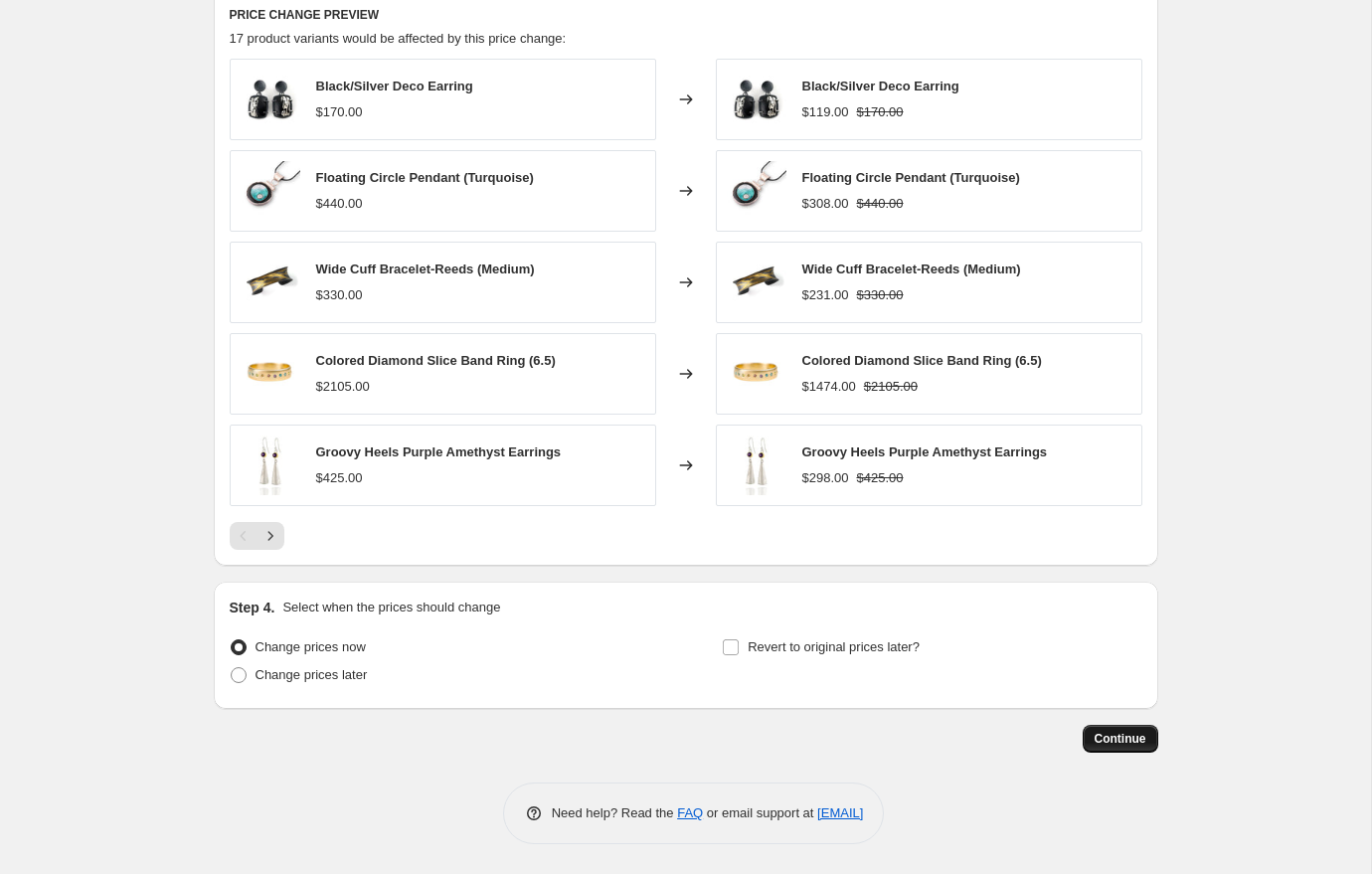 click on "Continue" at bounding box center (1120, 739) 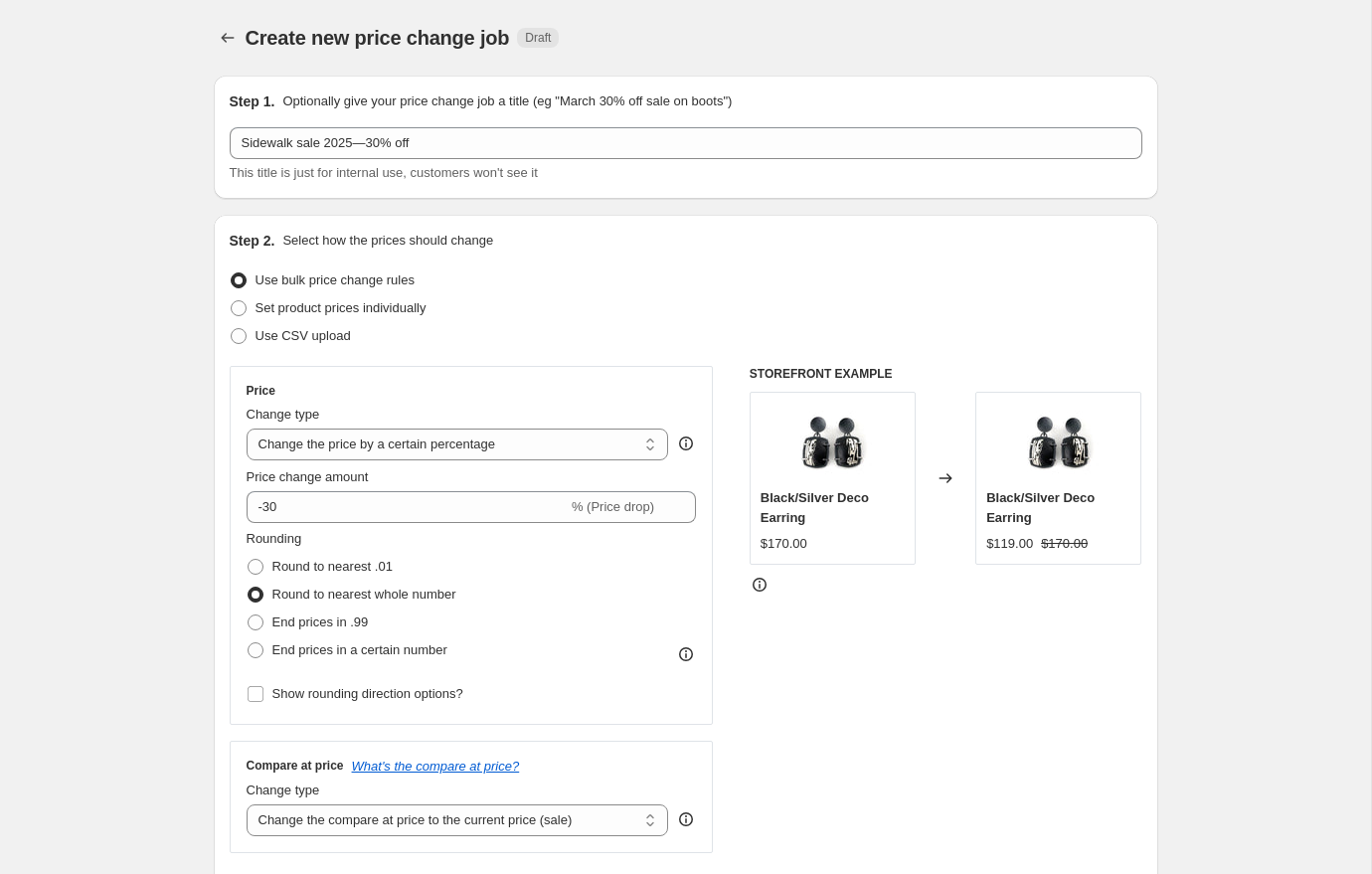 scroll, scrollTop: 1449, scrollLeft: 0, axis: vertical 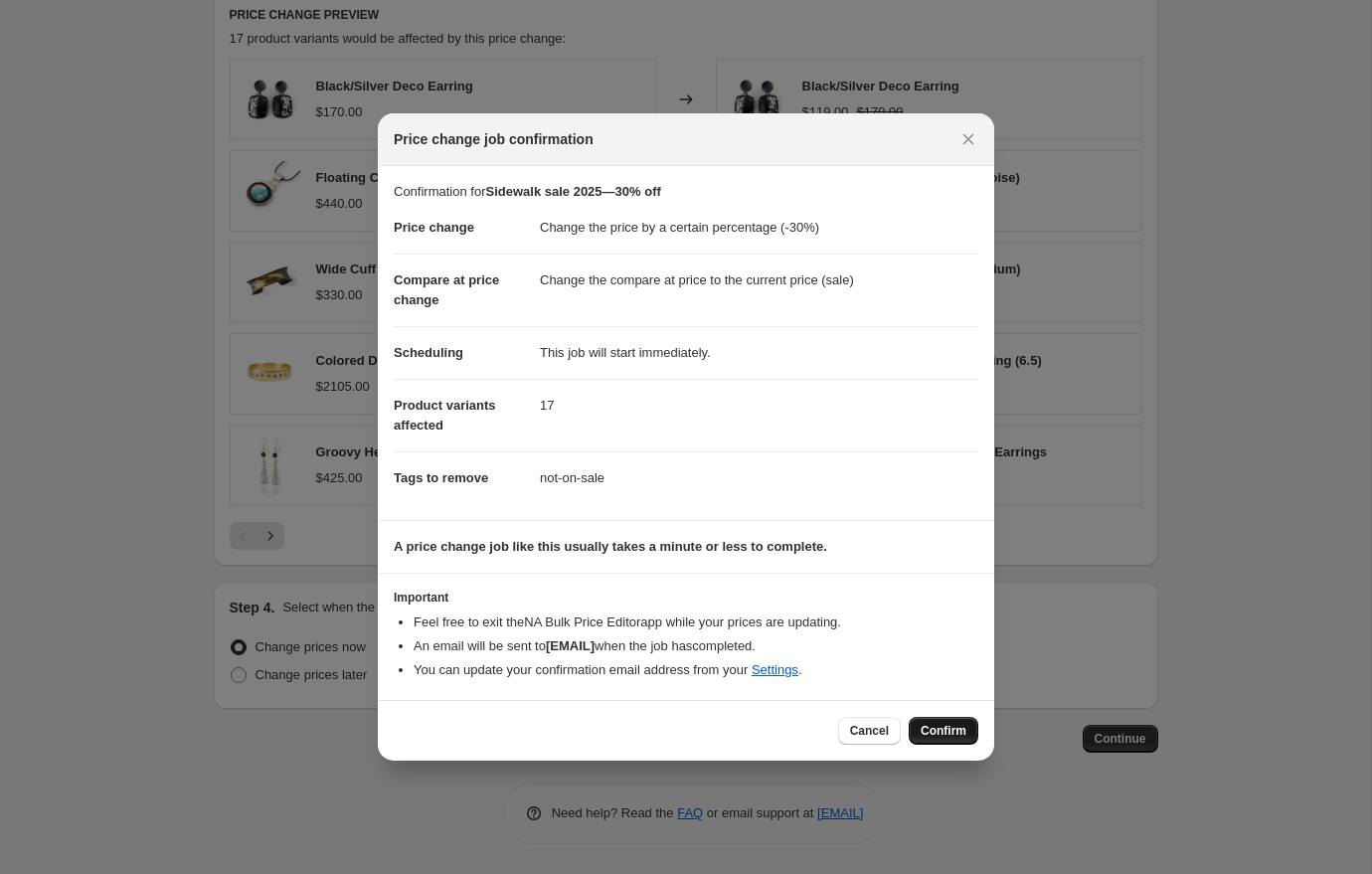 click on "Confirm" at bounding box center (943, 731) 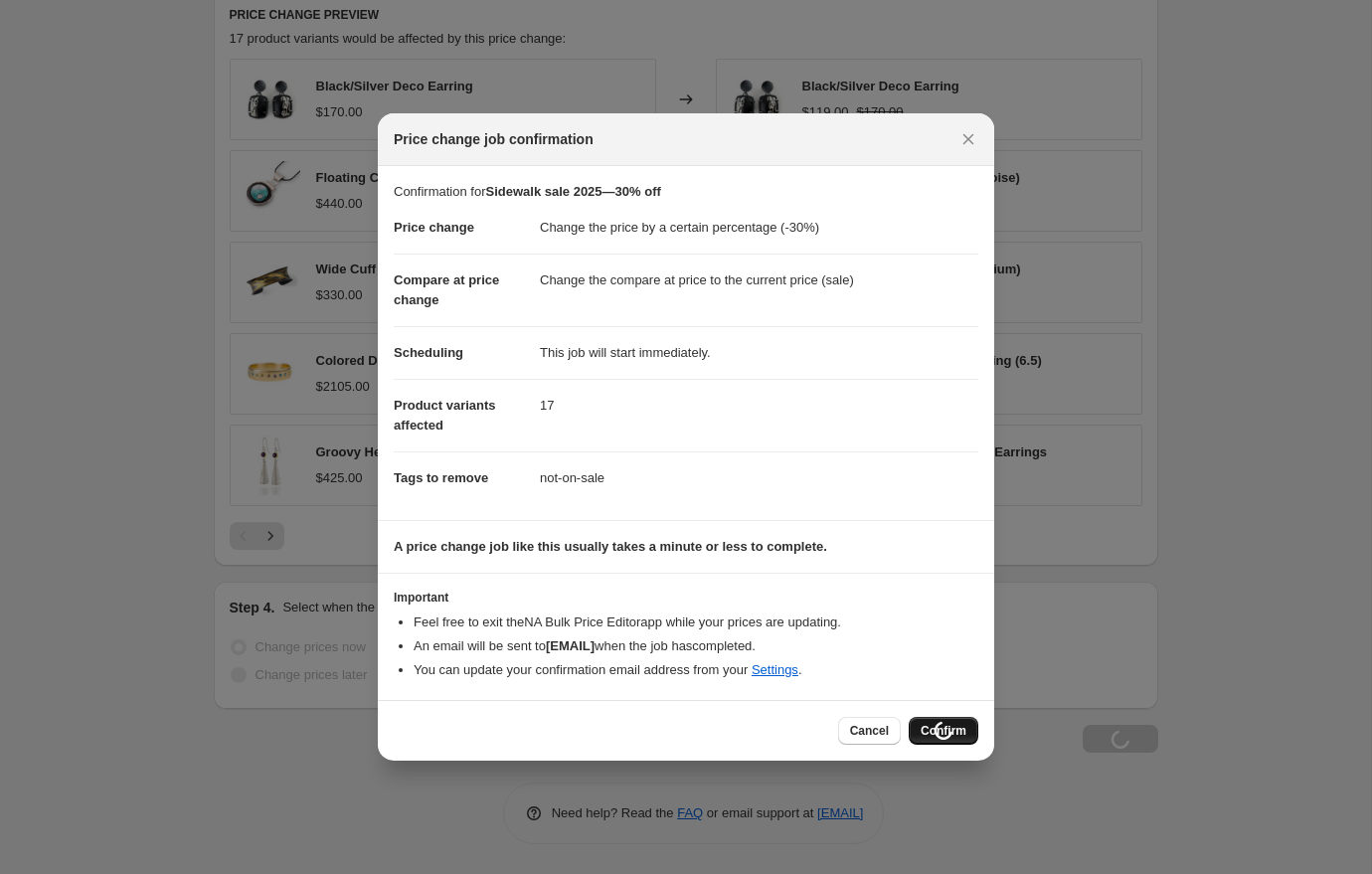 scroll, scrollTop: 1516, scrollLeft: 0, axis: vertical 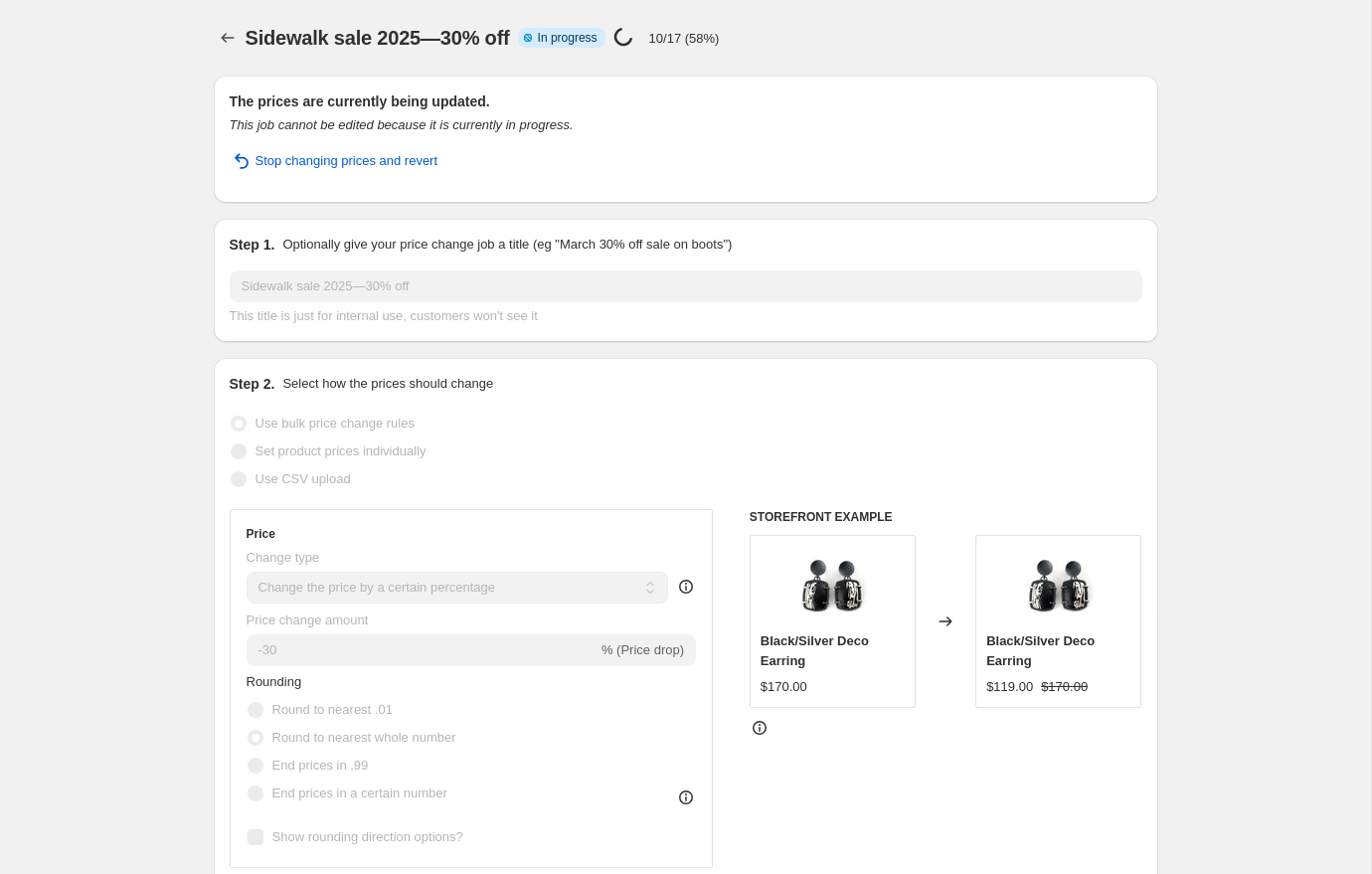 select on "percentage" 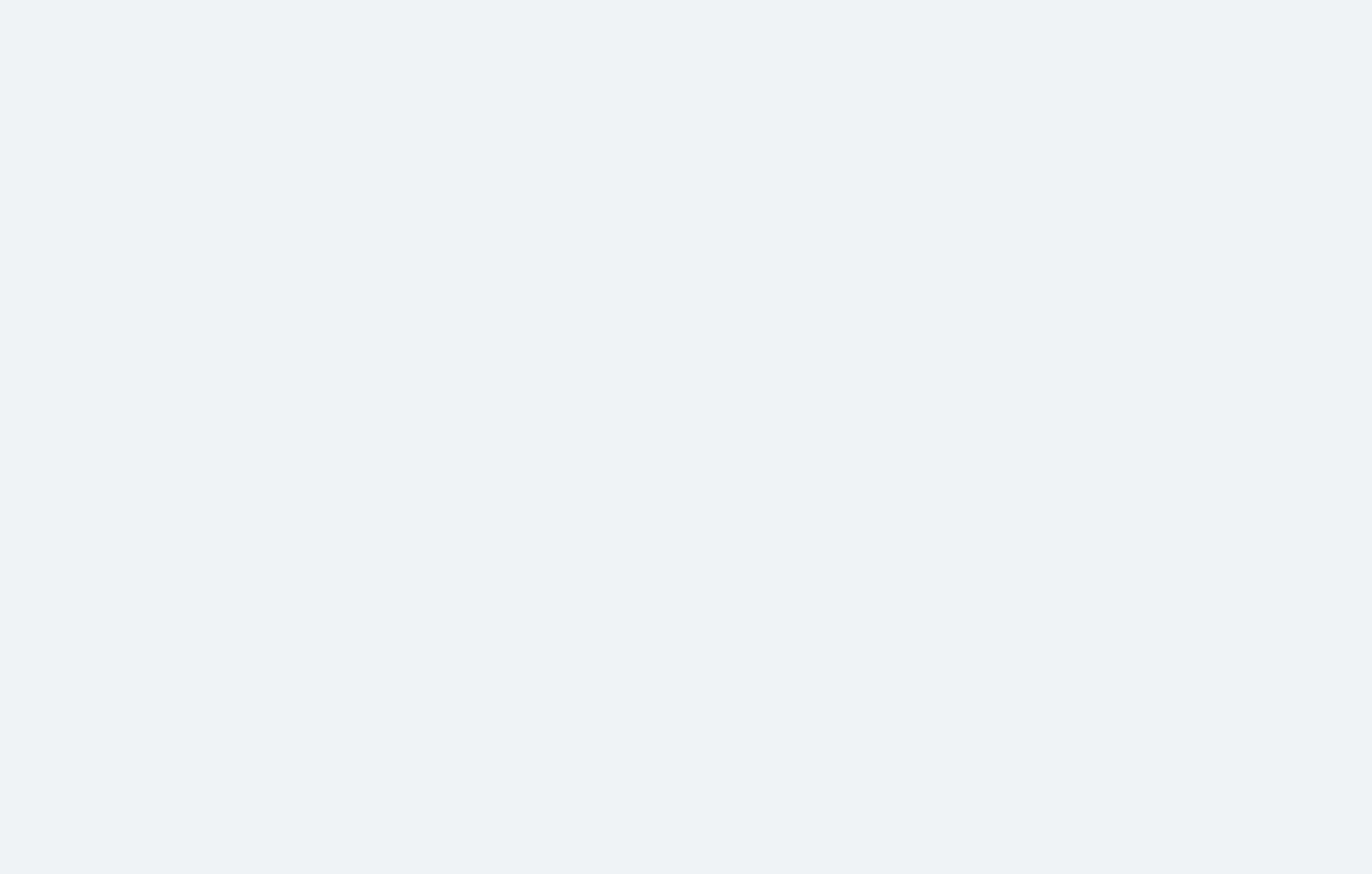 scroll, scrollTop: 0, scrollLeft: 0, axis: both 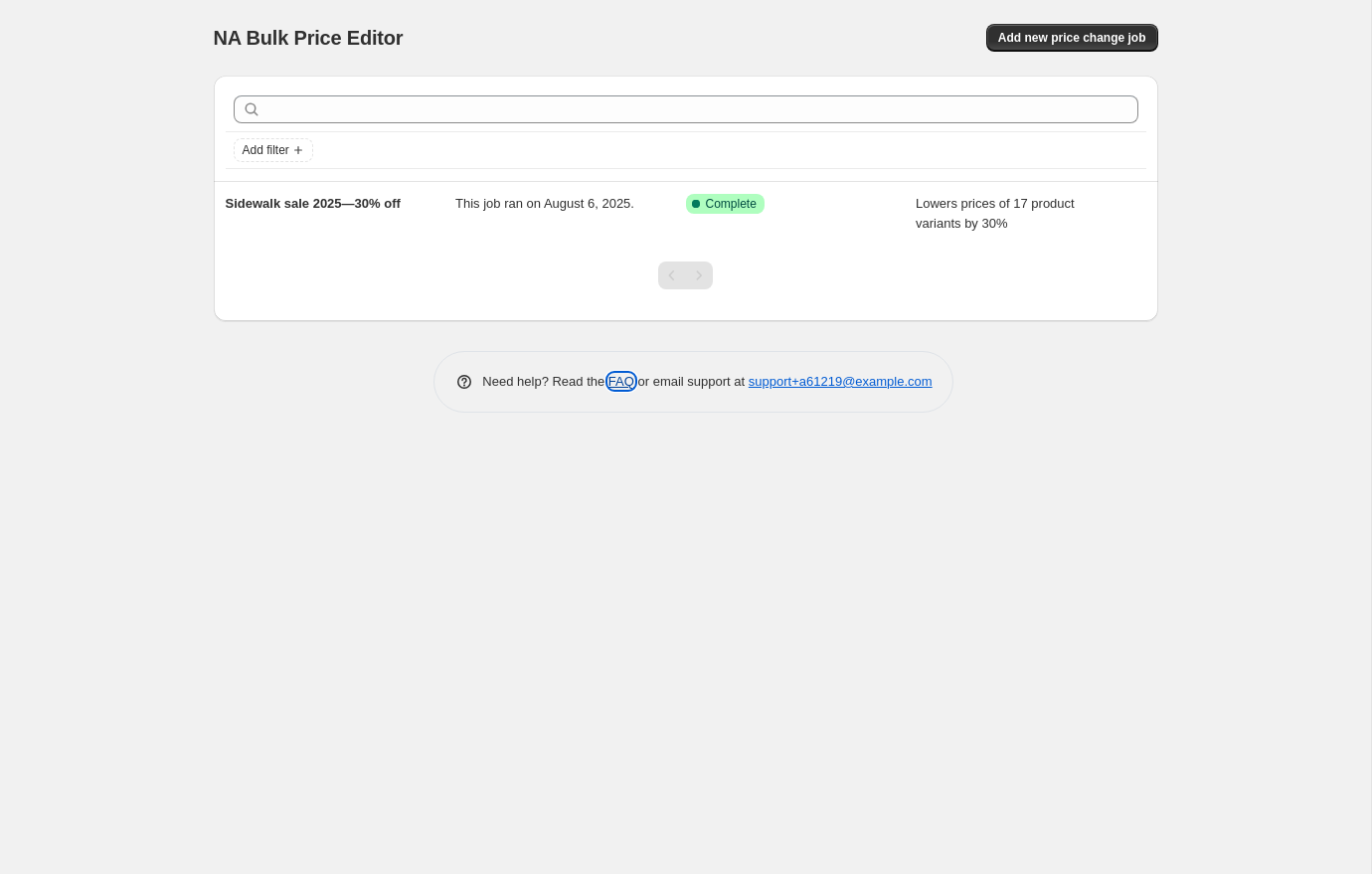 click on "FAQ" at bounding box center [621, 381] 